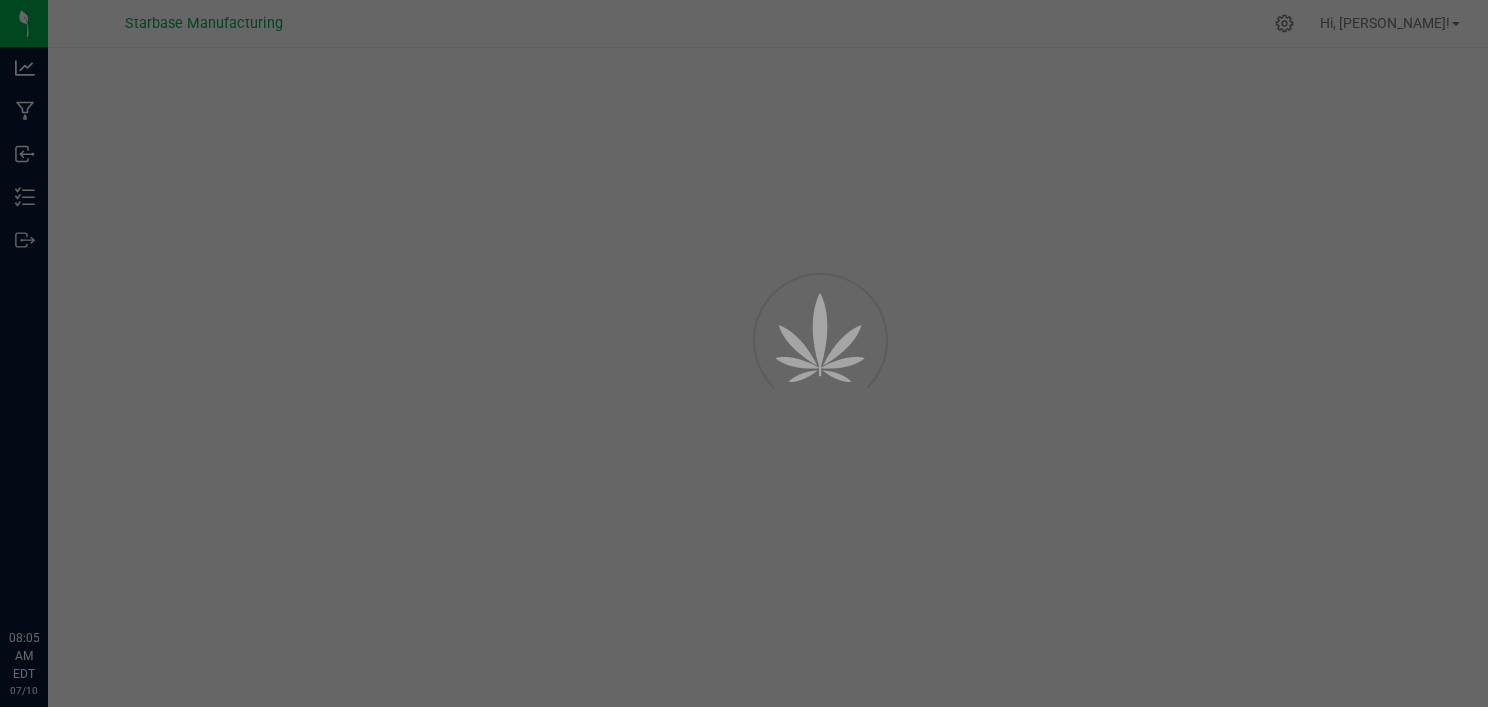 scroll, scrollTop: 0, scrollLeft: 0, axis: both 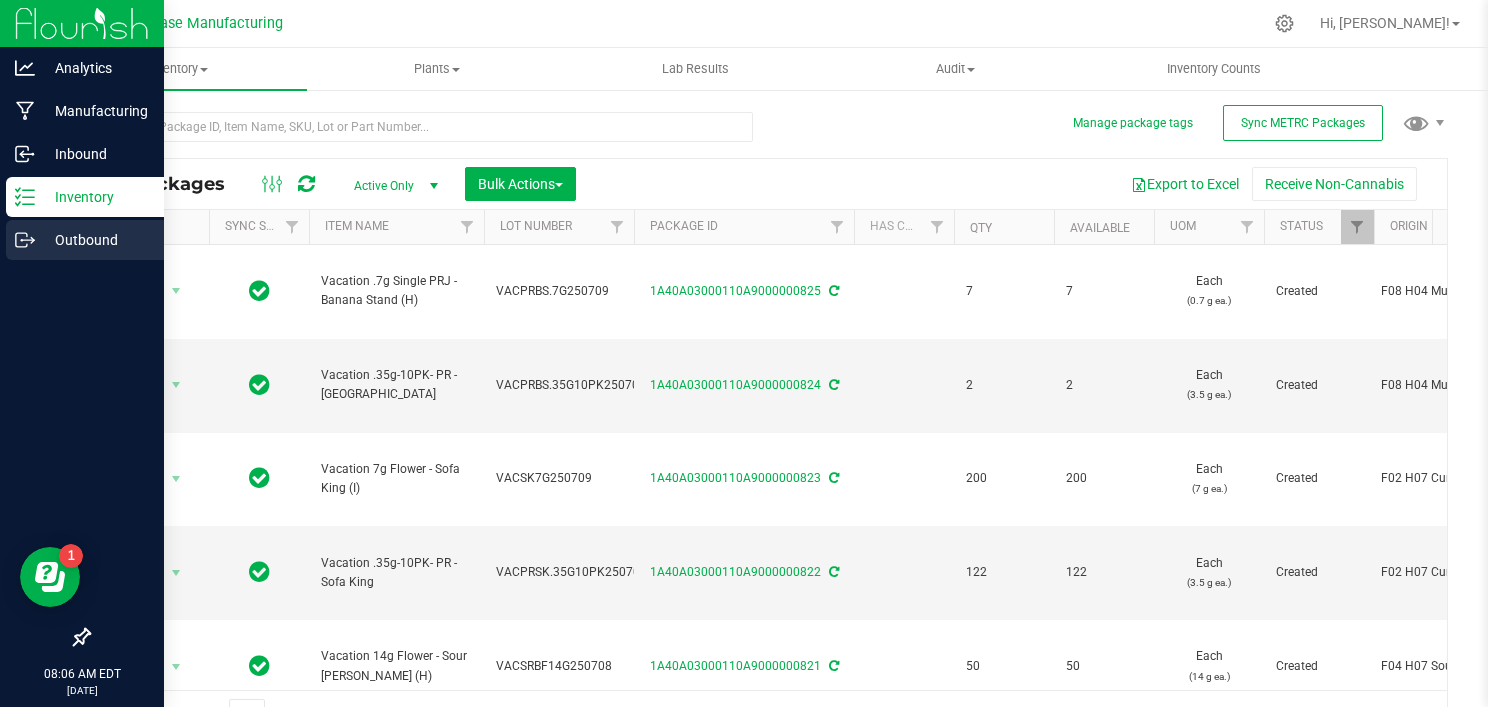 click 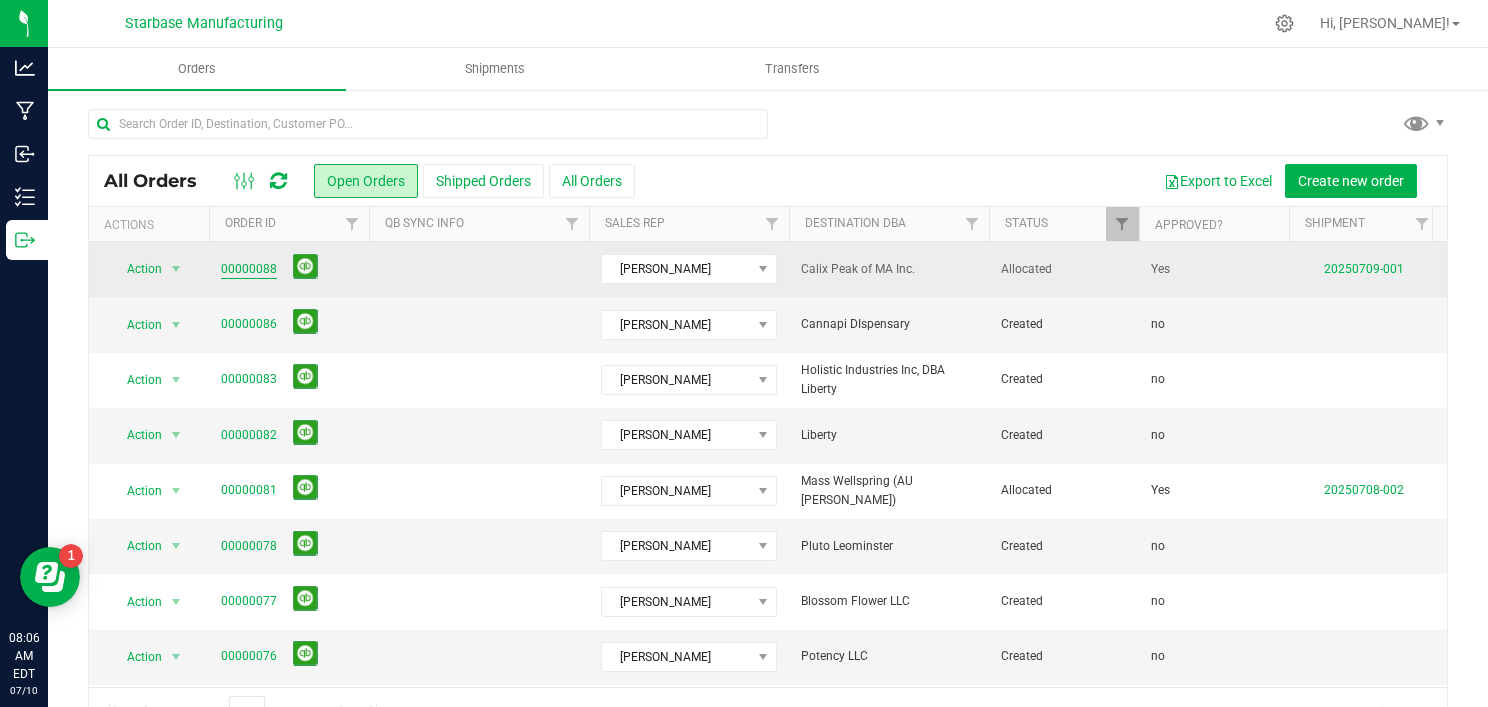 click on "00000088" at bounding box center [249, 269] 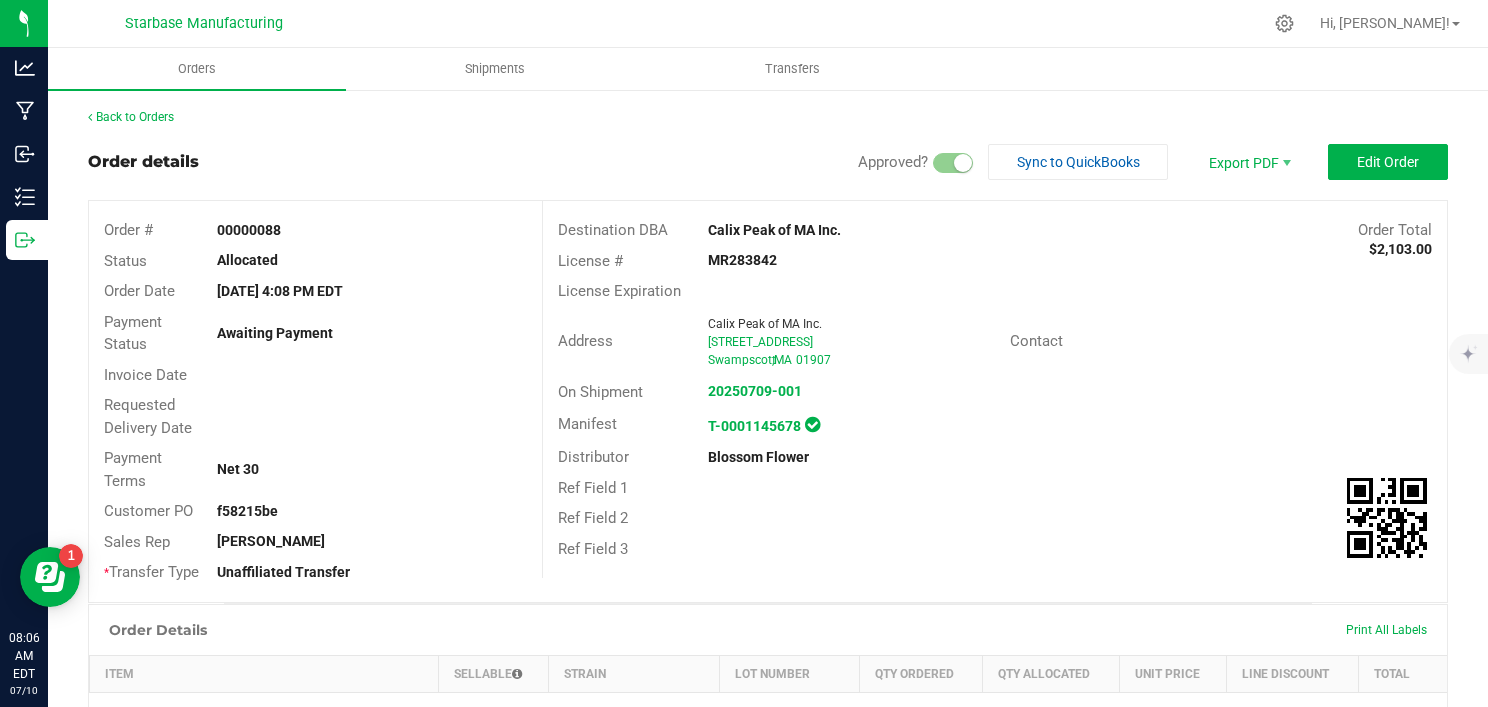 click on "Back to Orders" at bounding box center [768, 117] 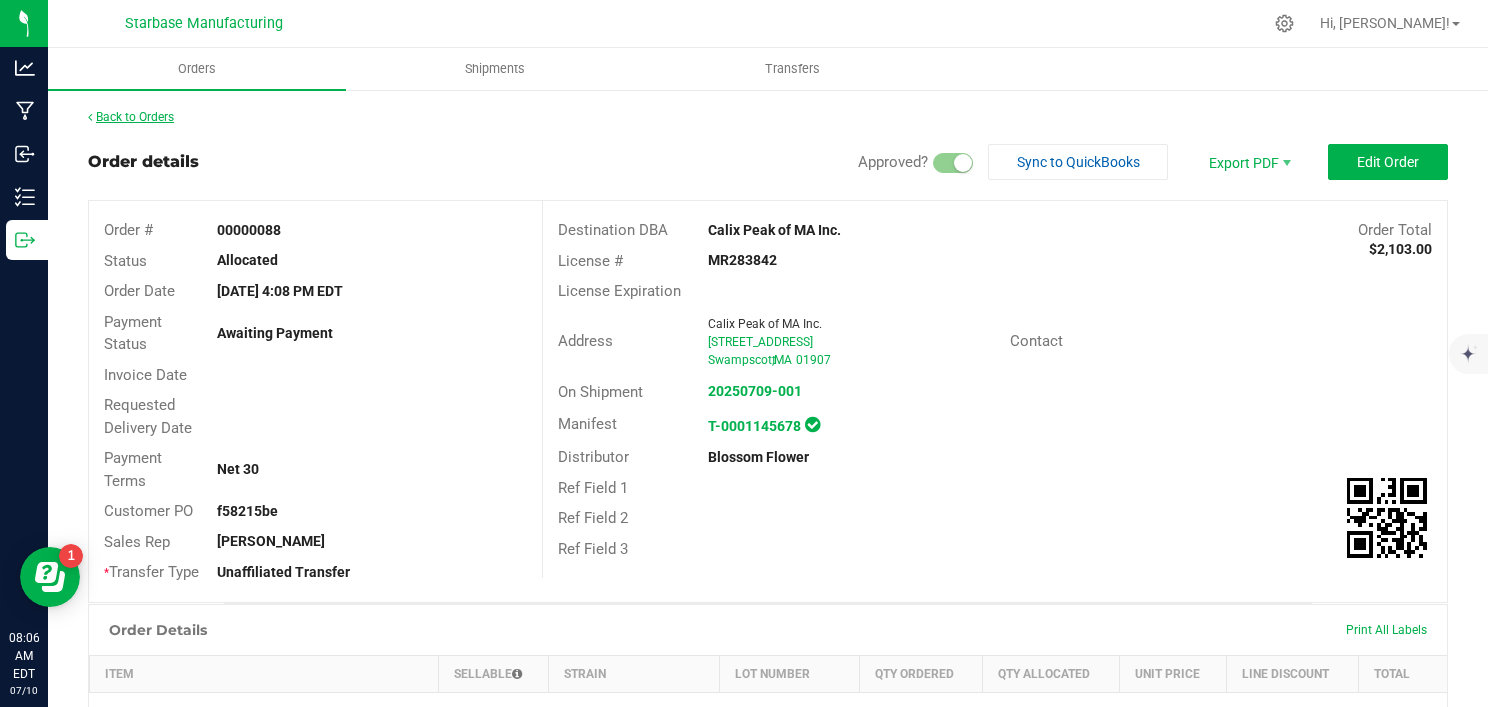 click on "Back to Orders" at bounding box center (131, 117) 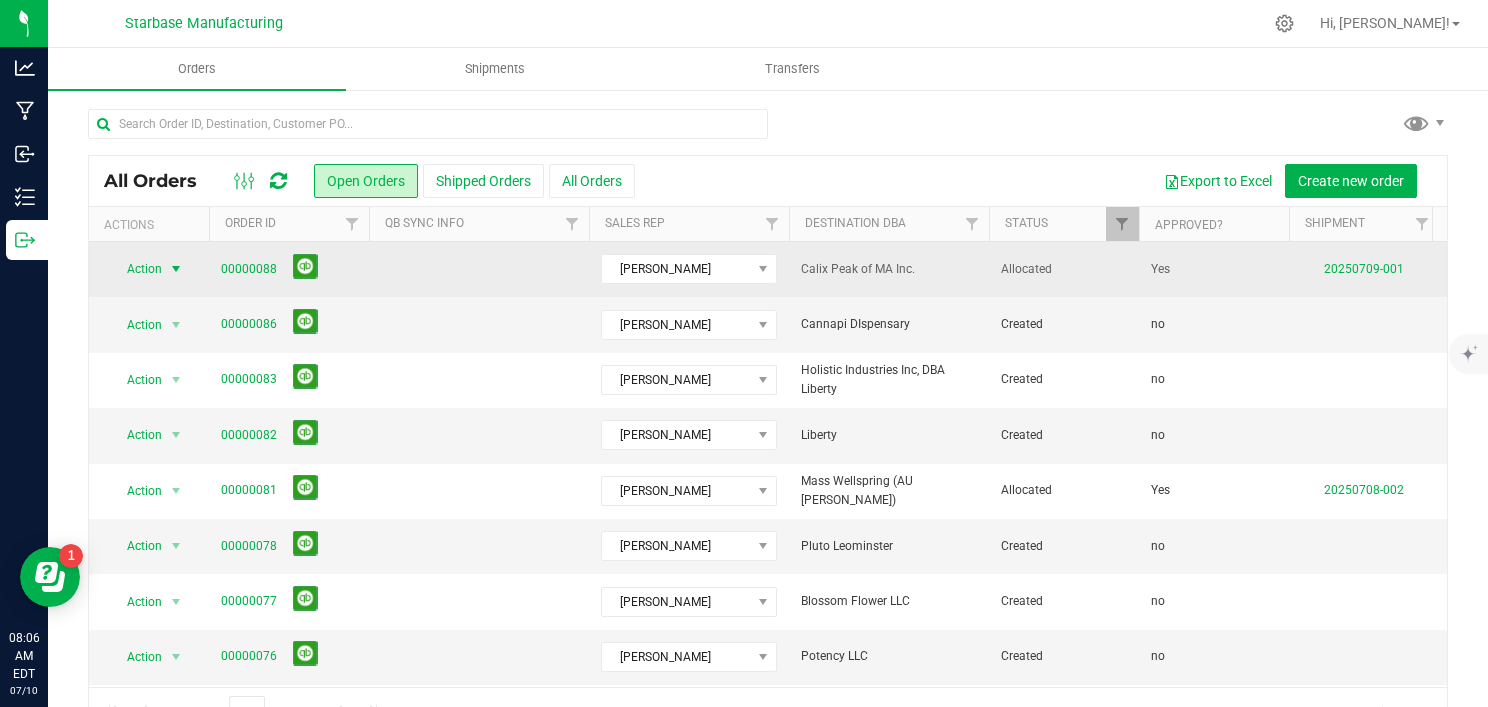 click at bounding box center (176, 269) 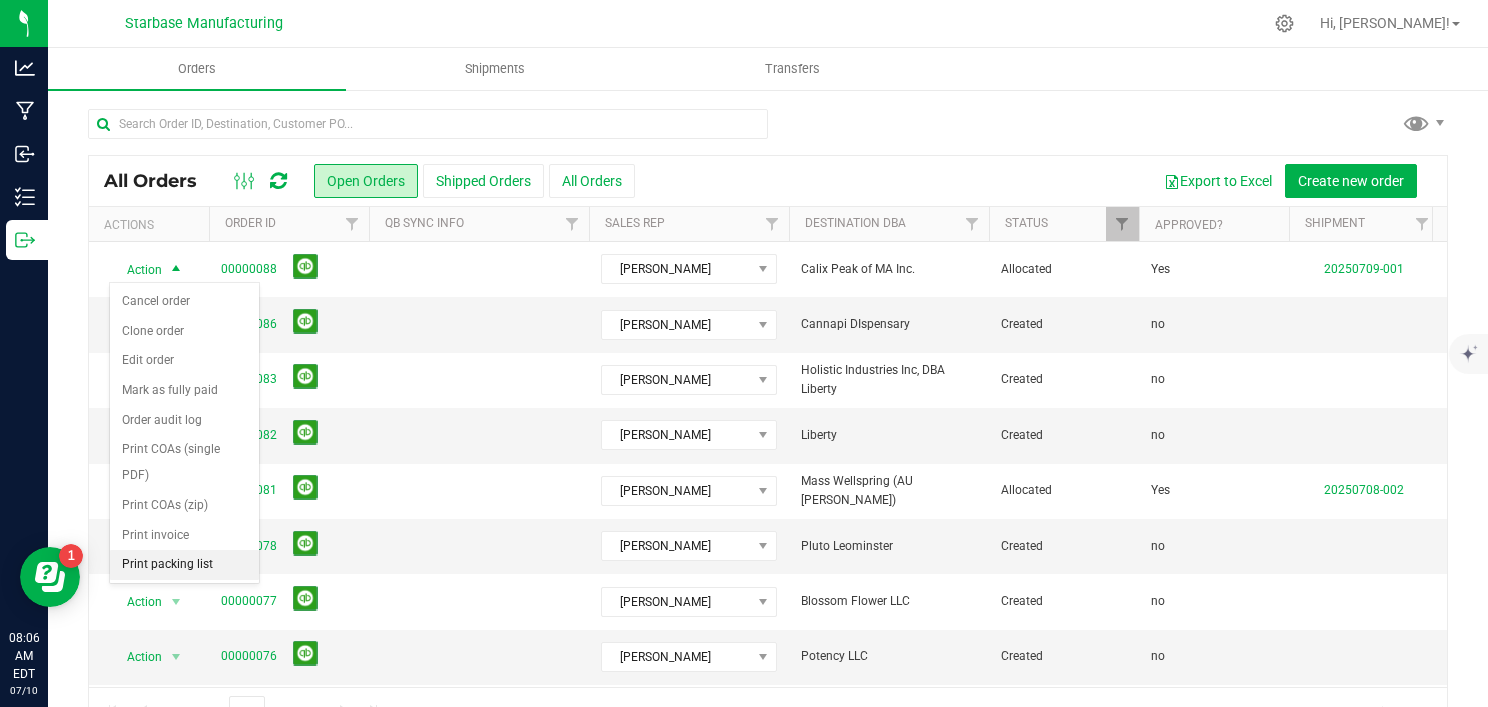 click on "Print packing list" at bounding box center (184, 565) 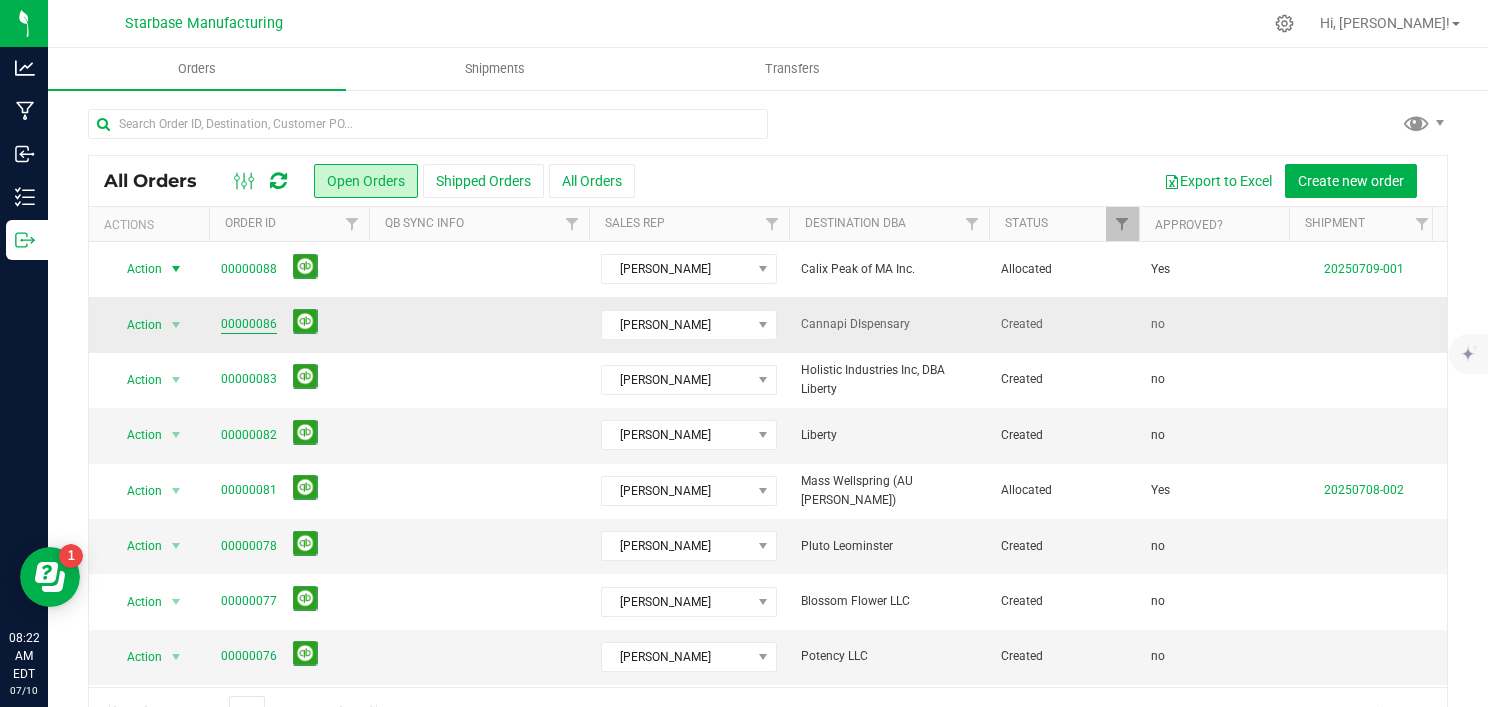 click on "00000086" at bounding box center (249, 324) 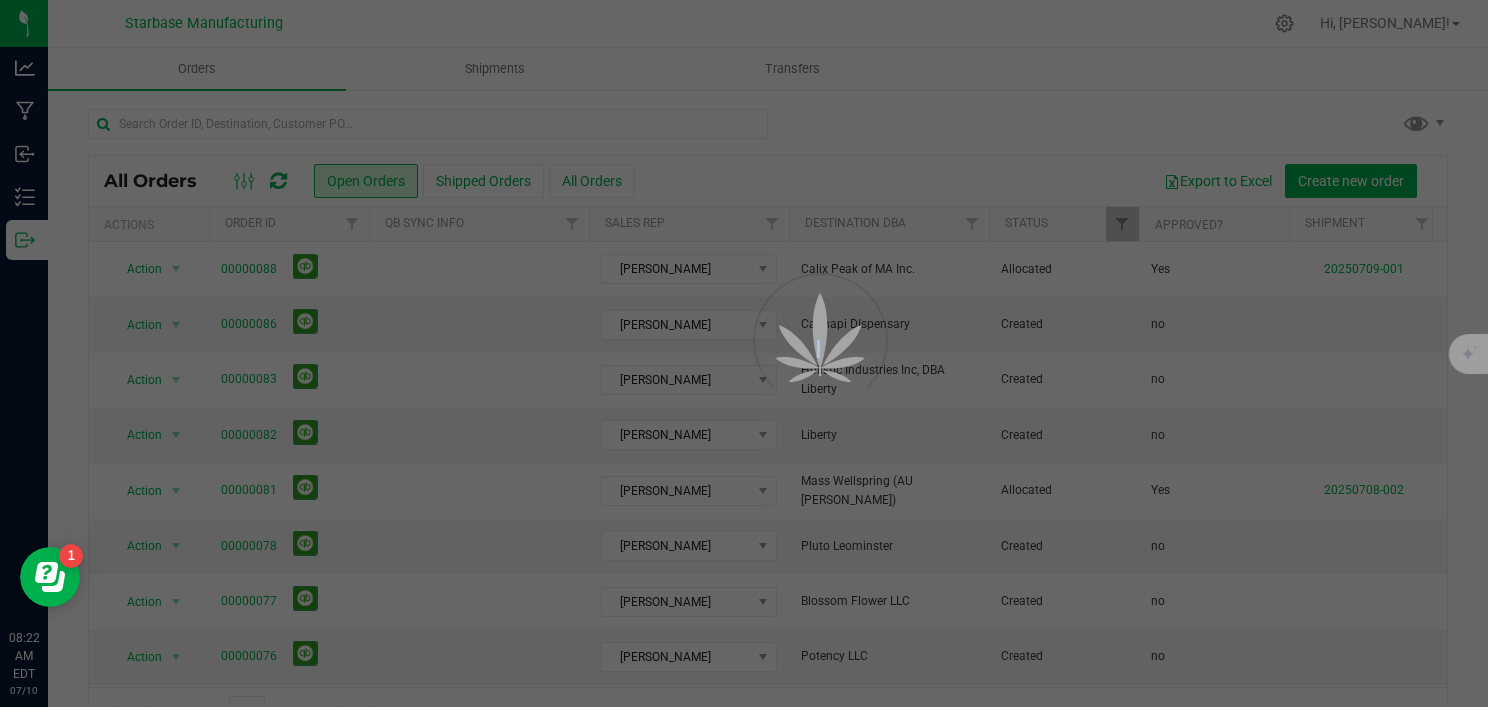click at bounding box center (744, 353) 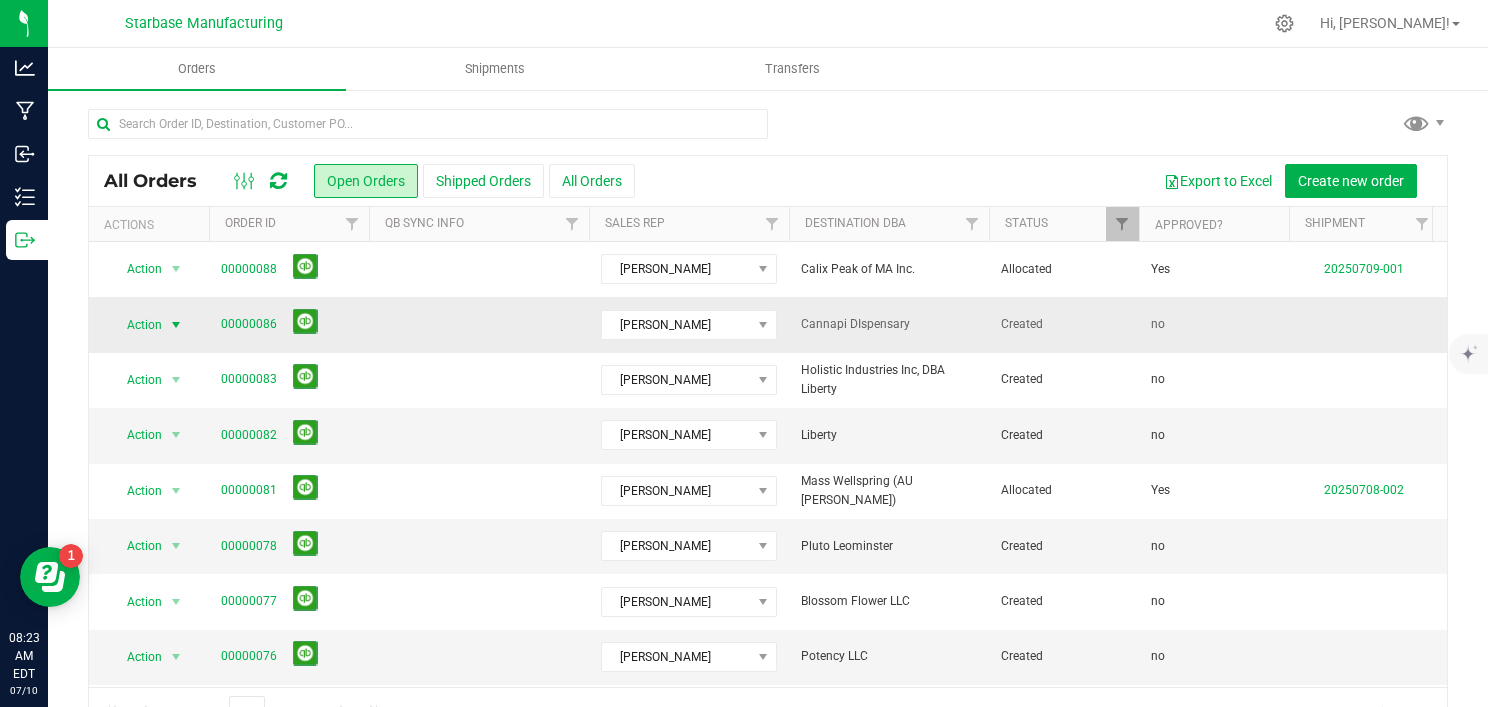 click on "Action" at bounding box center [136, 325] 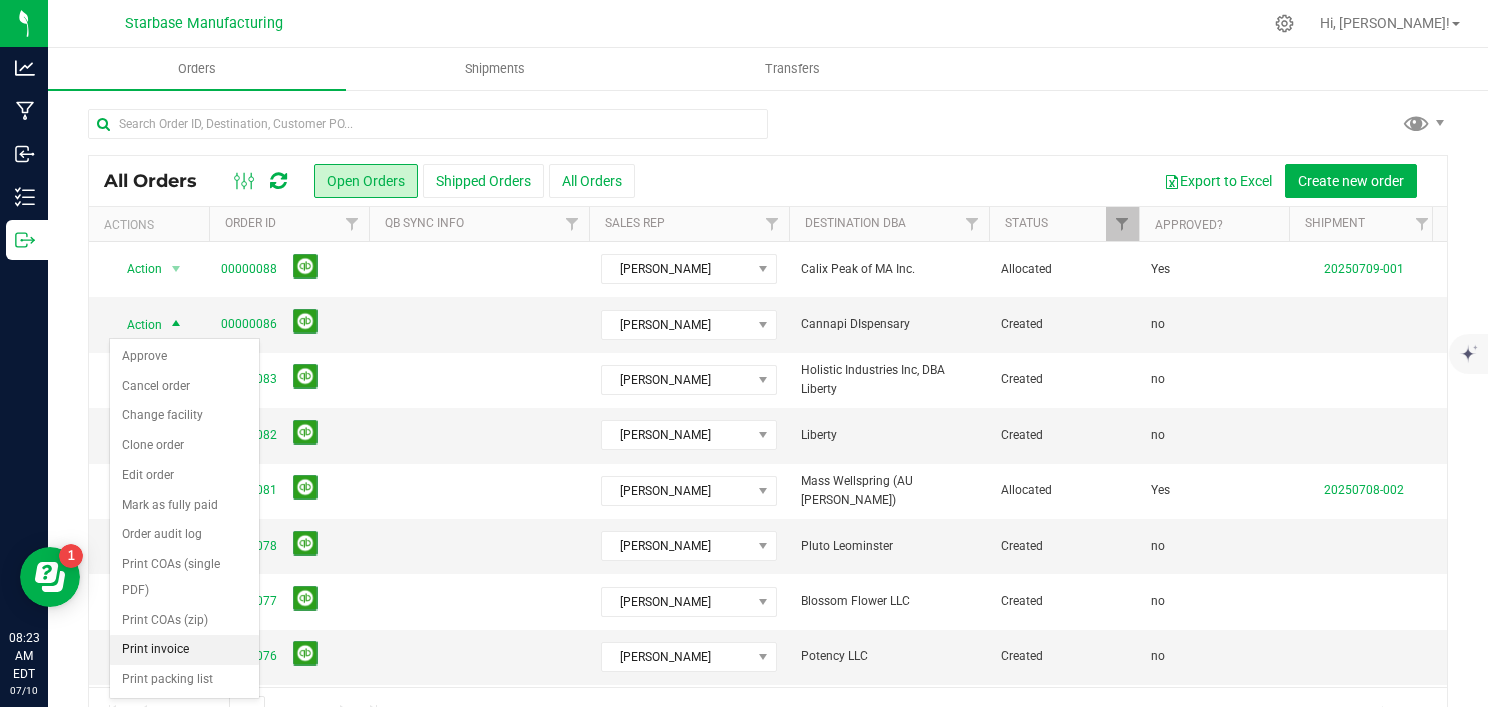 click on "Print invoice" at bounding box center [184, 650] 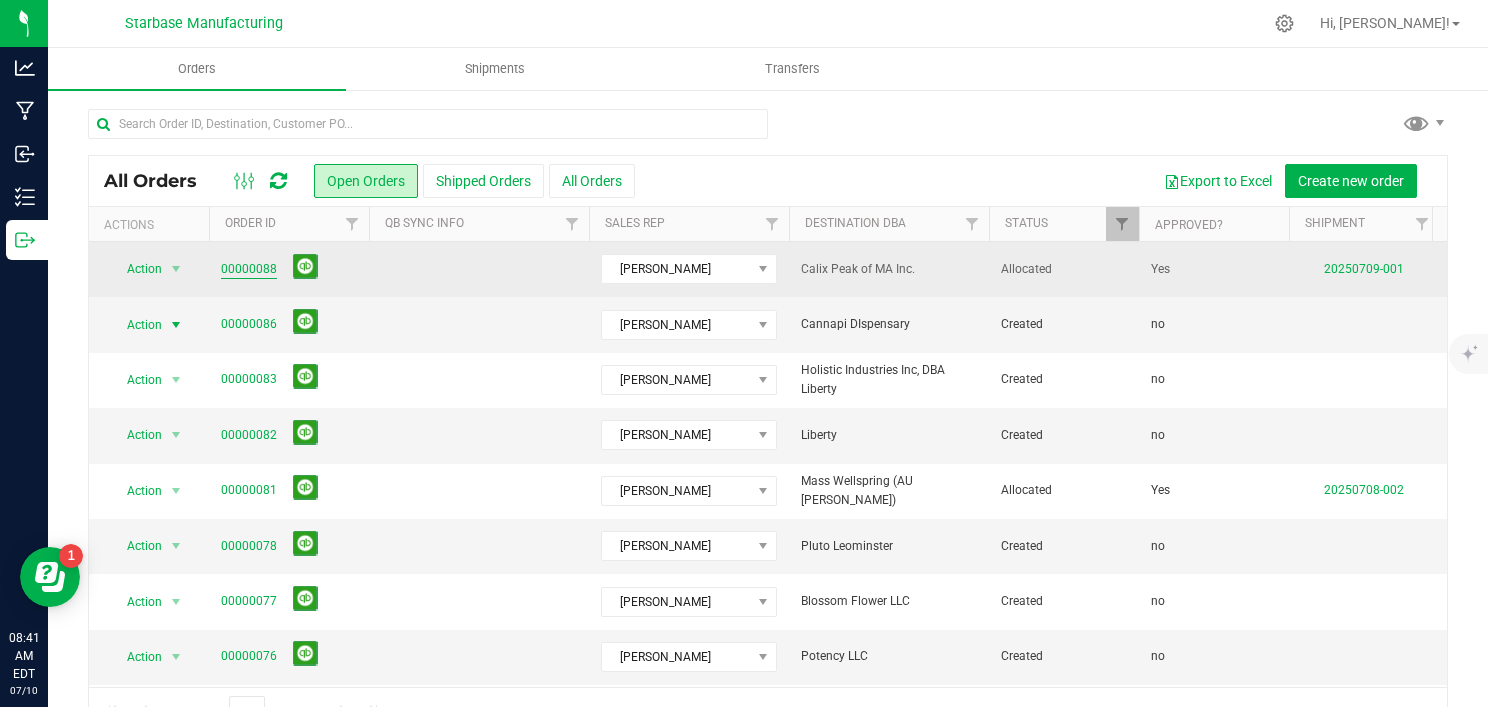 click on "00000088" at bounding box center [249, 269] 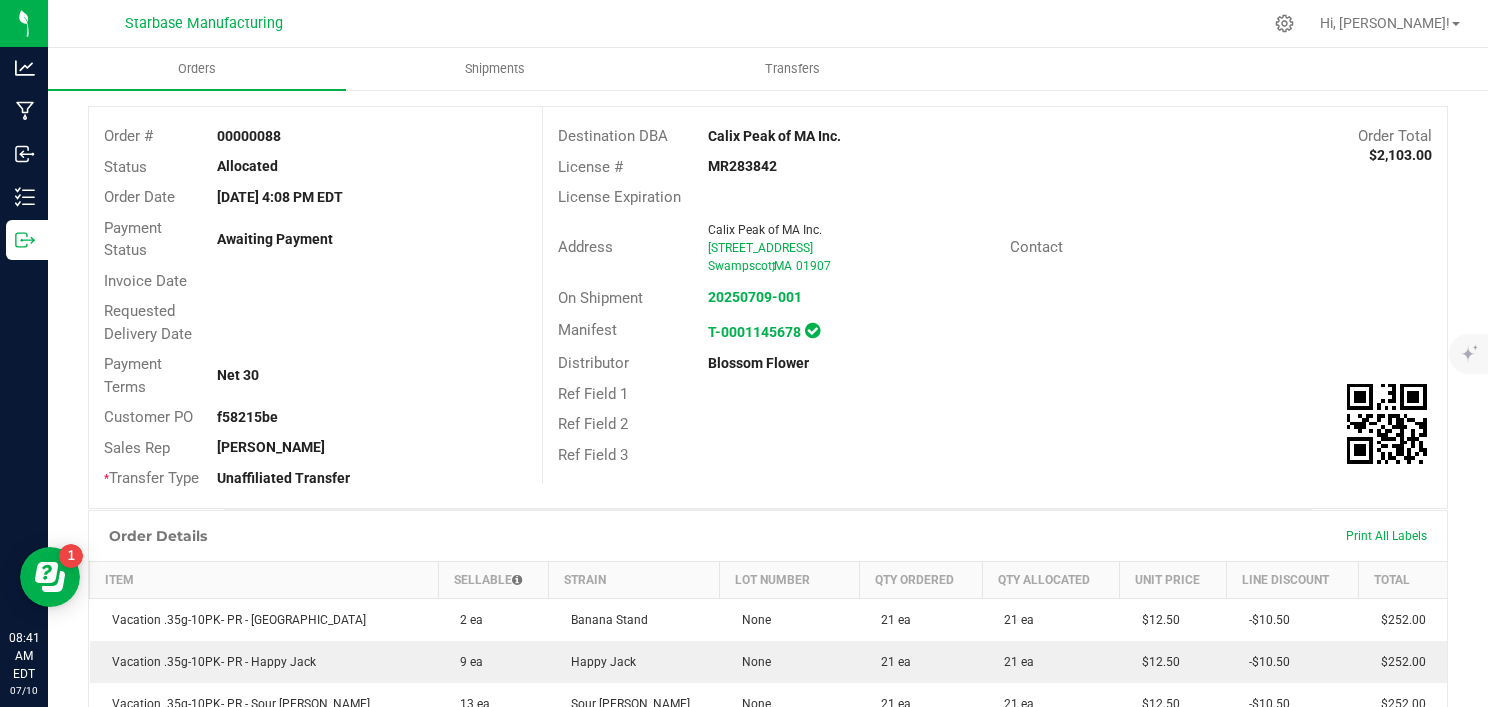 scroll, scrollTop: 95, scrollLeft: 0, axis: vertical 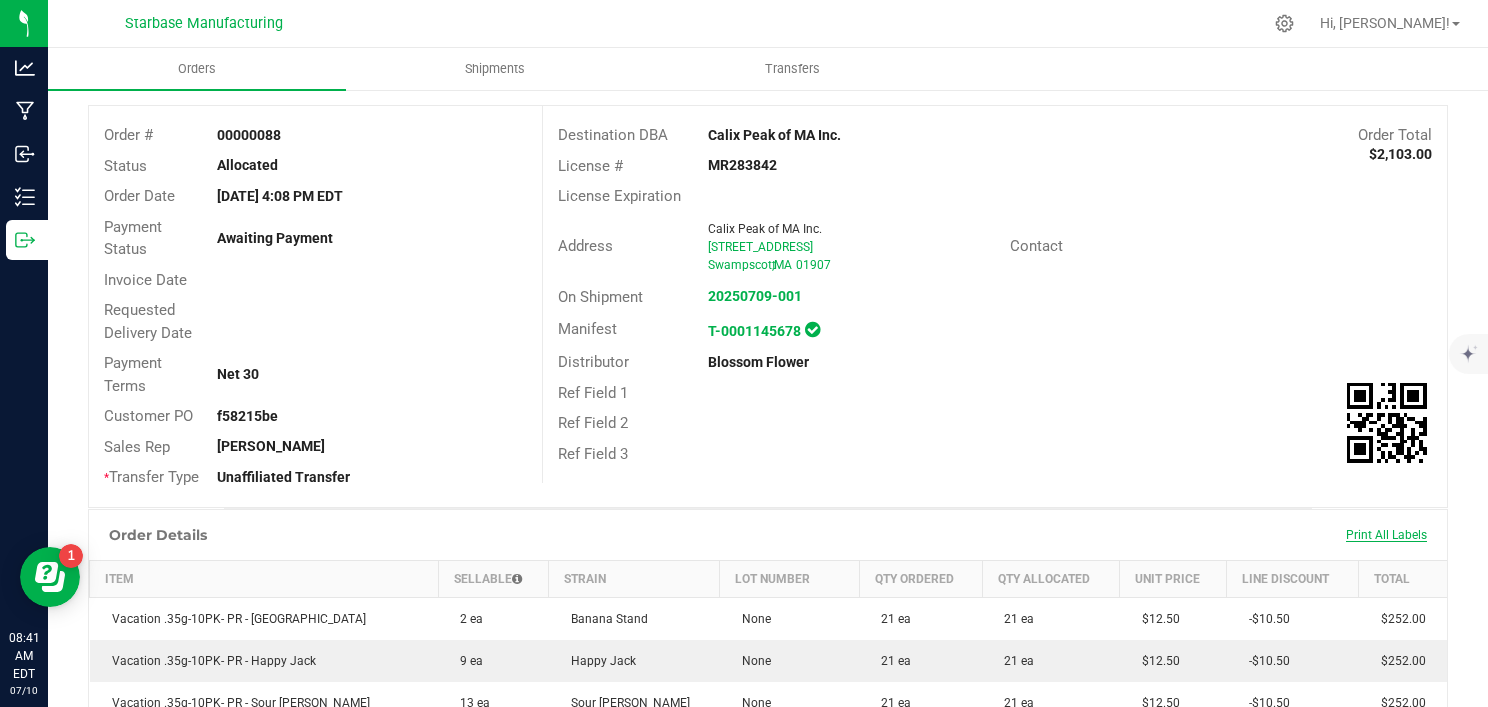 click on "Print All Labels" at bounding box center (1386, 535) 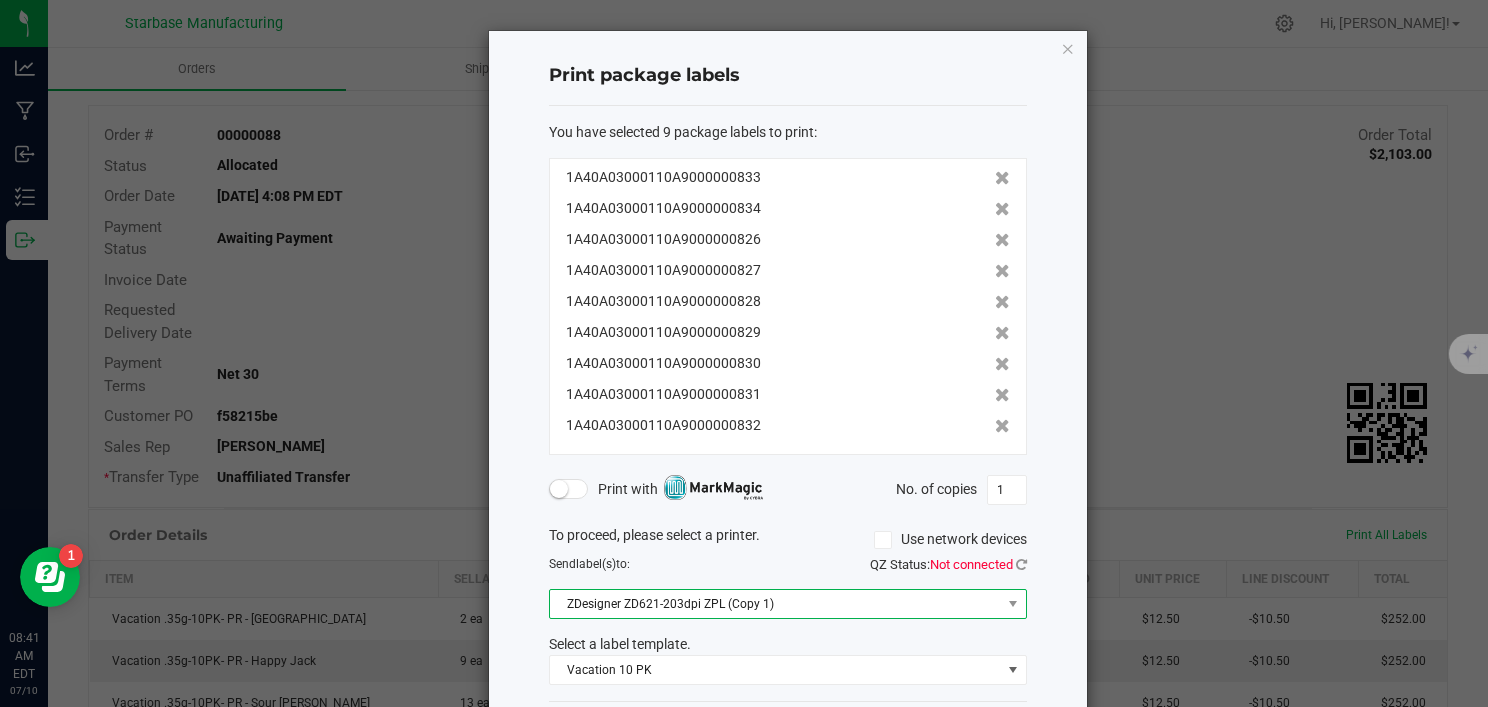 click on "ZDesigner ZD621-203dpi ZPL (Copy 1)" at bounding box center [775, 604] 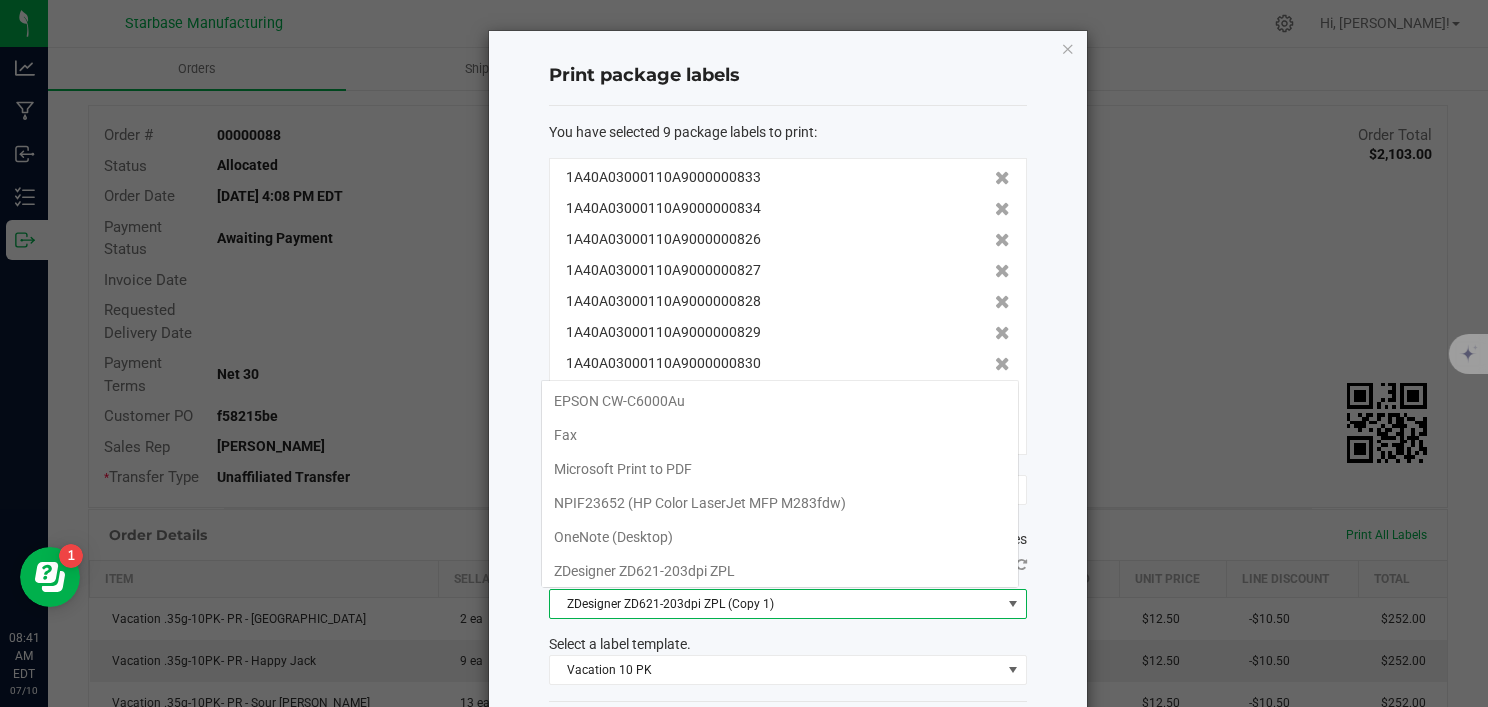 scroll, scrollTop: 99970, scrollLeft: 99521, axis: both 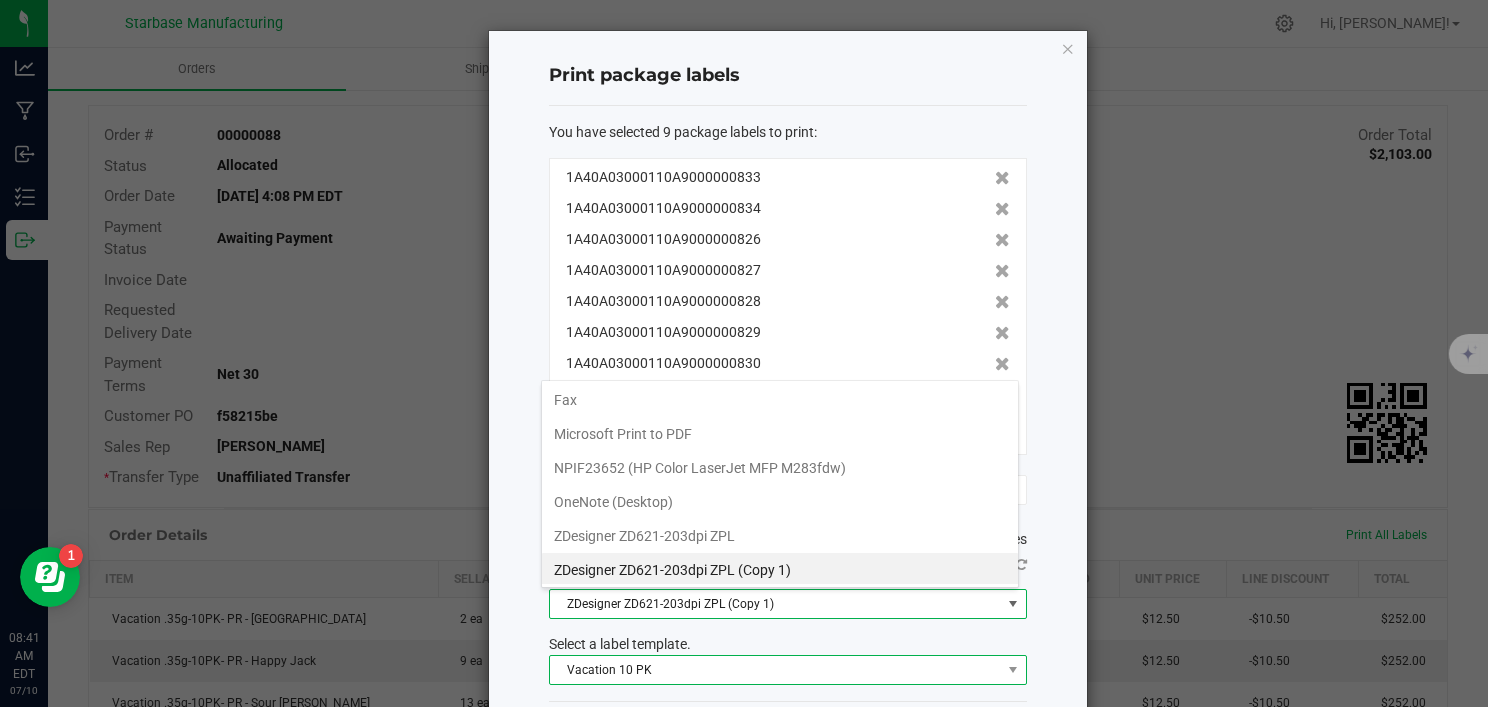 click on "Vacation 10 PK" at bounding box center [775, 670] 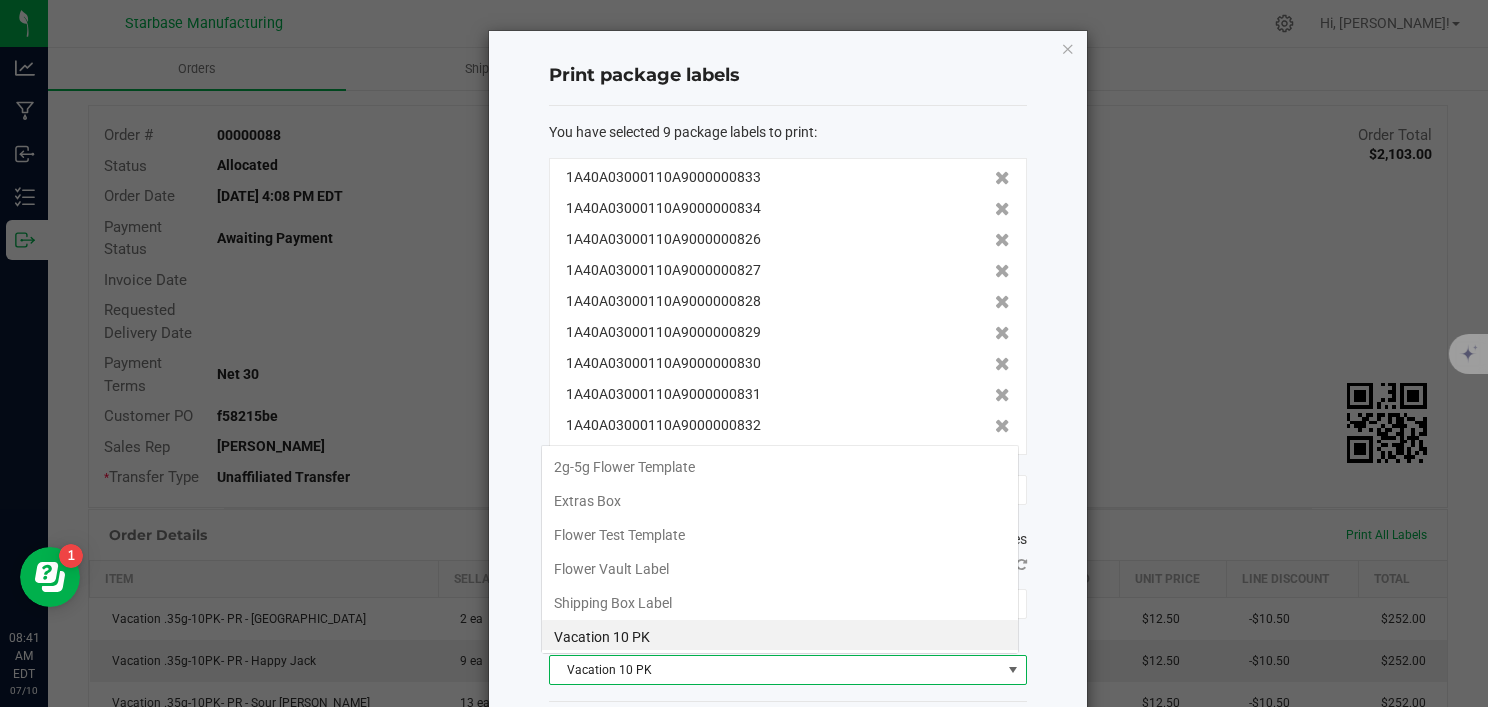 scroll, scrollTop: 99970, scrollLeft: 99521, axis: both 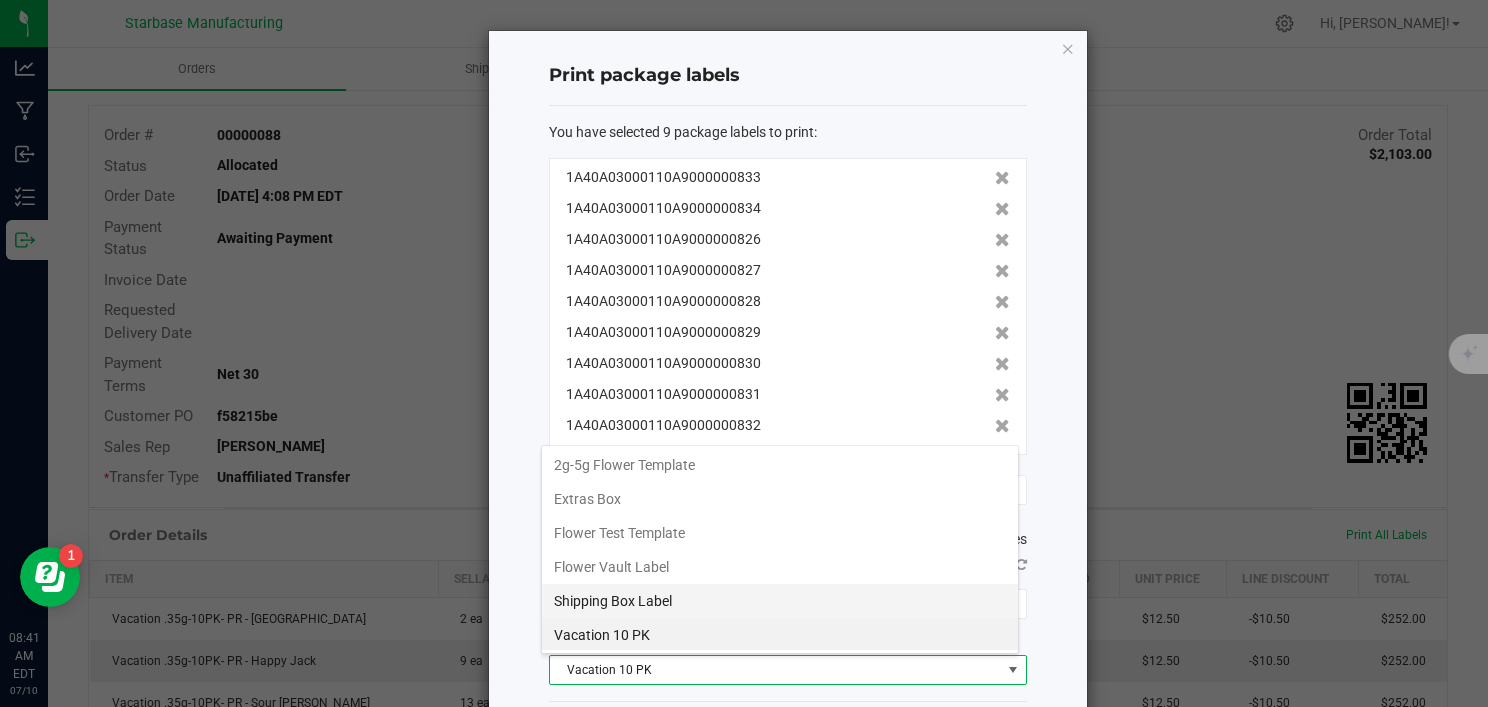 click on "Shipping Box Label" at bounding box center (780, 601) 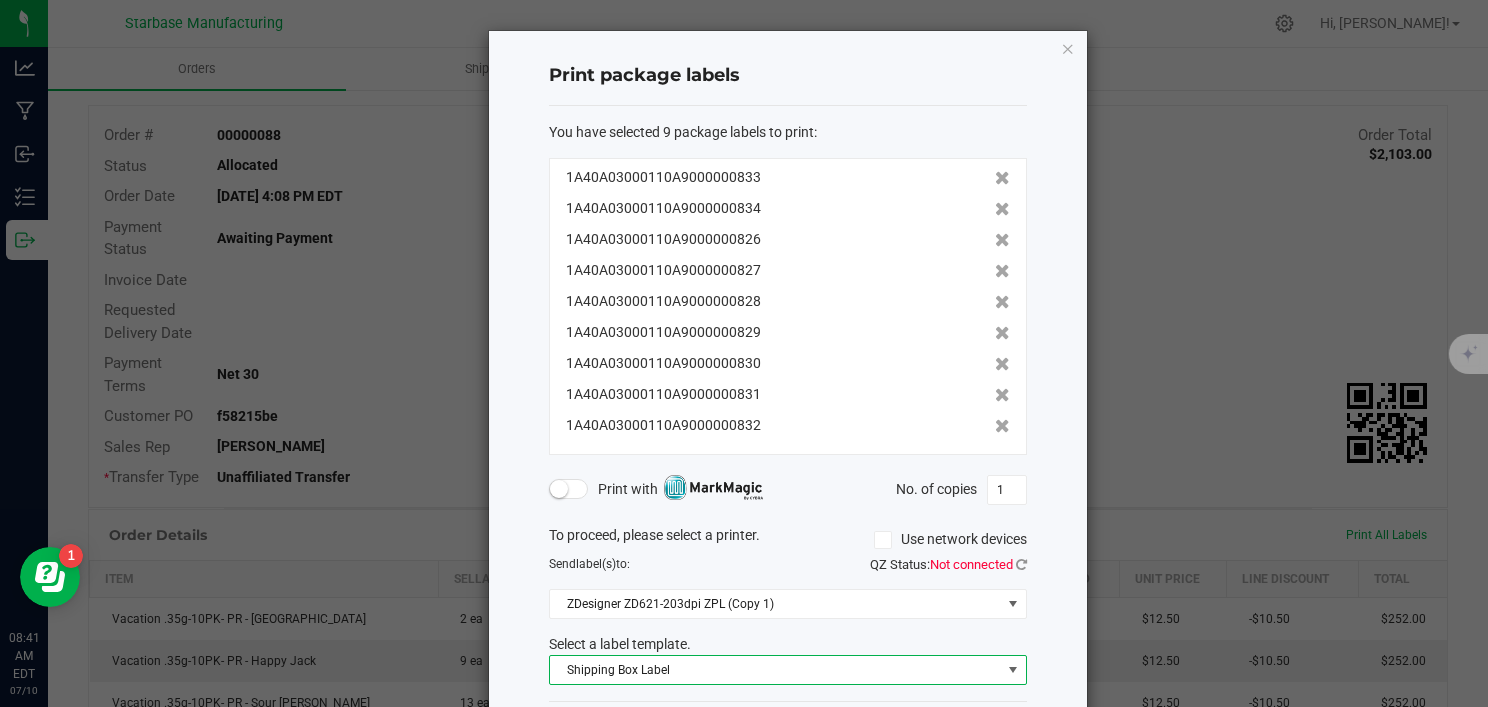 scroll, scrollTop: 92, scrollLeft: 0, axis: vertical 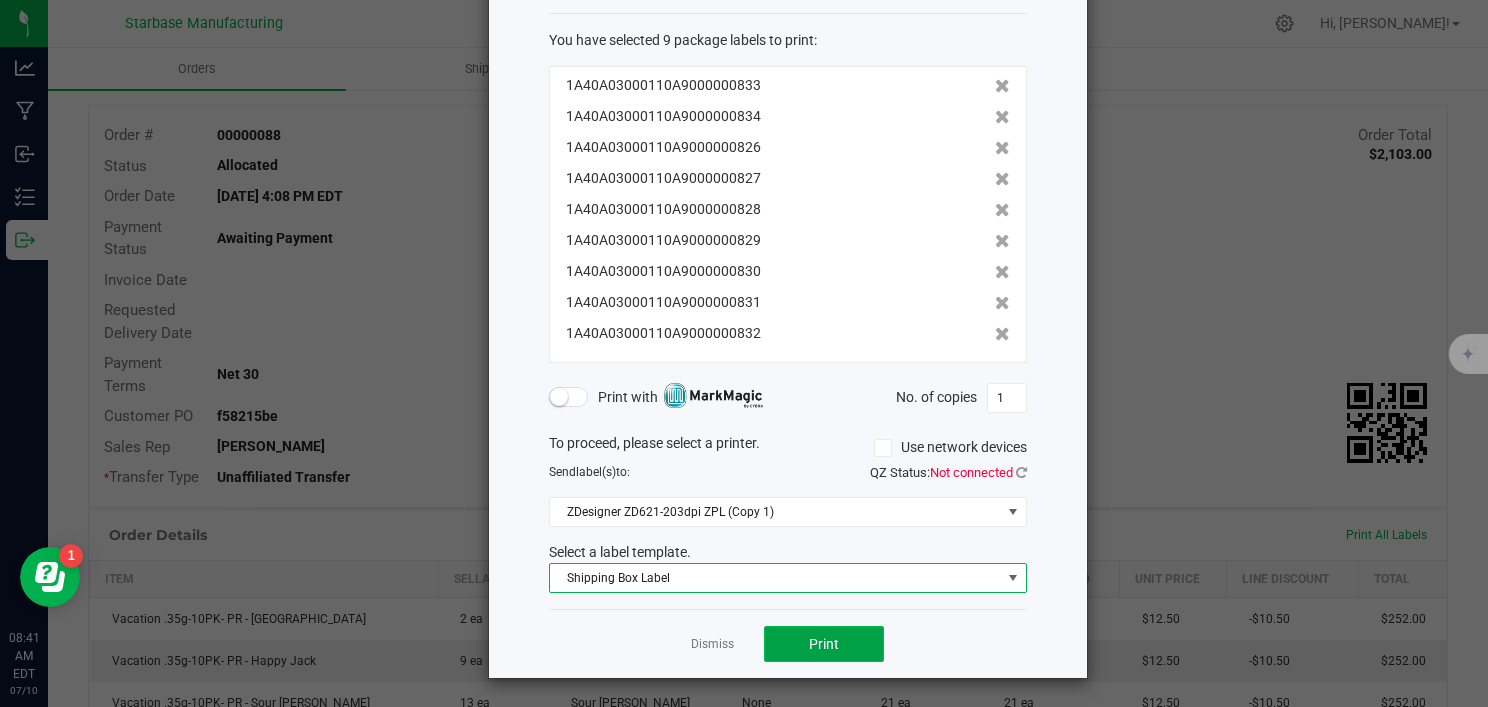 click on "Print" 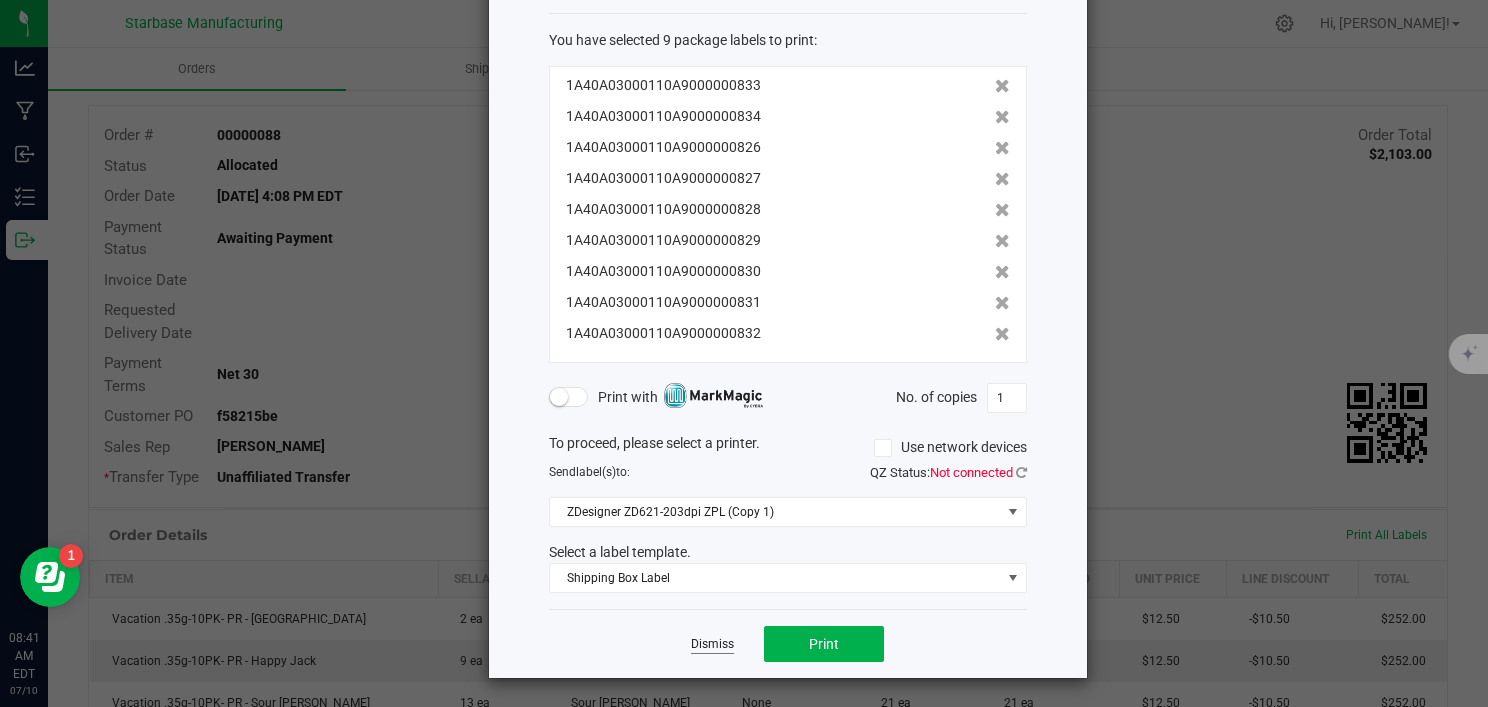 click on "Dismiss" 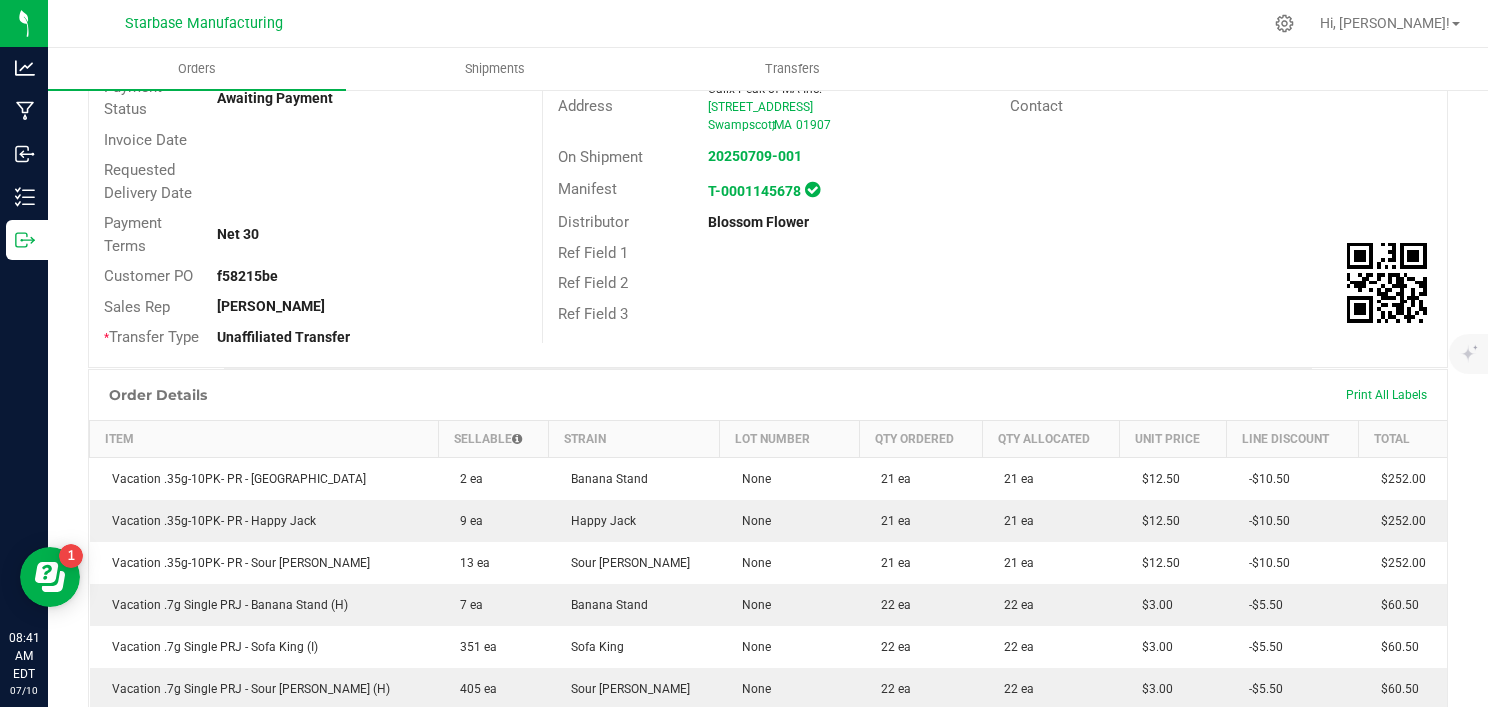 scroll, scrollTop: 116, scrollLeft: 0, axis: vertical 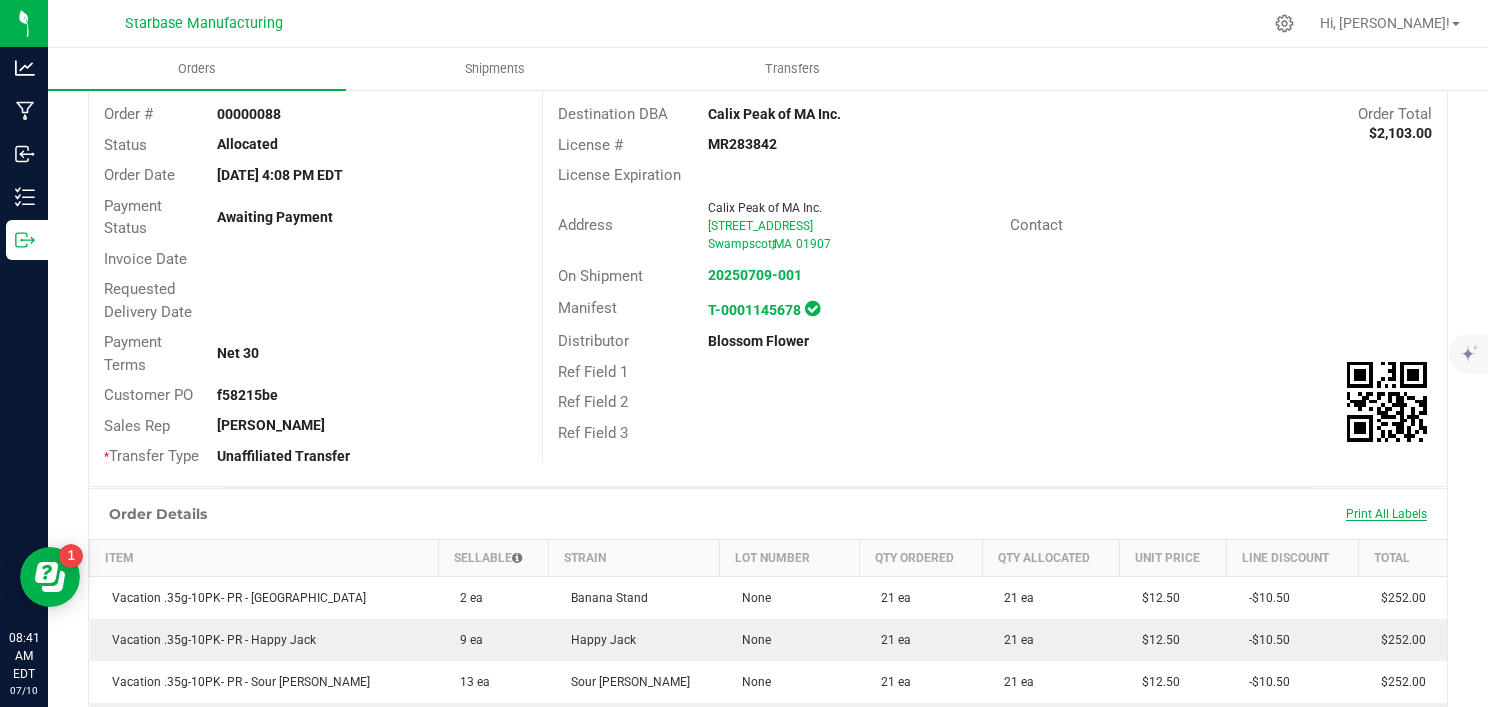 click on "Print All Labels" at bounding box center [1386, 514] 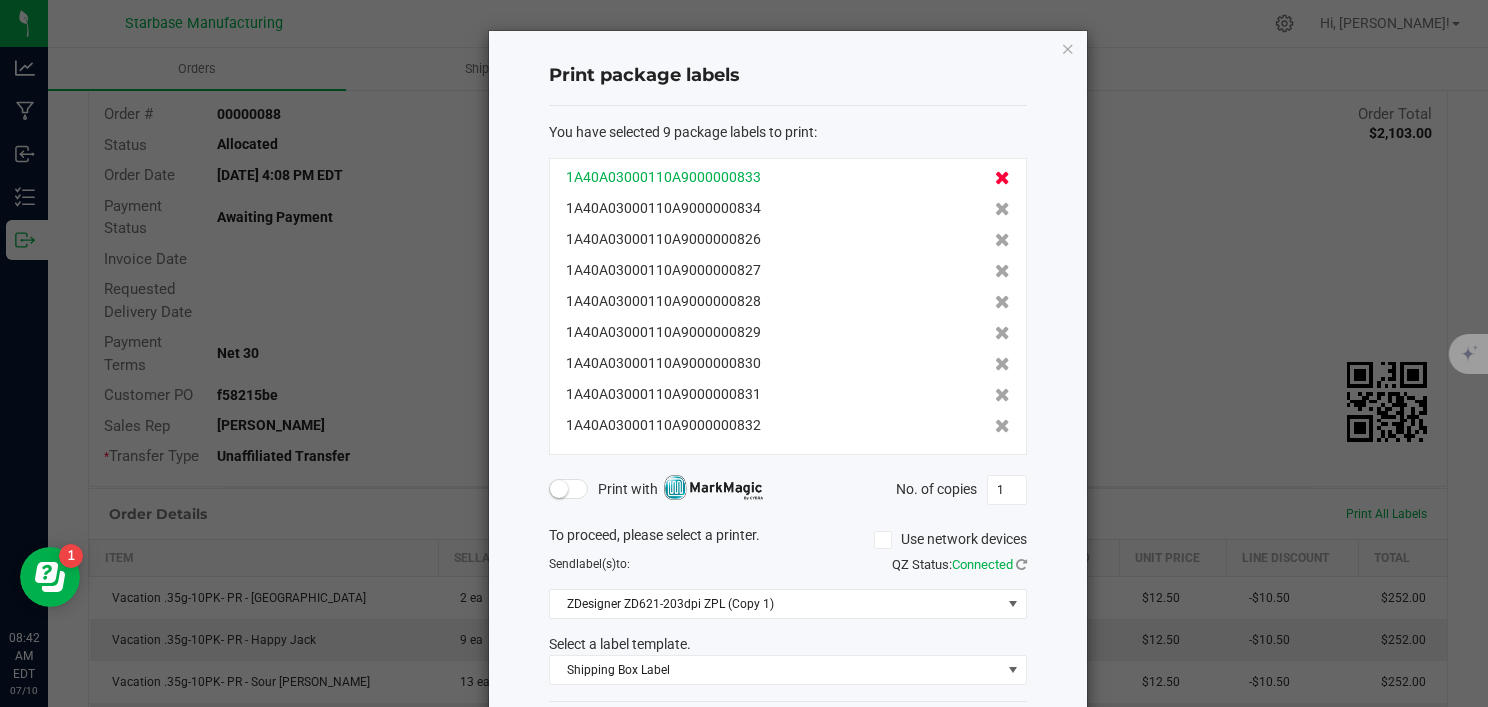 click 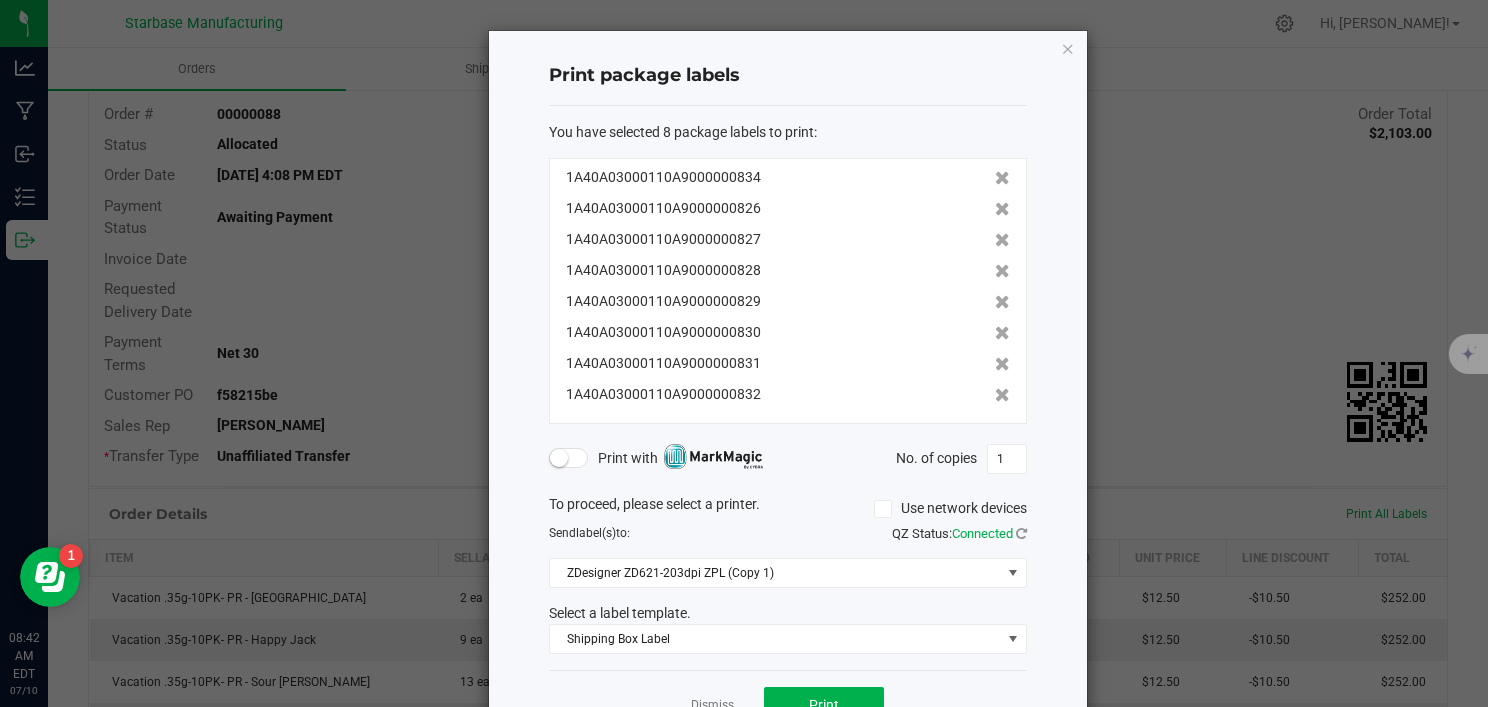 click 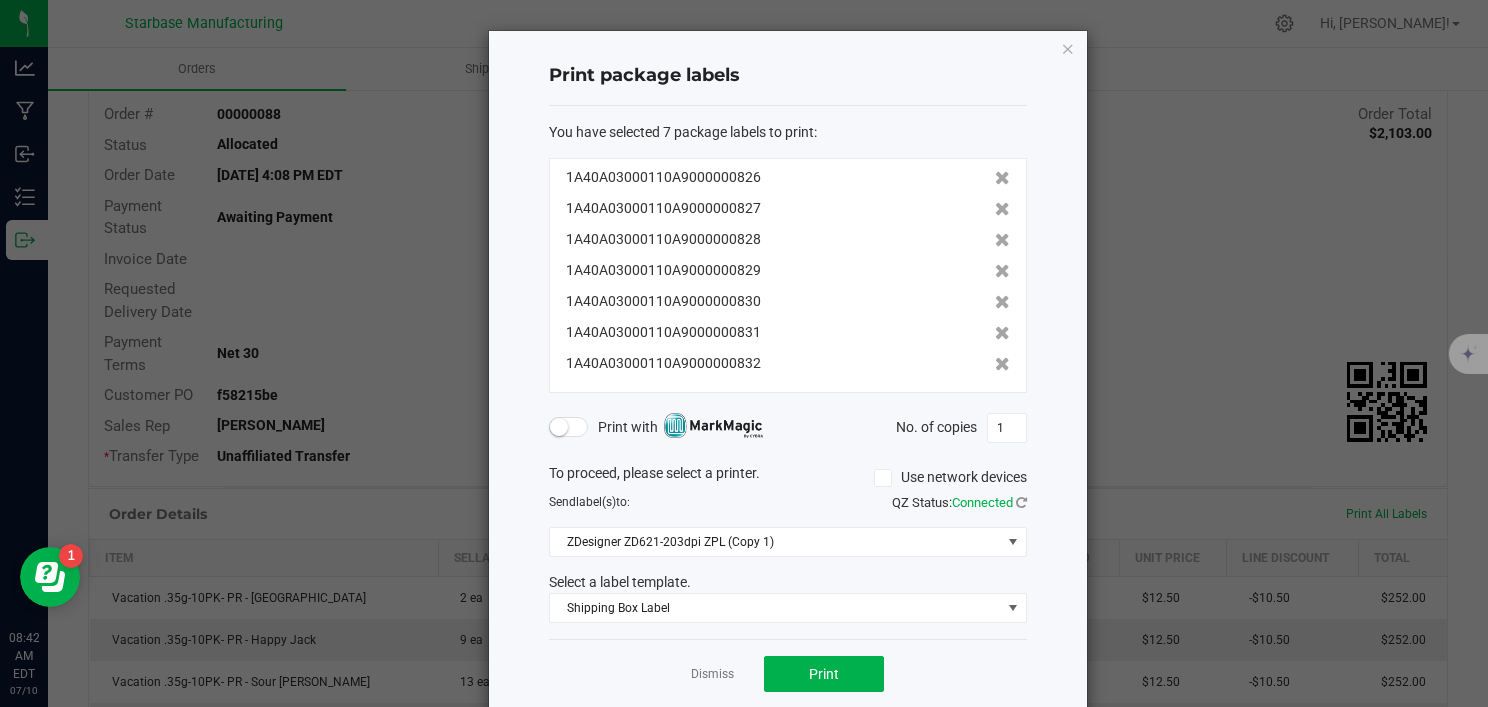click 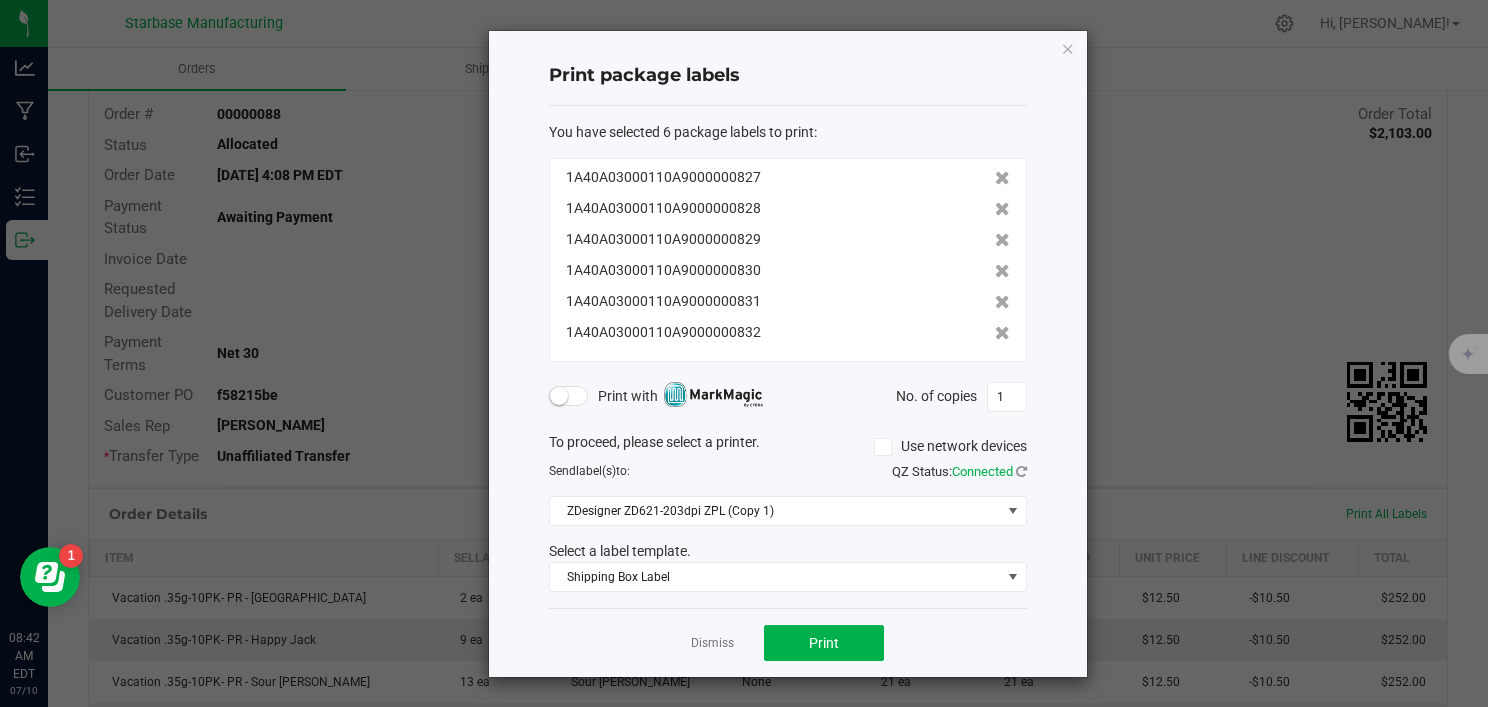 click 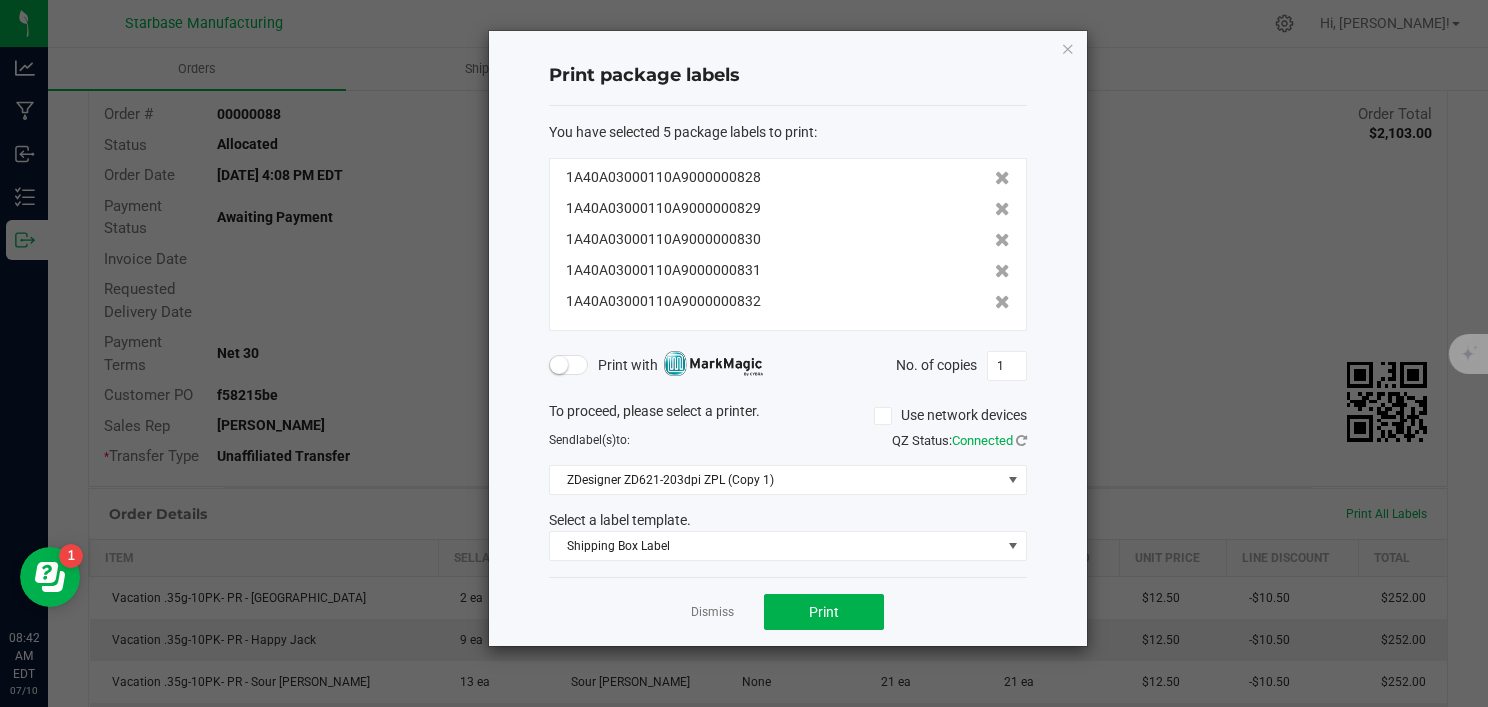 click 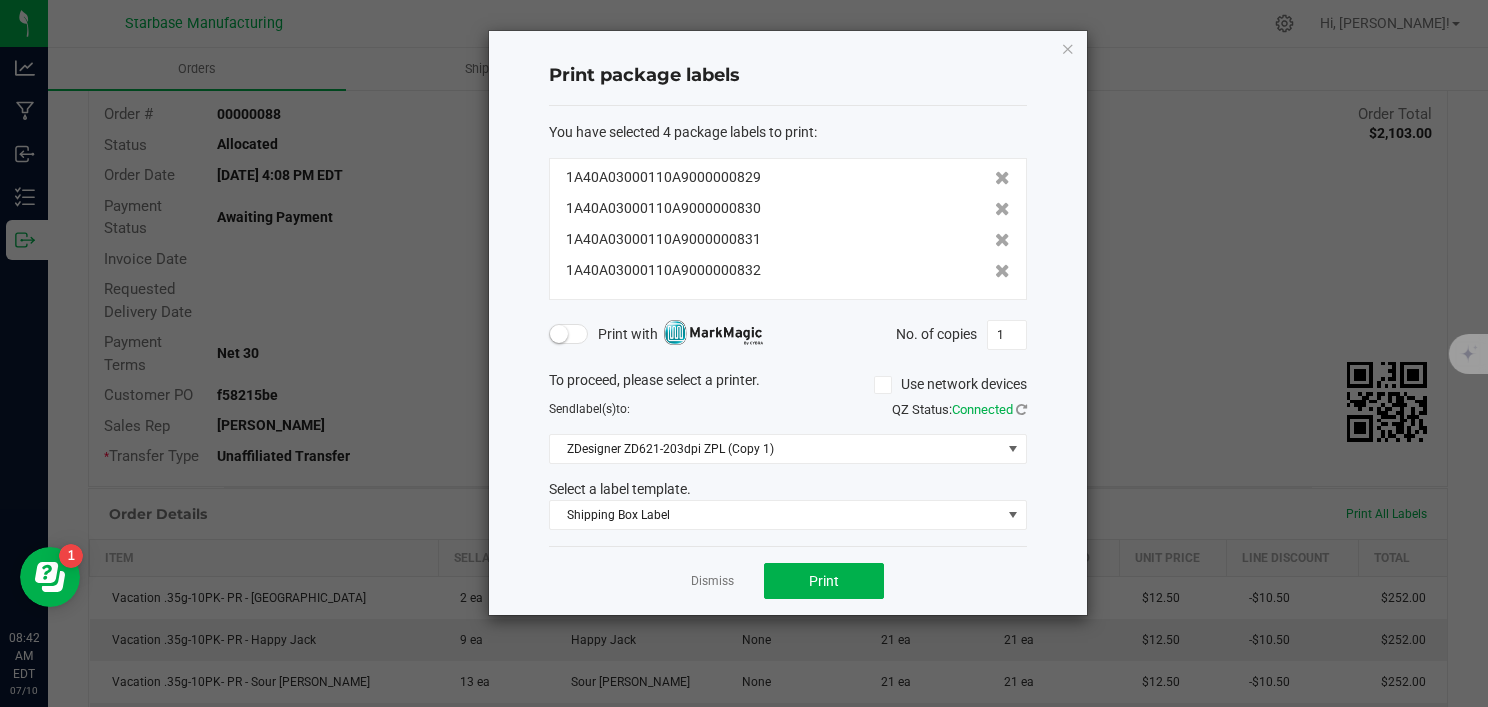 click 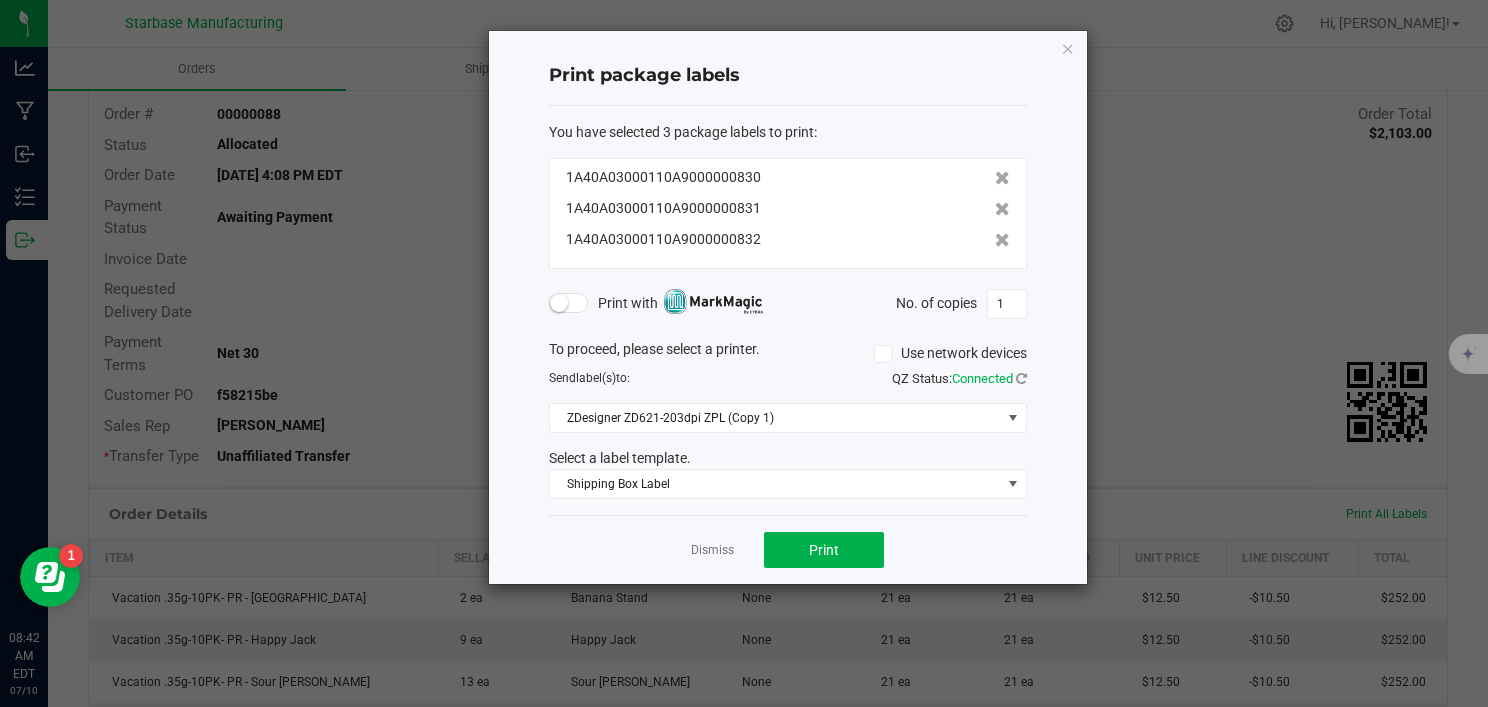 click 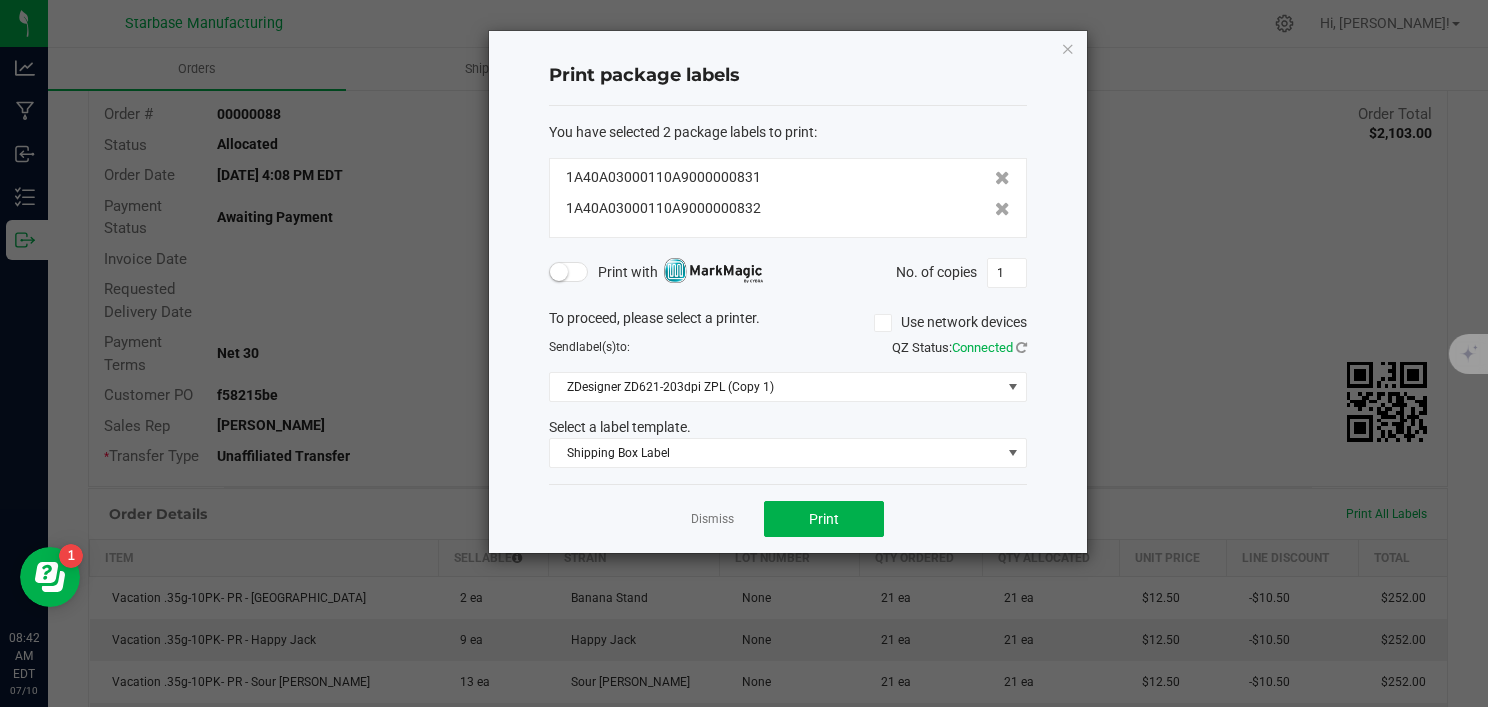 click 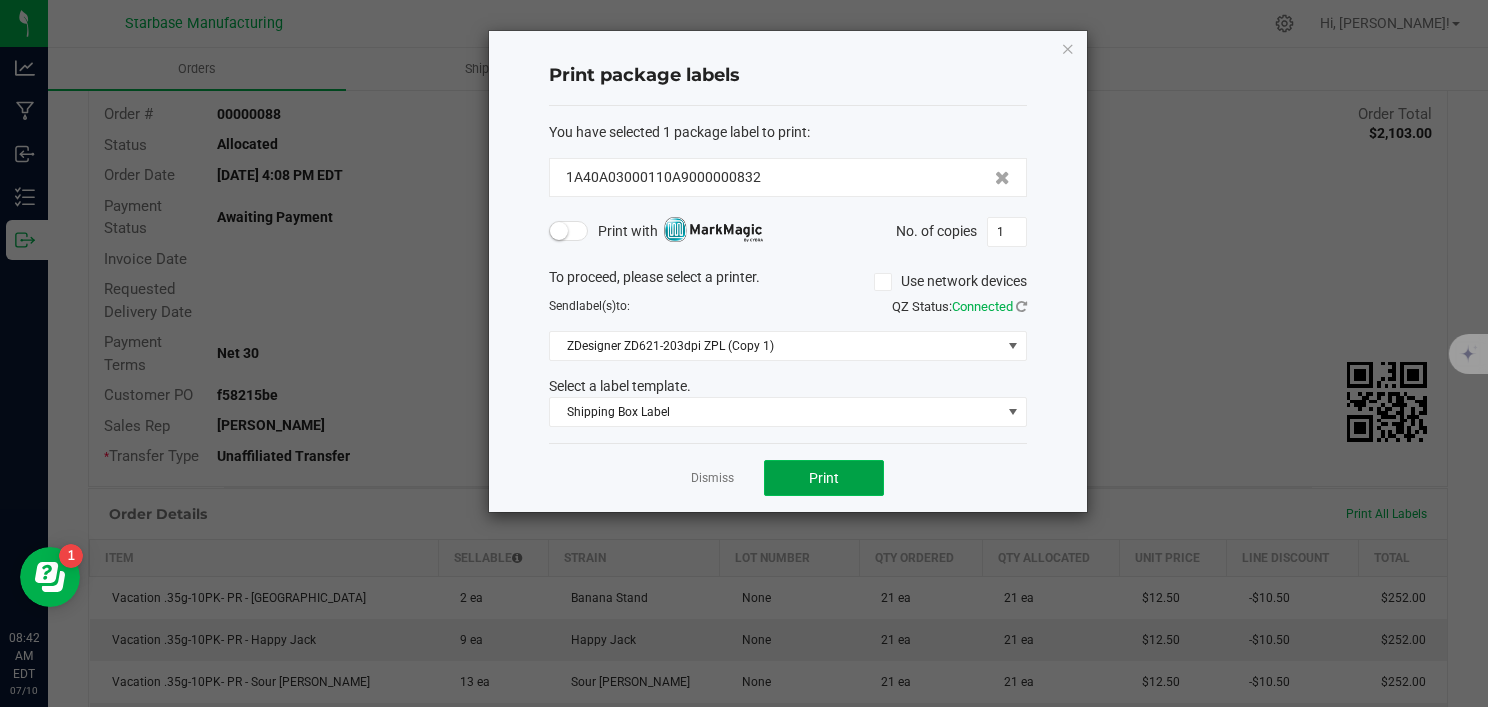 click on "Print" 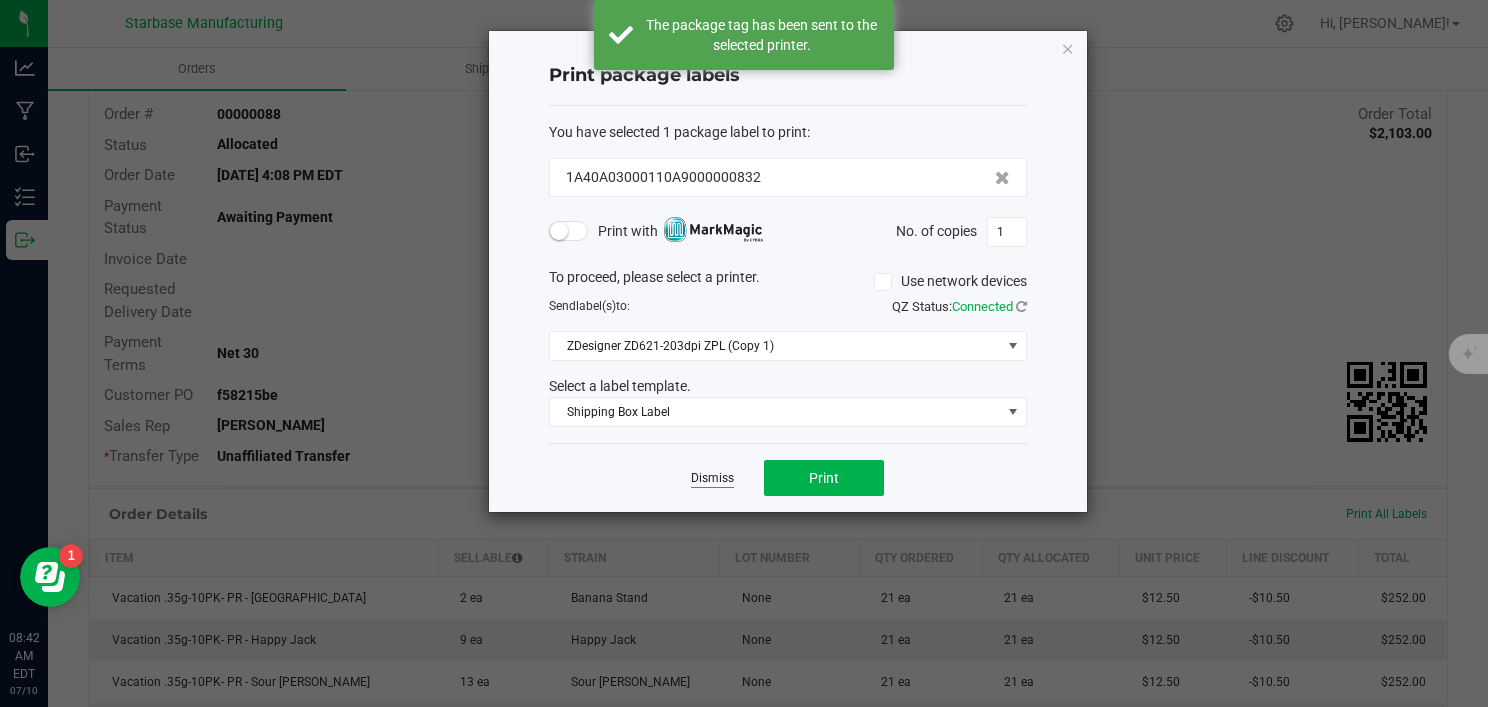 click on "Dismiss" 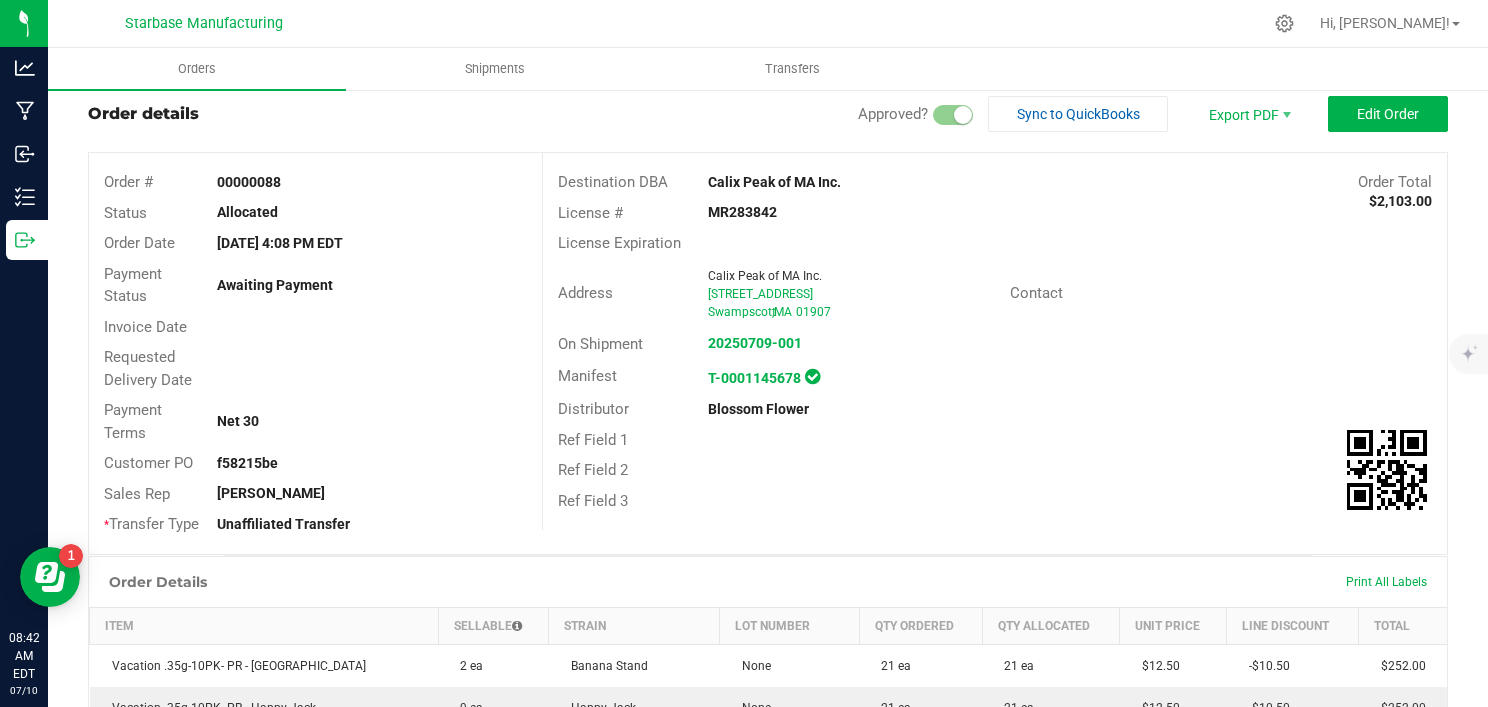 scroll, scrollTop: 0, scrollLeft: 0, axis: both 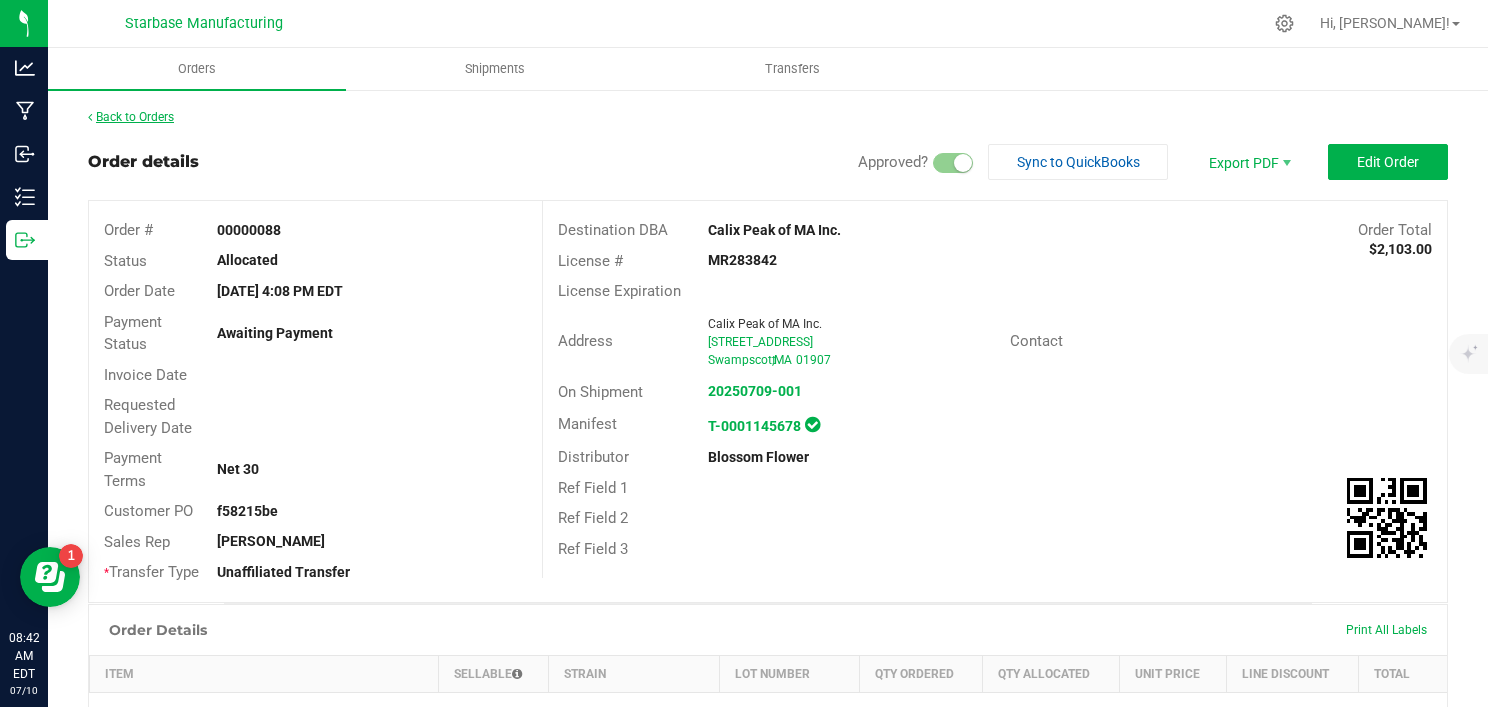click on "Back to Orders" at bounding box center [131, 117] 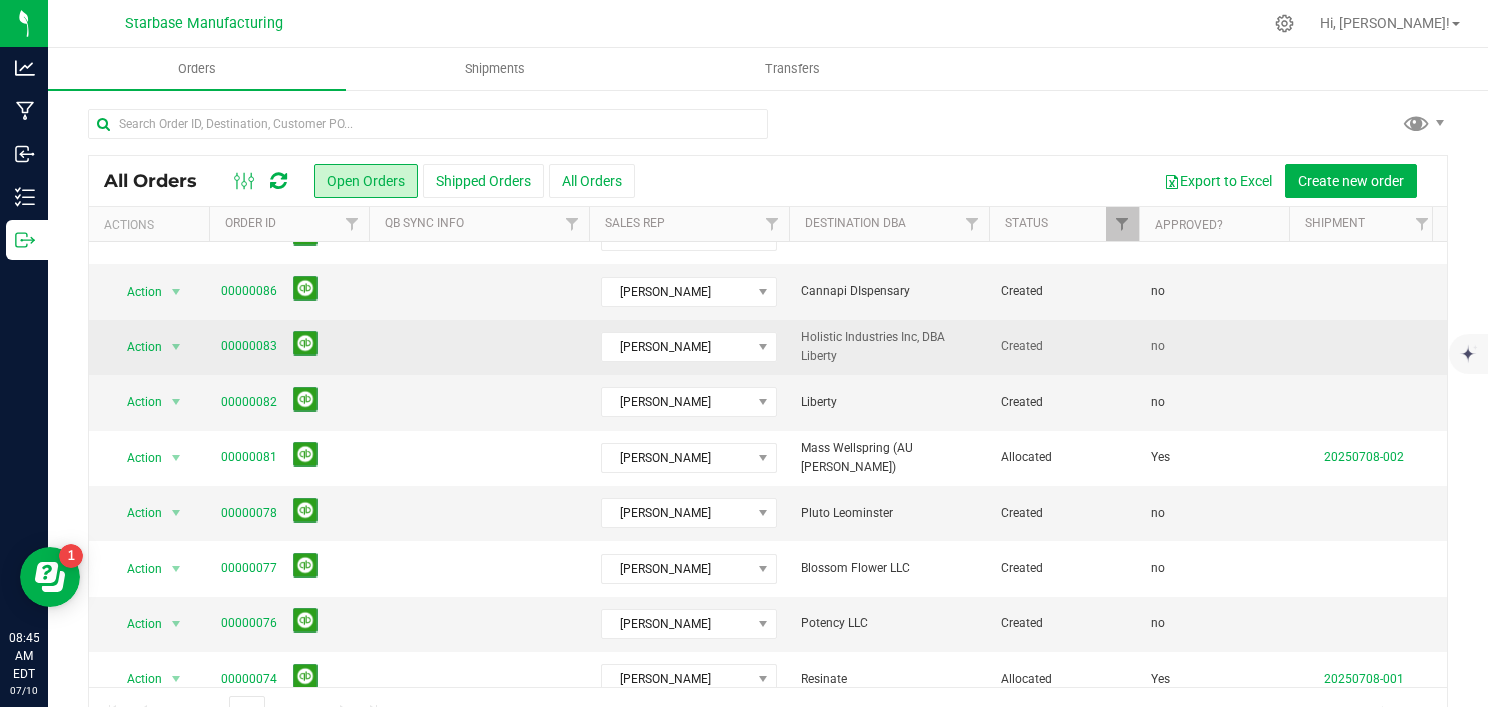 scroll, scrollTop: 28, scrollLeft: 2, axis: both 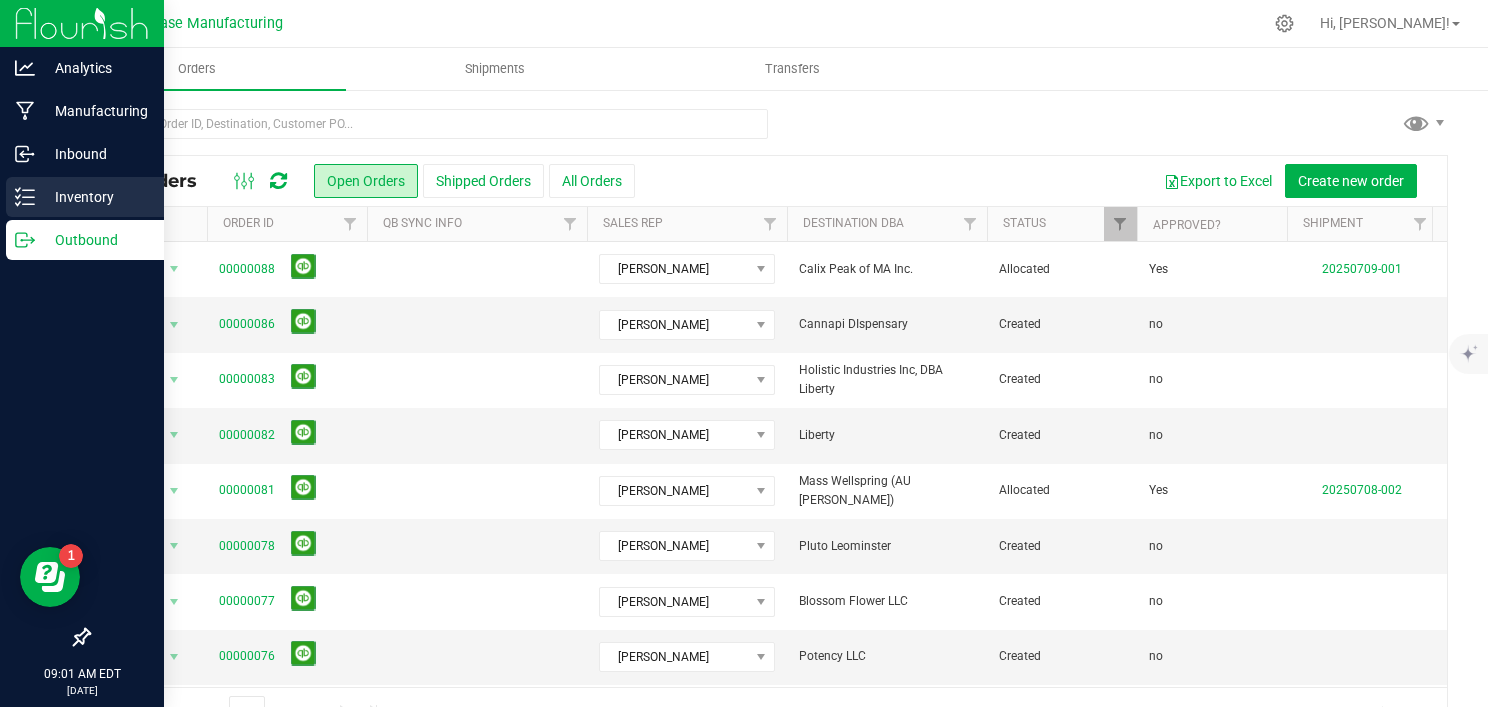 click on "Inventory" at bounding box center (95, 197) 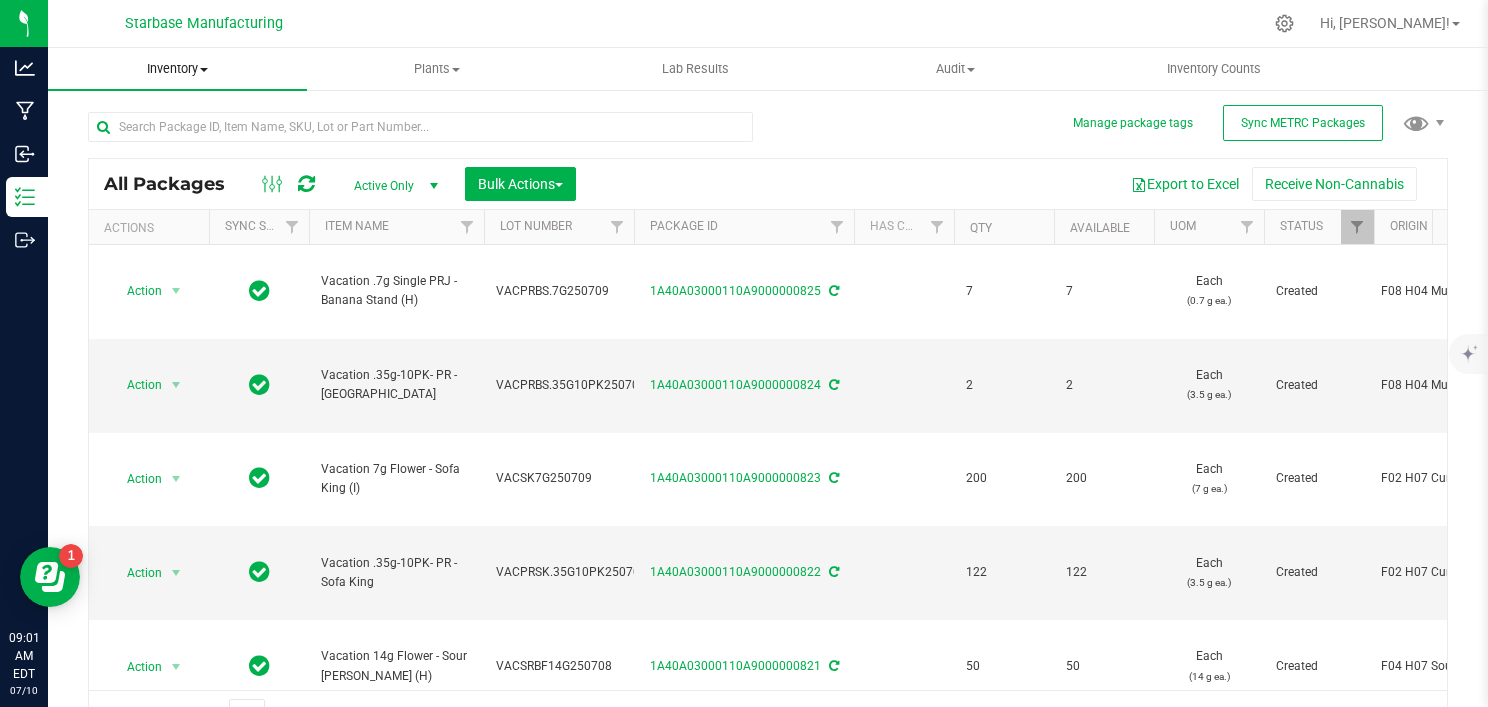 click on "Inventory" at bounding box center (177, 69) 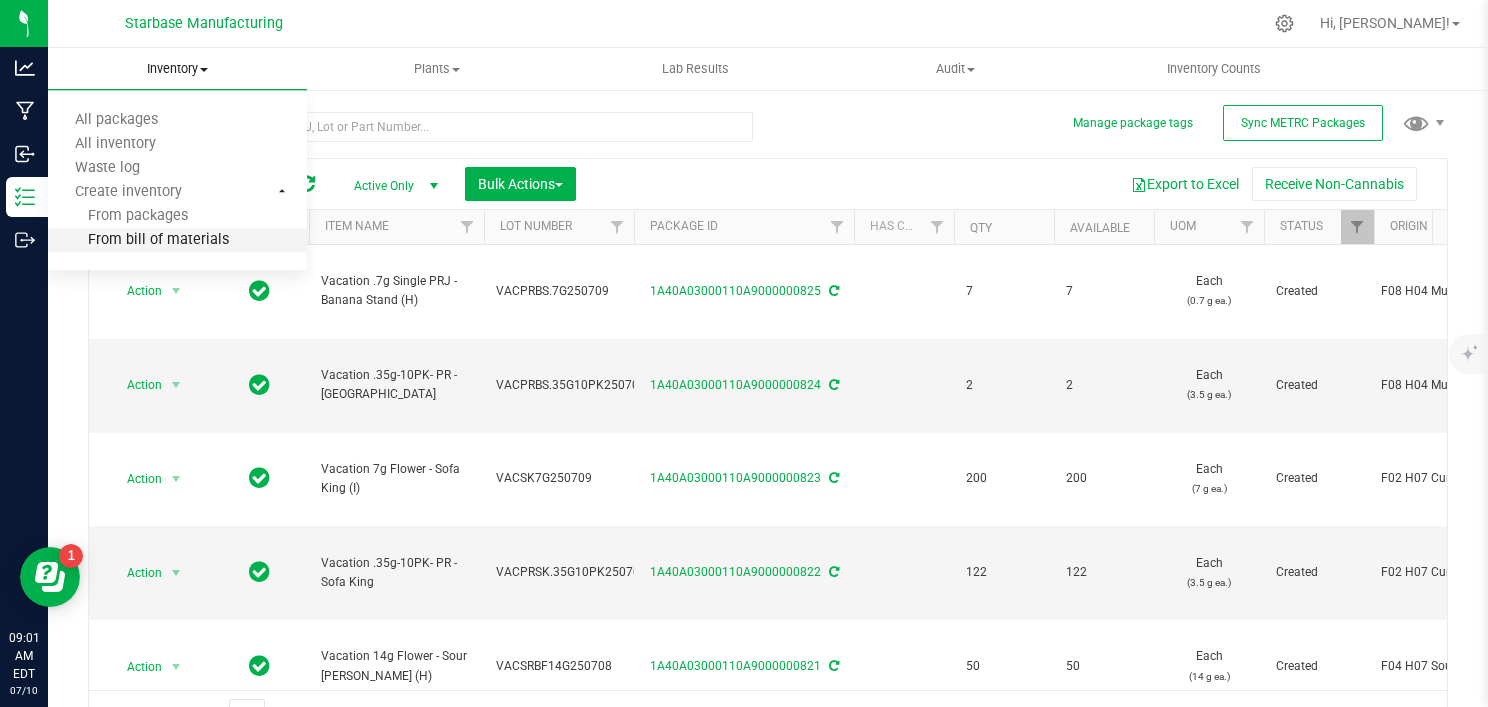 click on "From bill of materials" at bounding box center (177, 241) 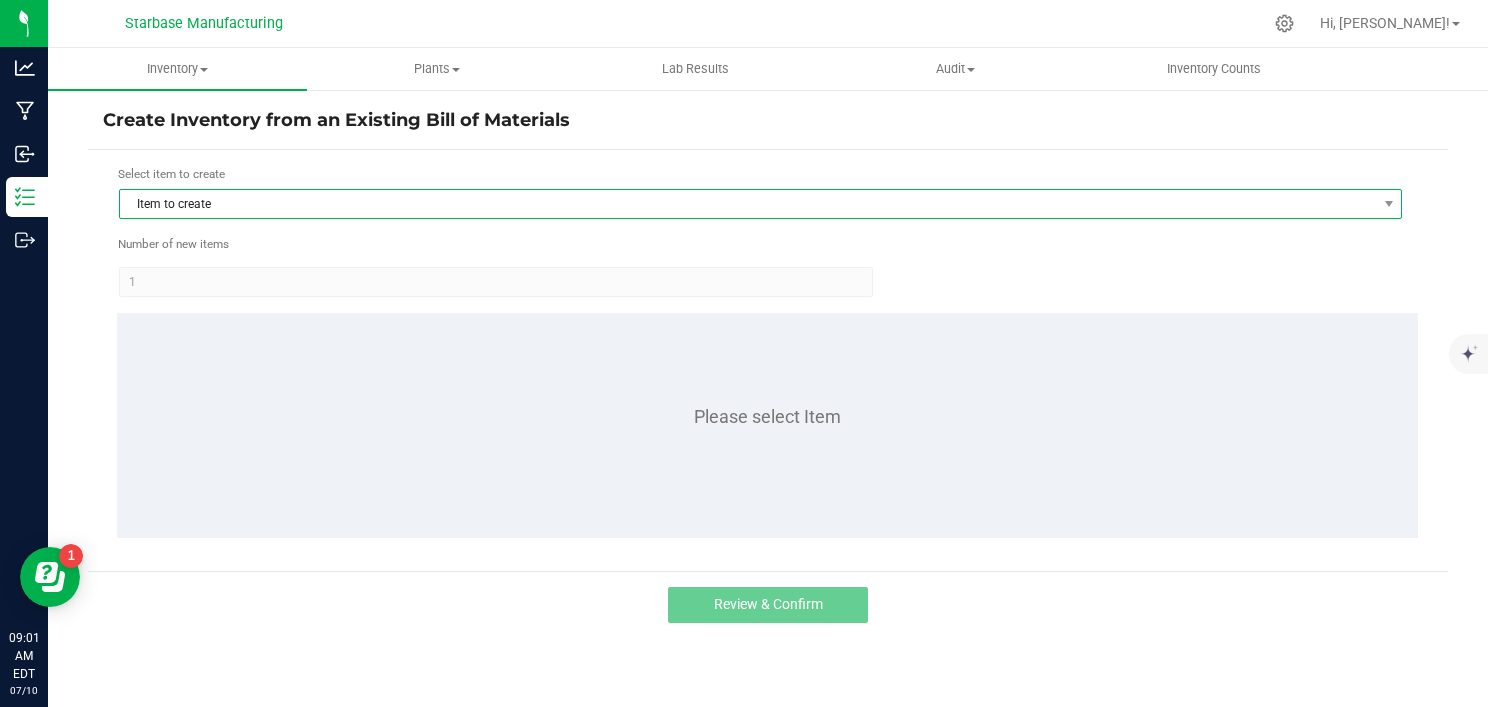 click on "Item to create" at bounding box center (748, 204) 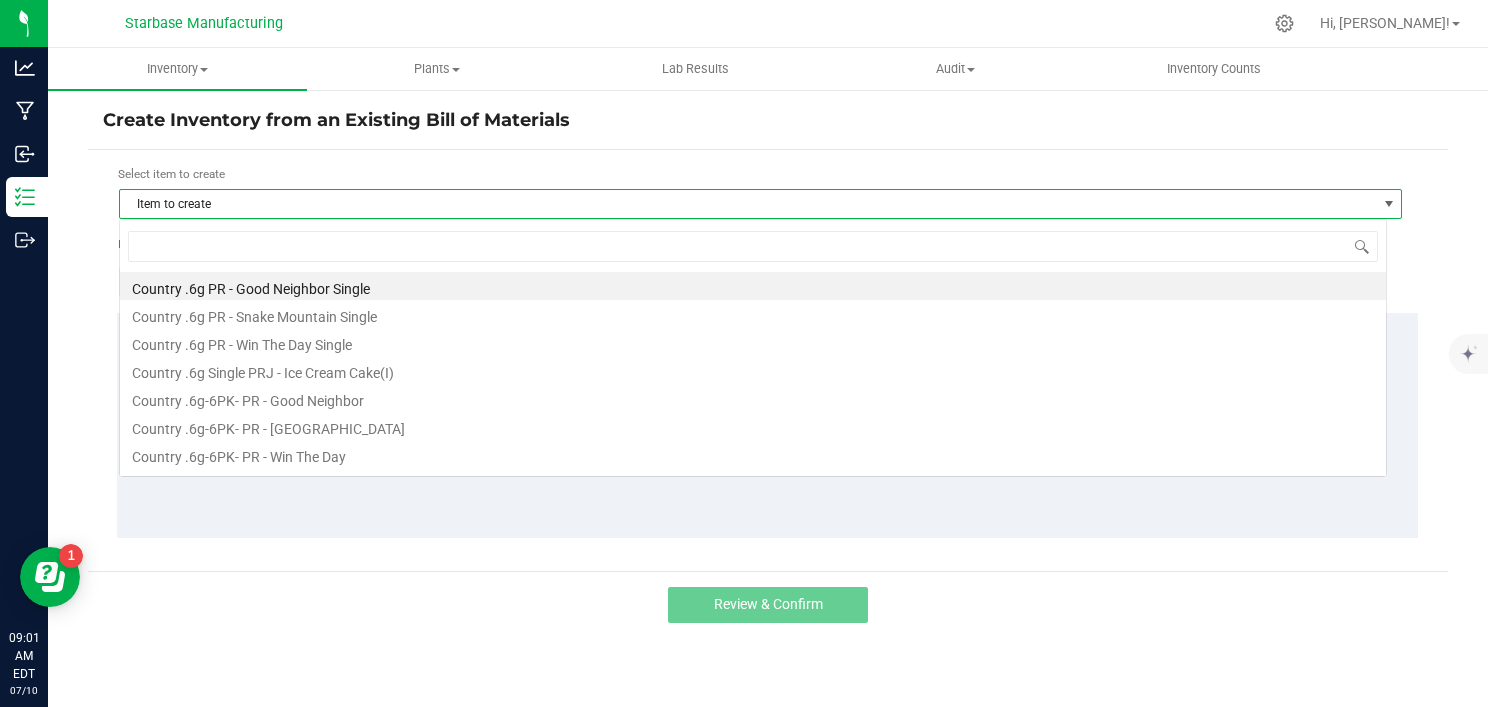 scroll, scrollTop: 99970, scrollLeft: 98732, axis: both 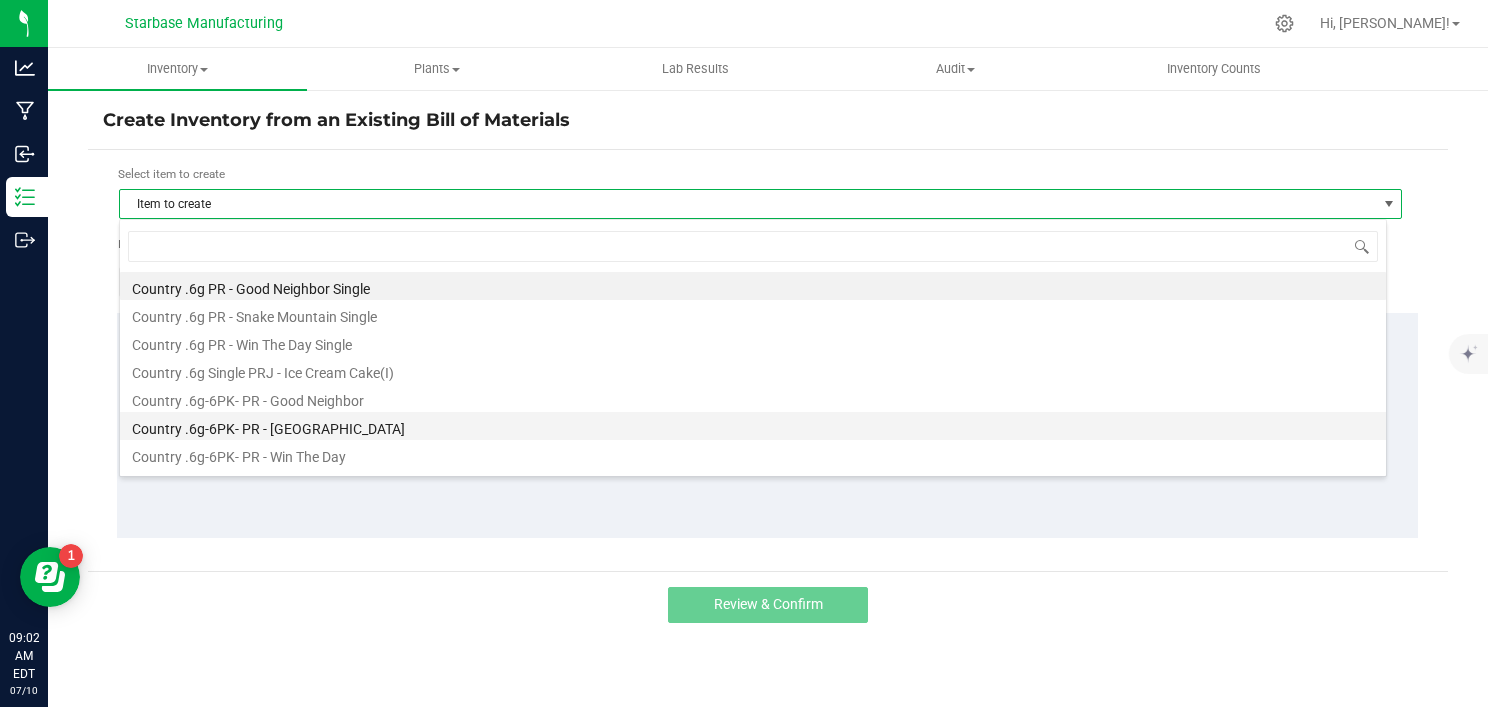click on "Country .6g-6PK- PR - [GEOGRAPHIC_DATA]" at bounding box center [753, 426] 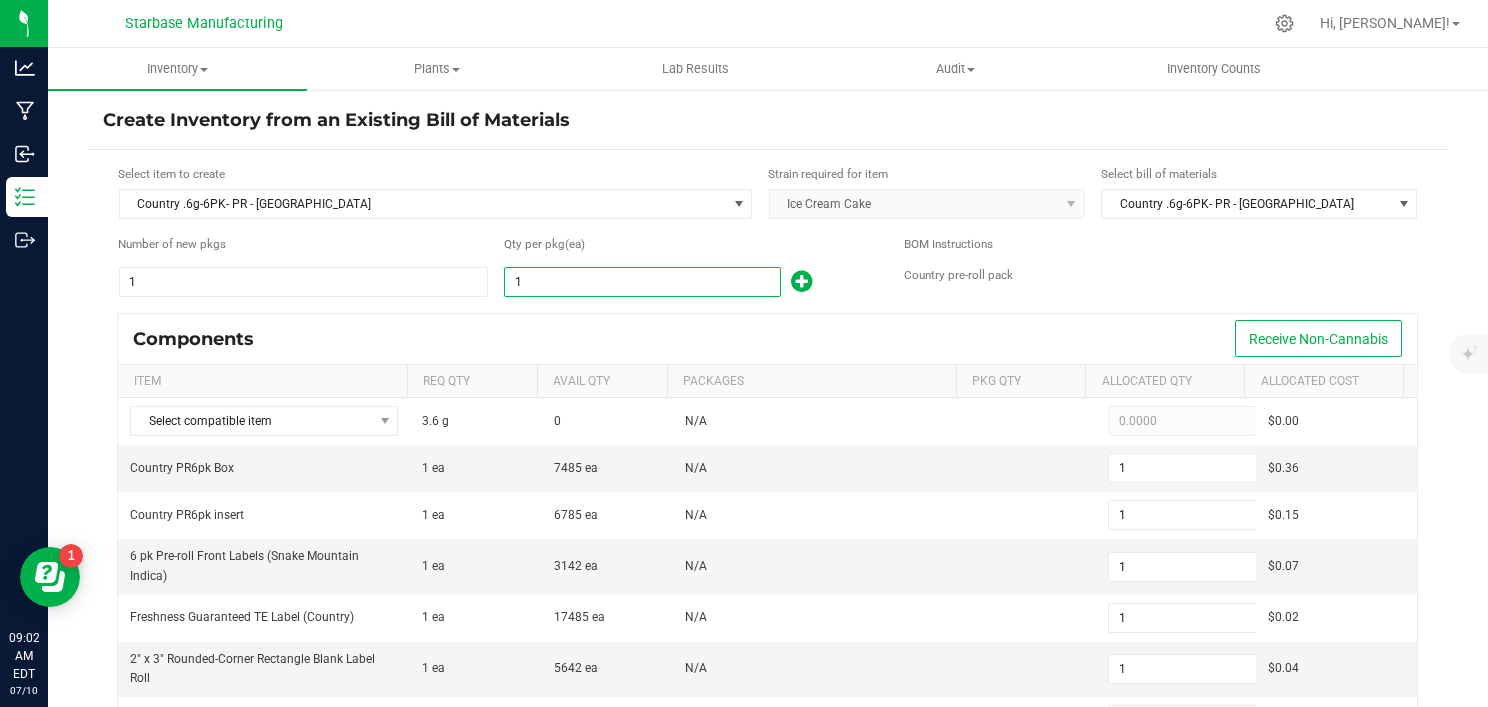 click on "1" at bounding box center (642, 282) 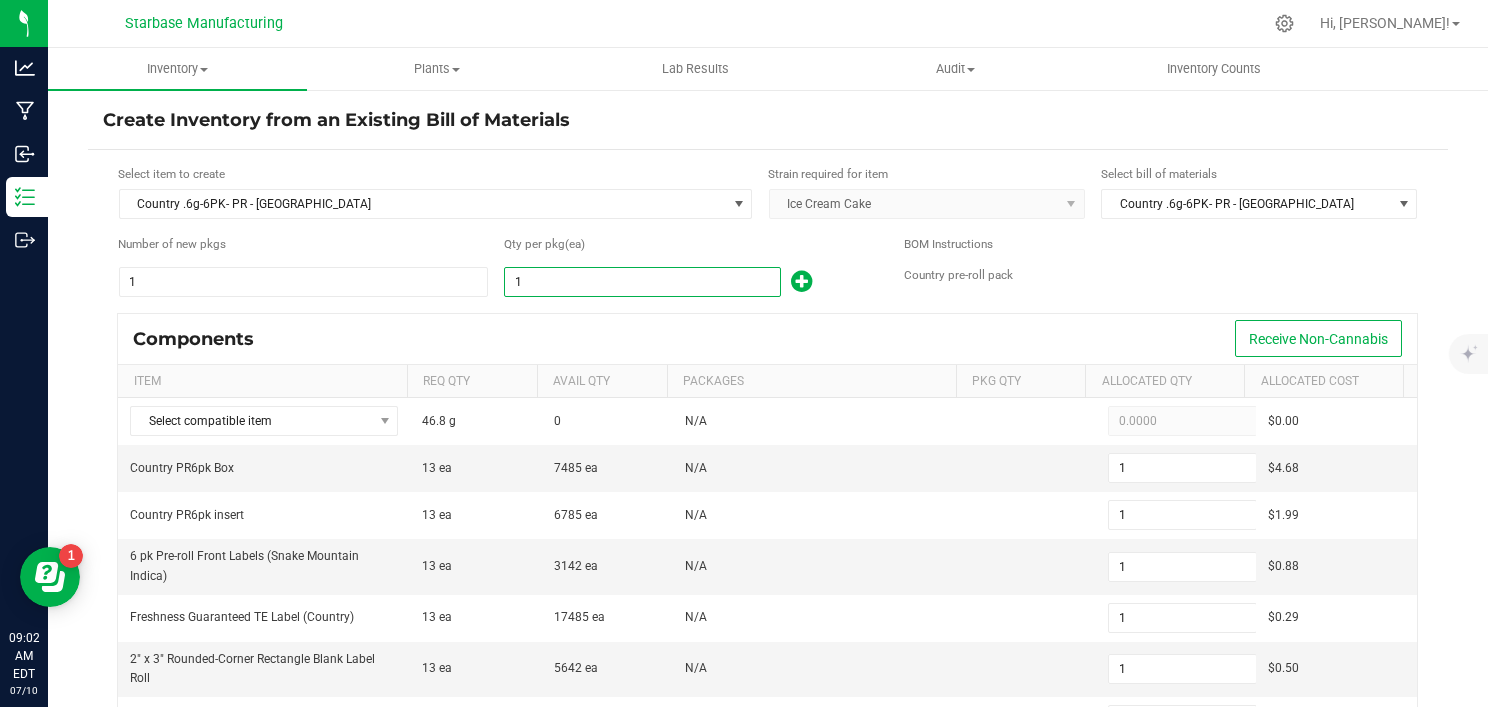 type on "13" 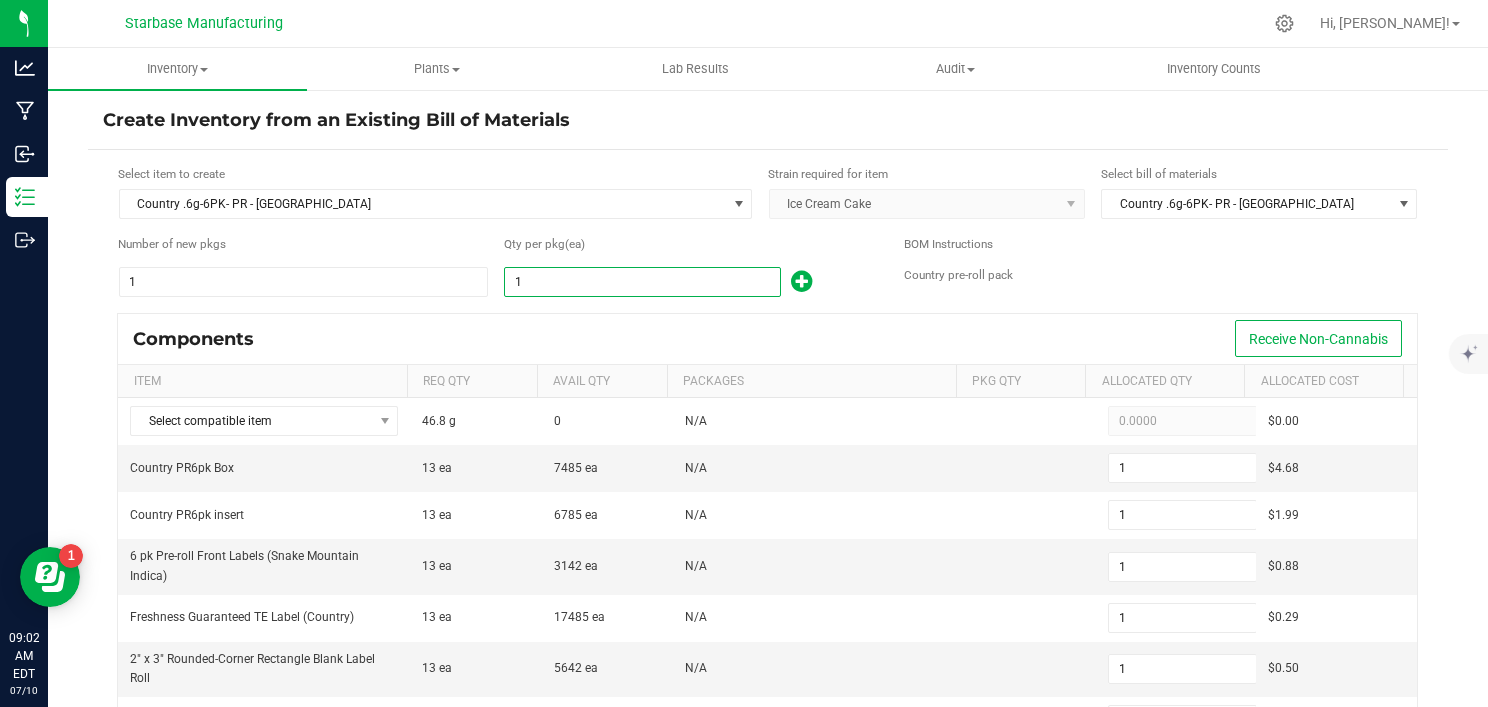 type on "13" 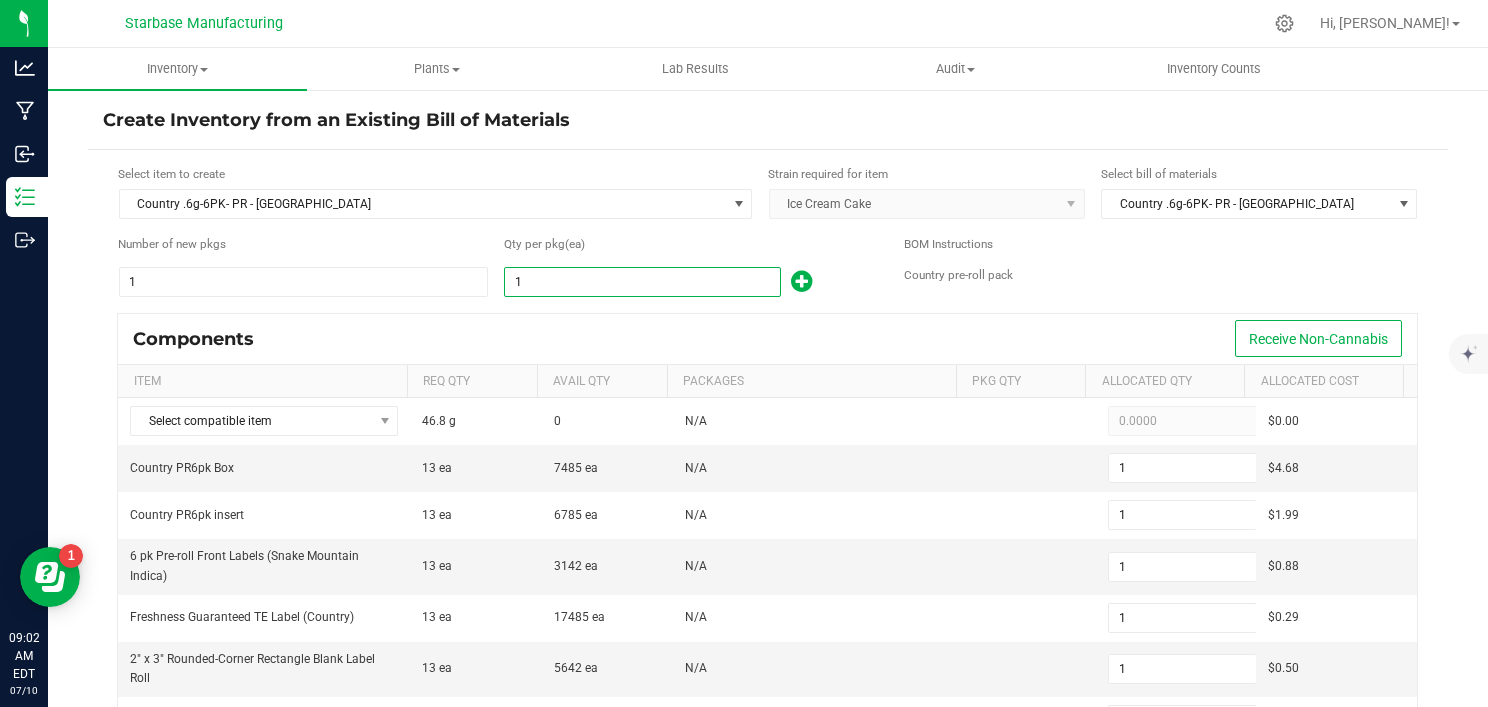 type on "13" 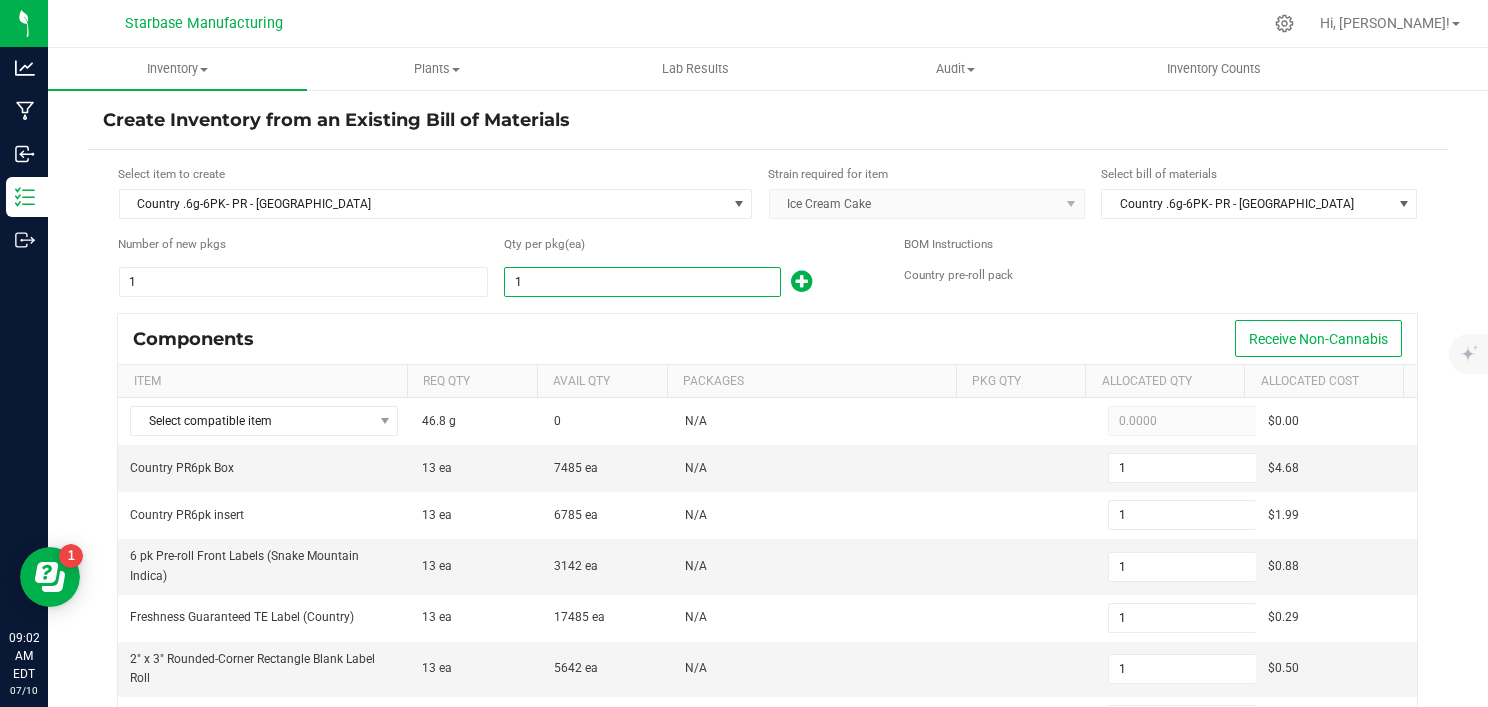 type on "13" 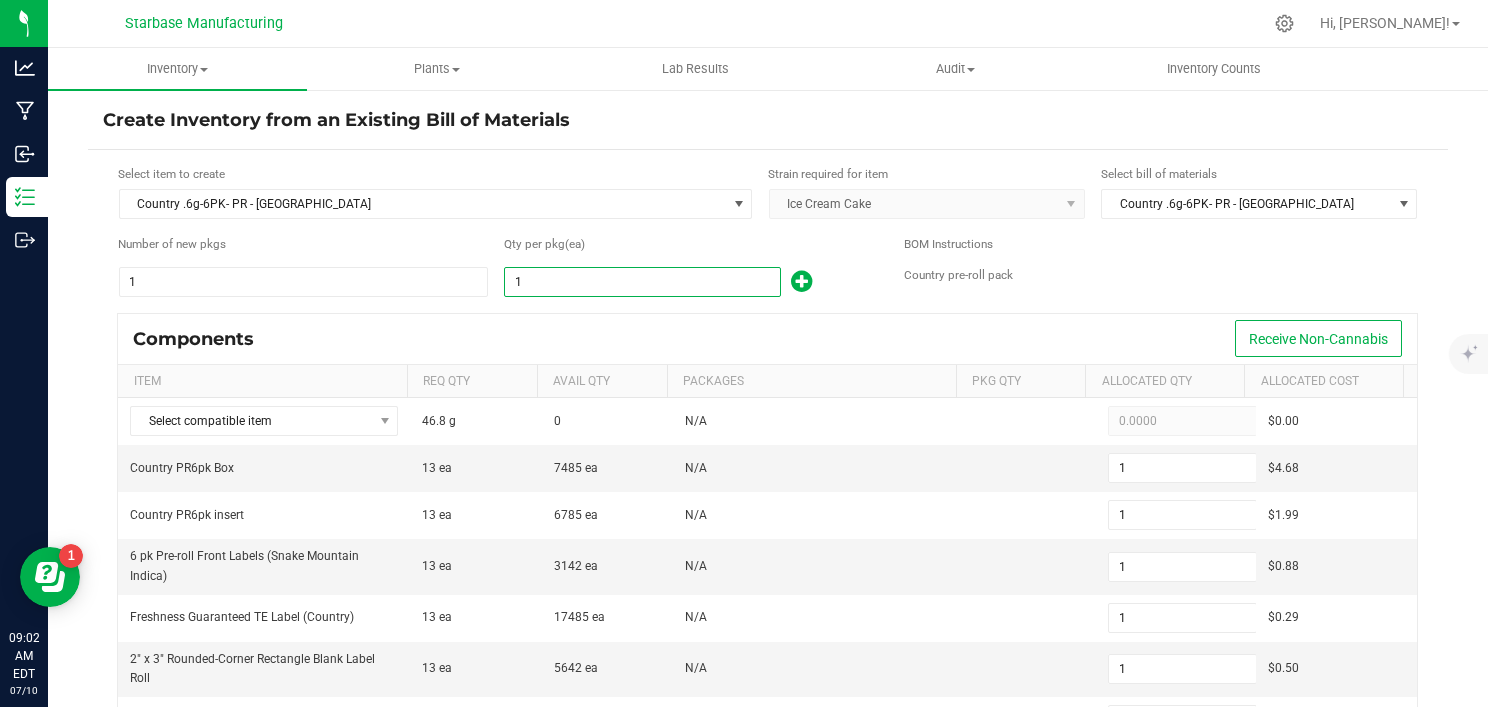 type on "13" 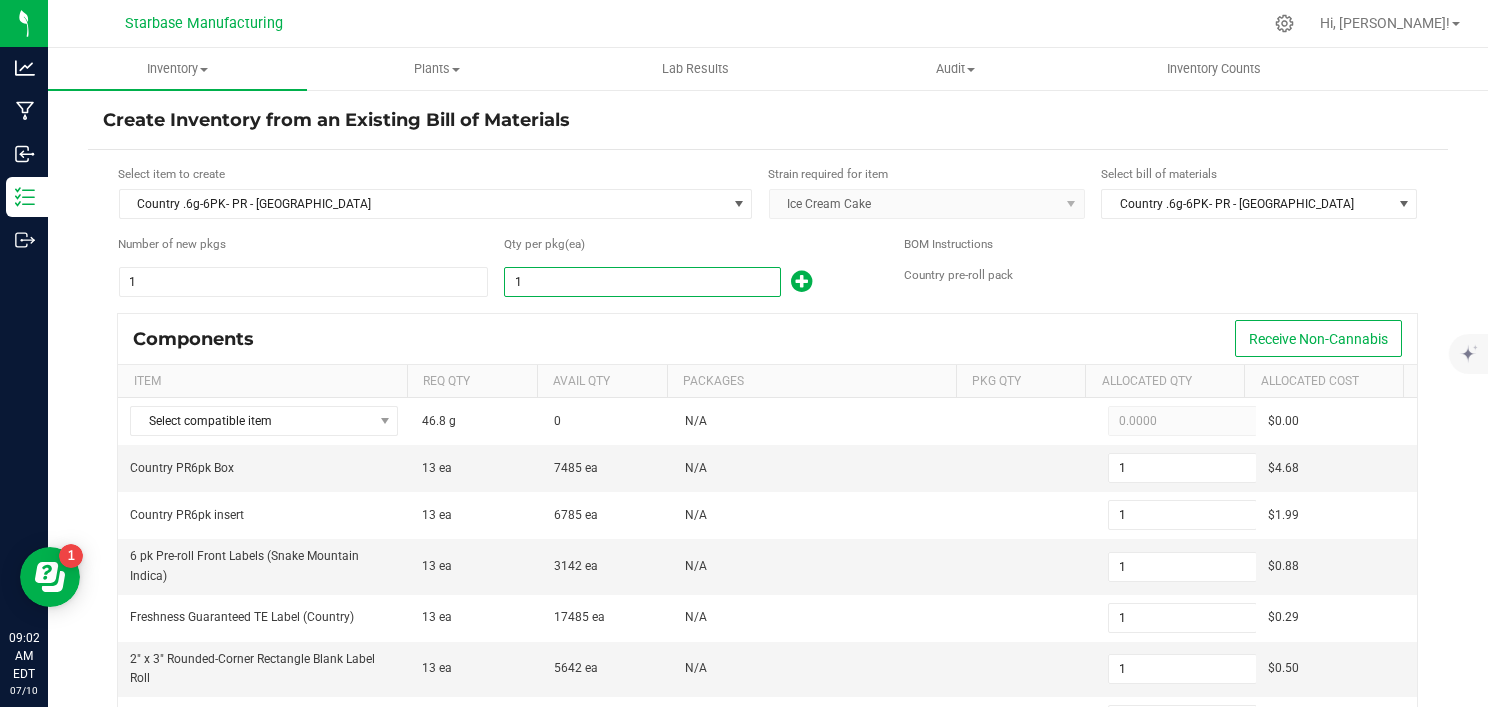 type on "13" 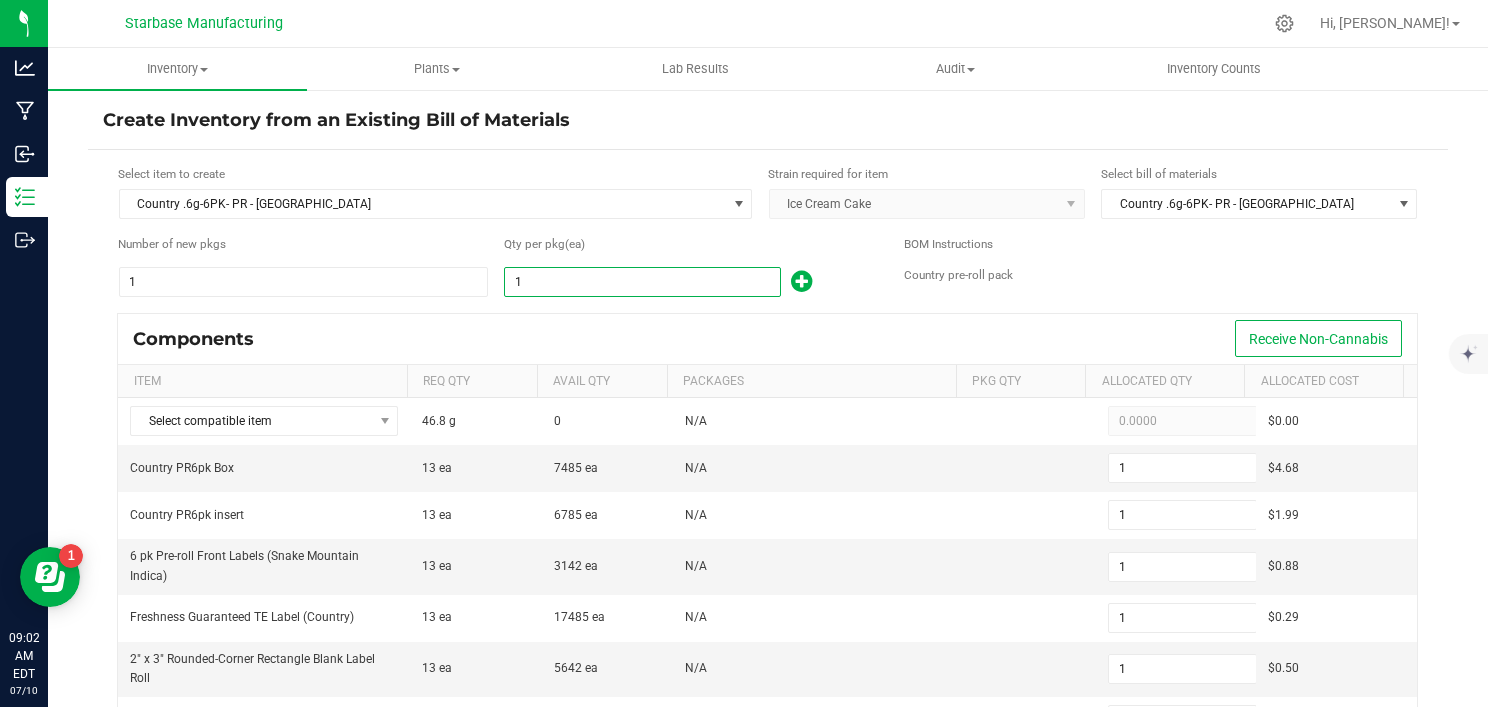 type on "78" 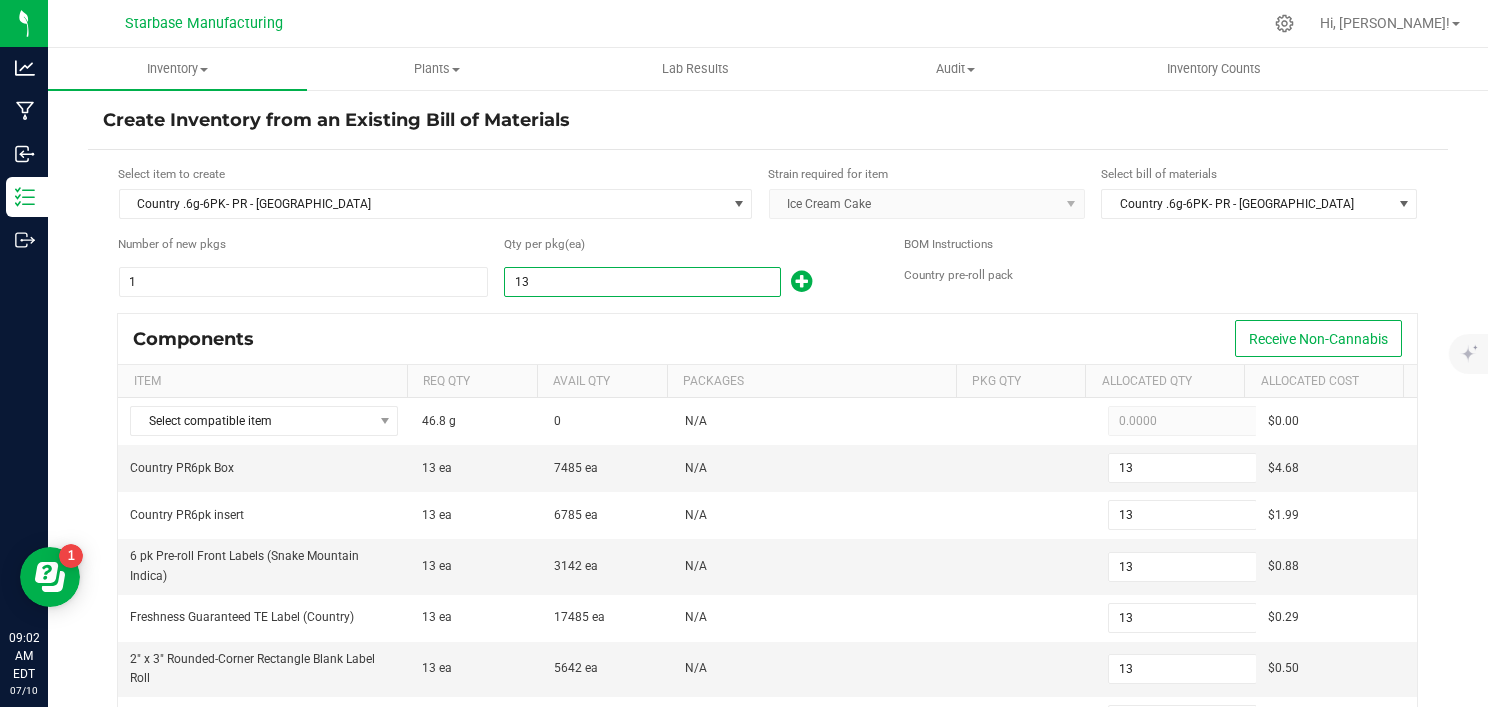 type on "132" 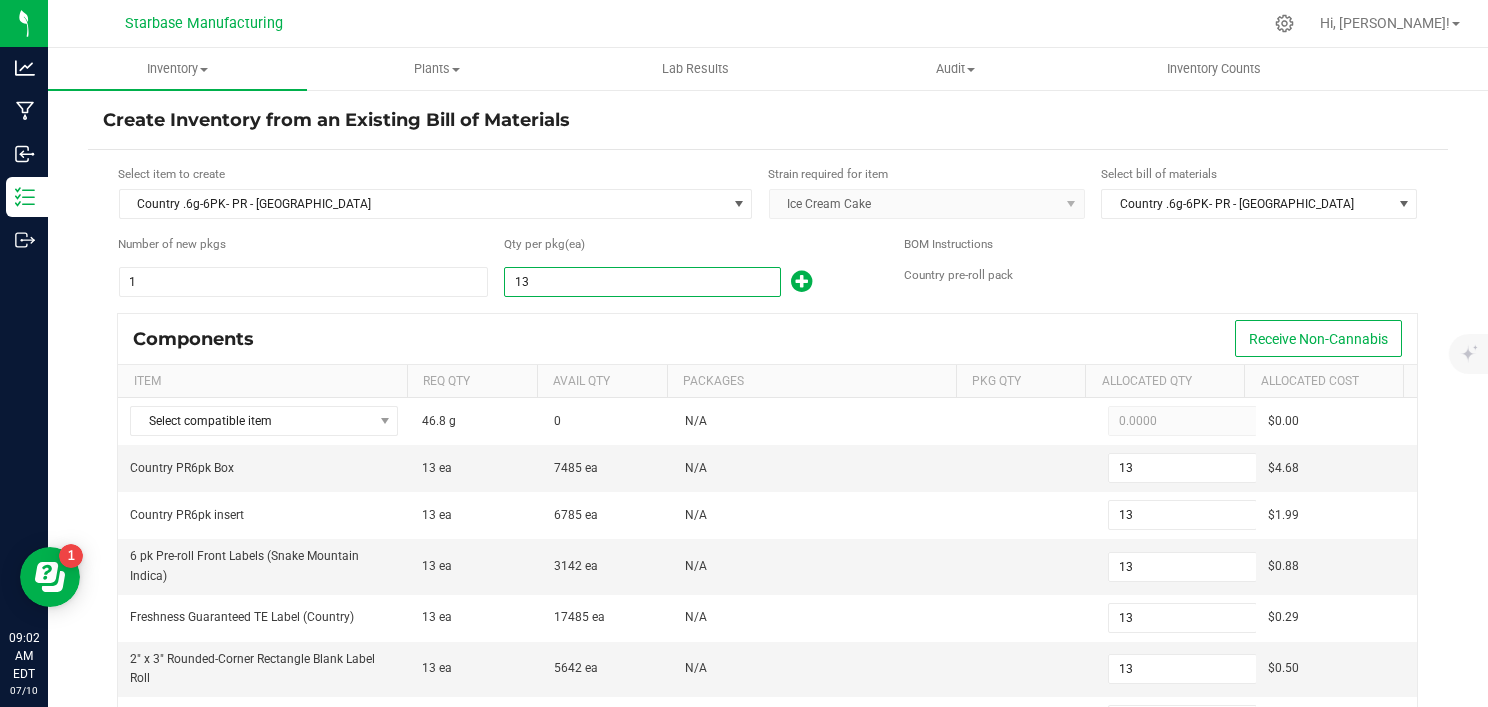type on "132" 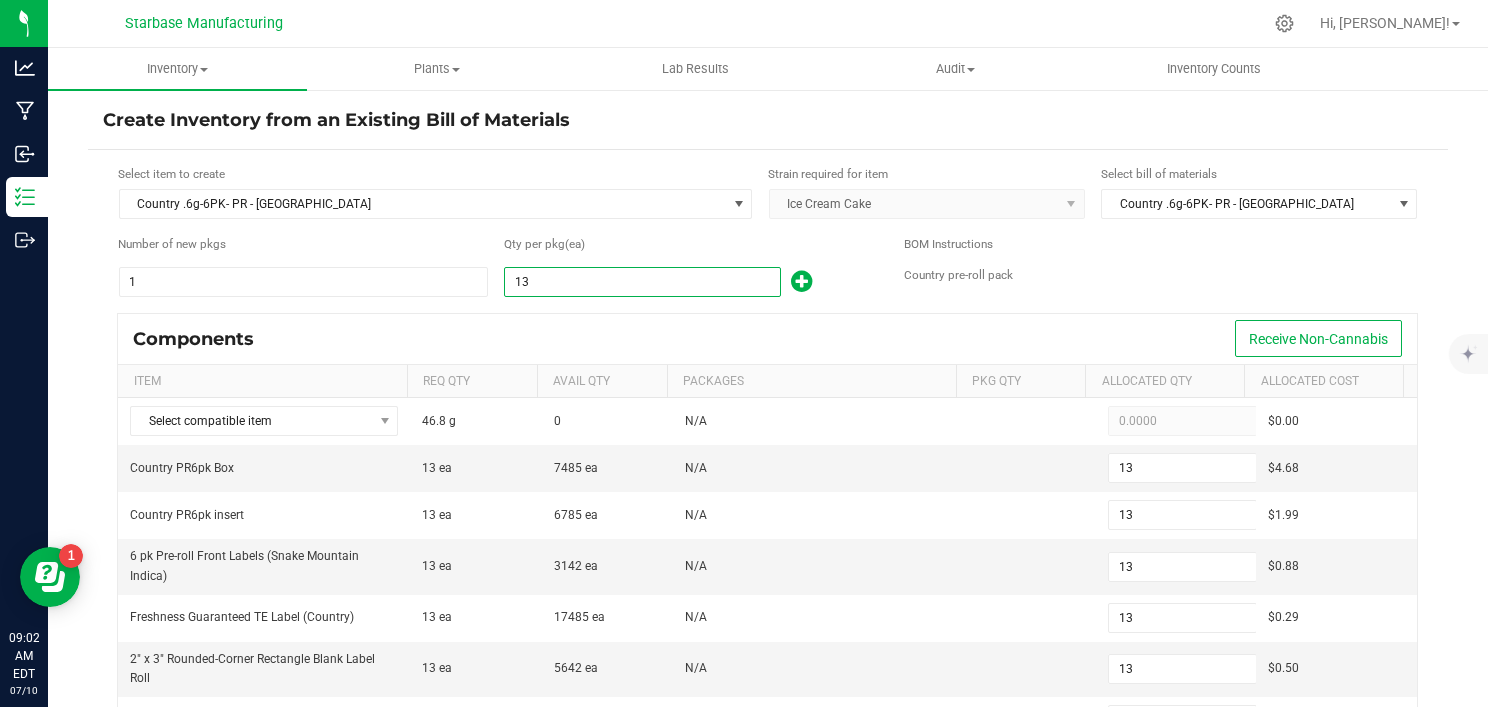 type on "132" 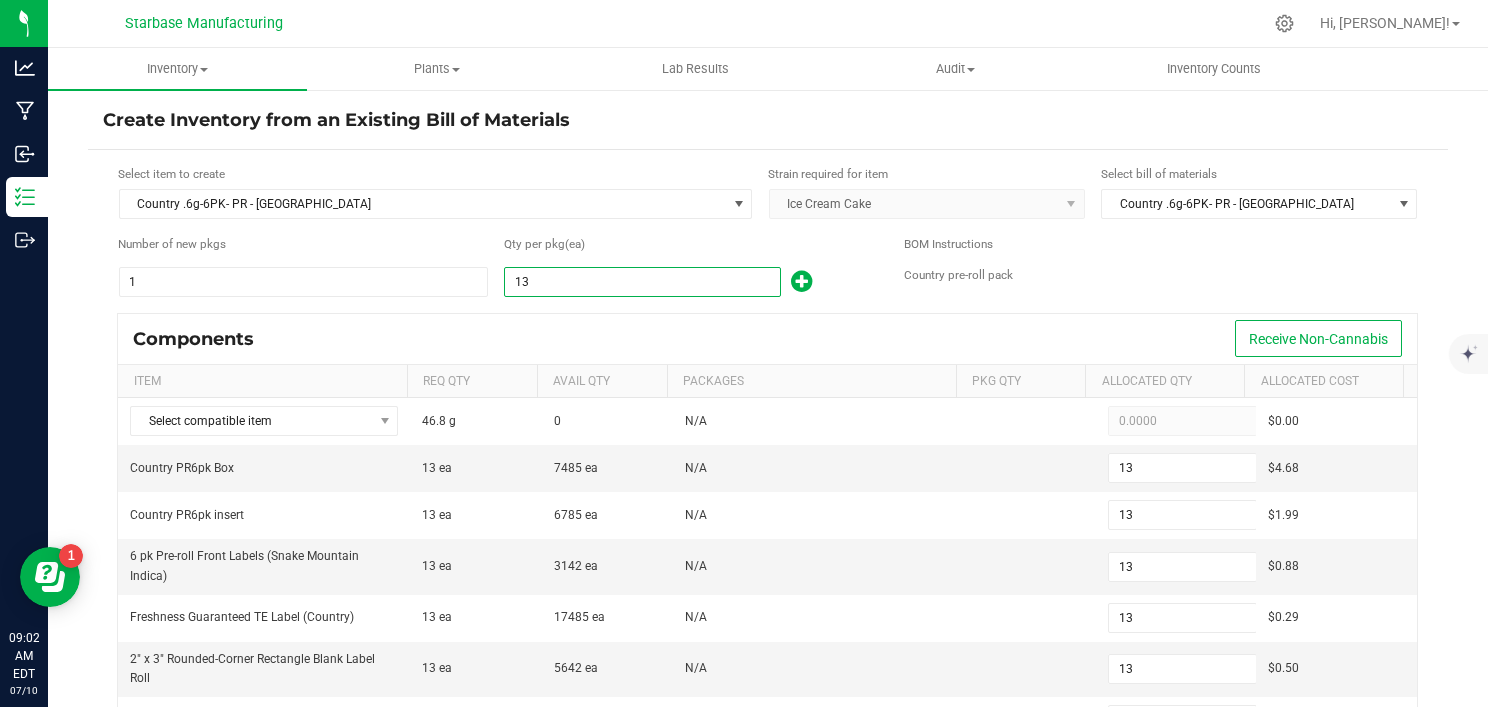 type on "132" 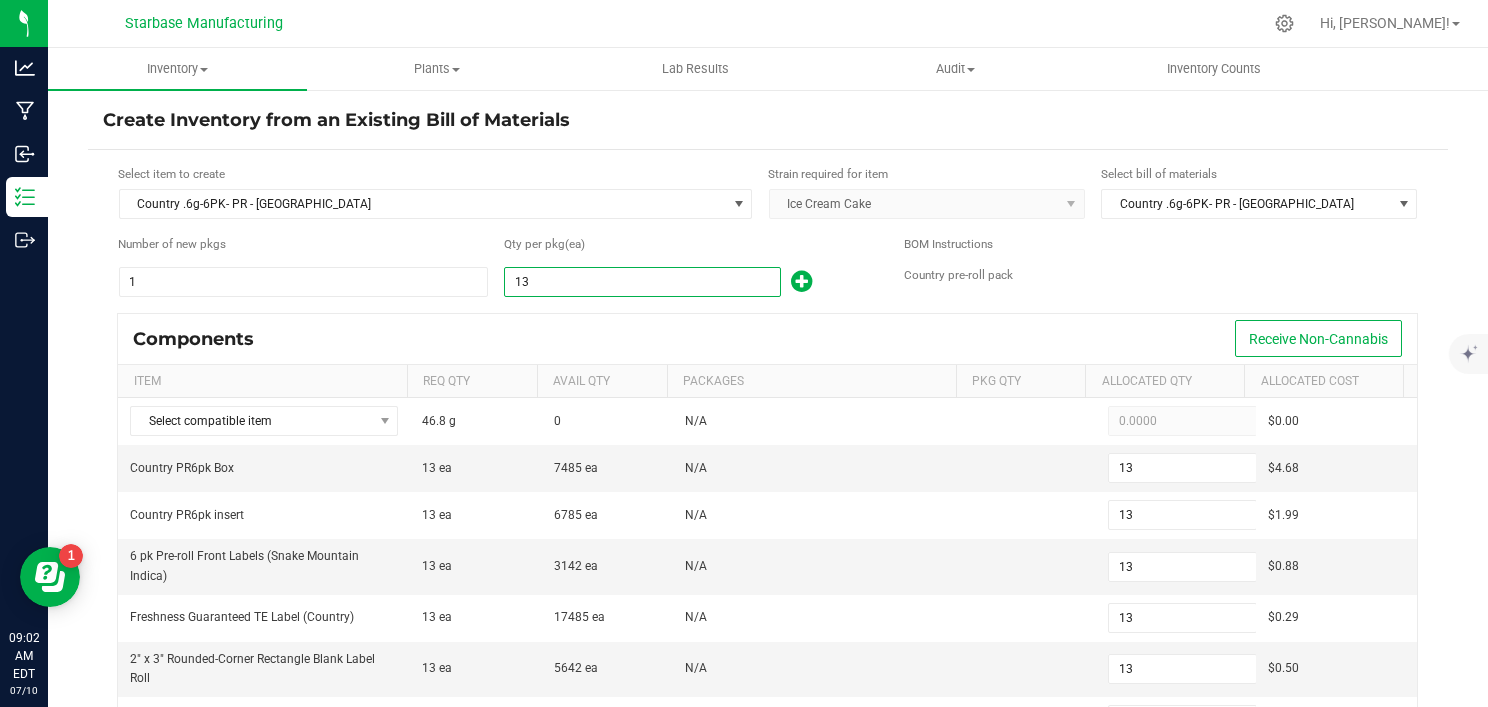 type on "132" 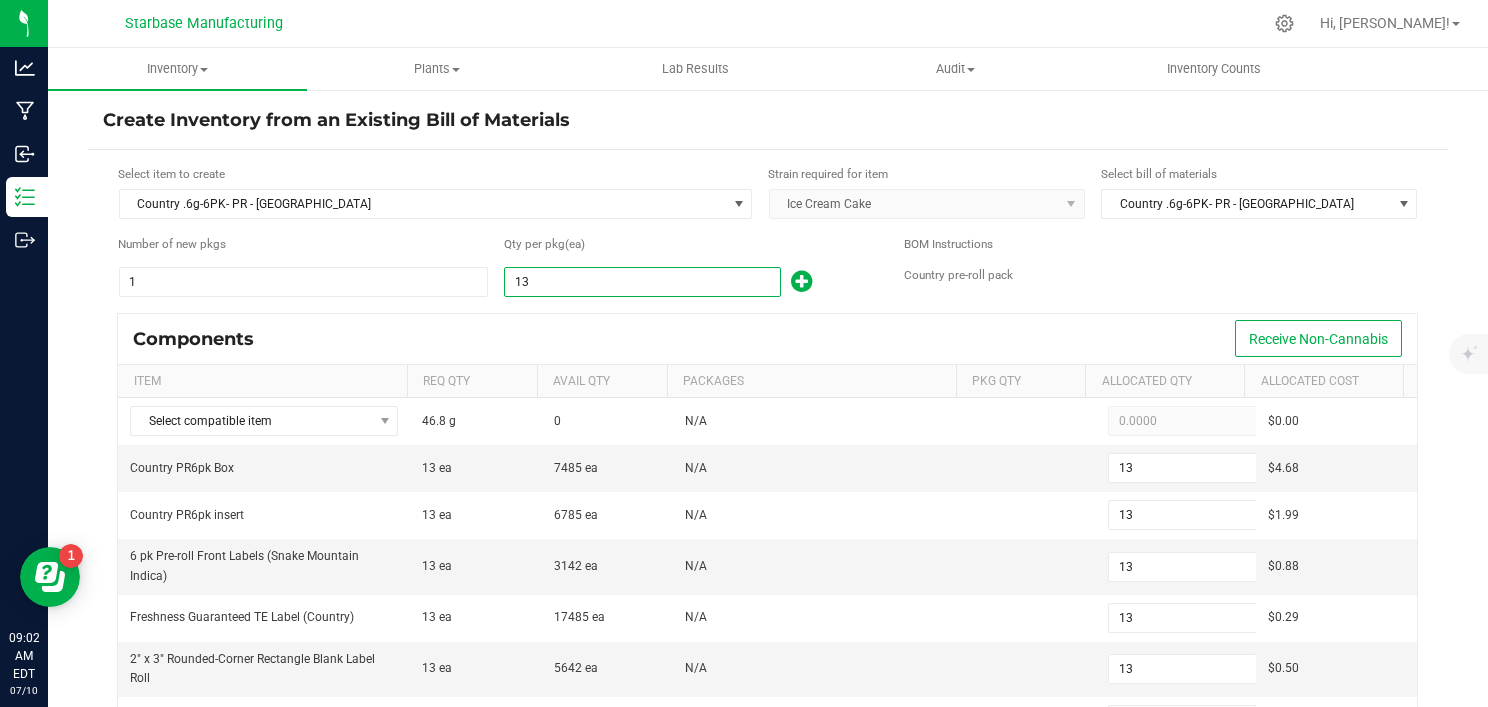 type on "132" 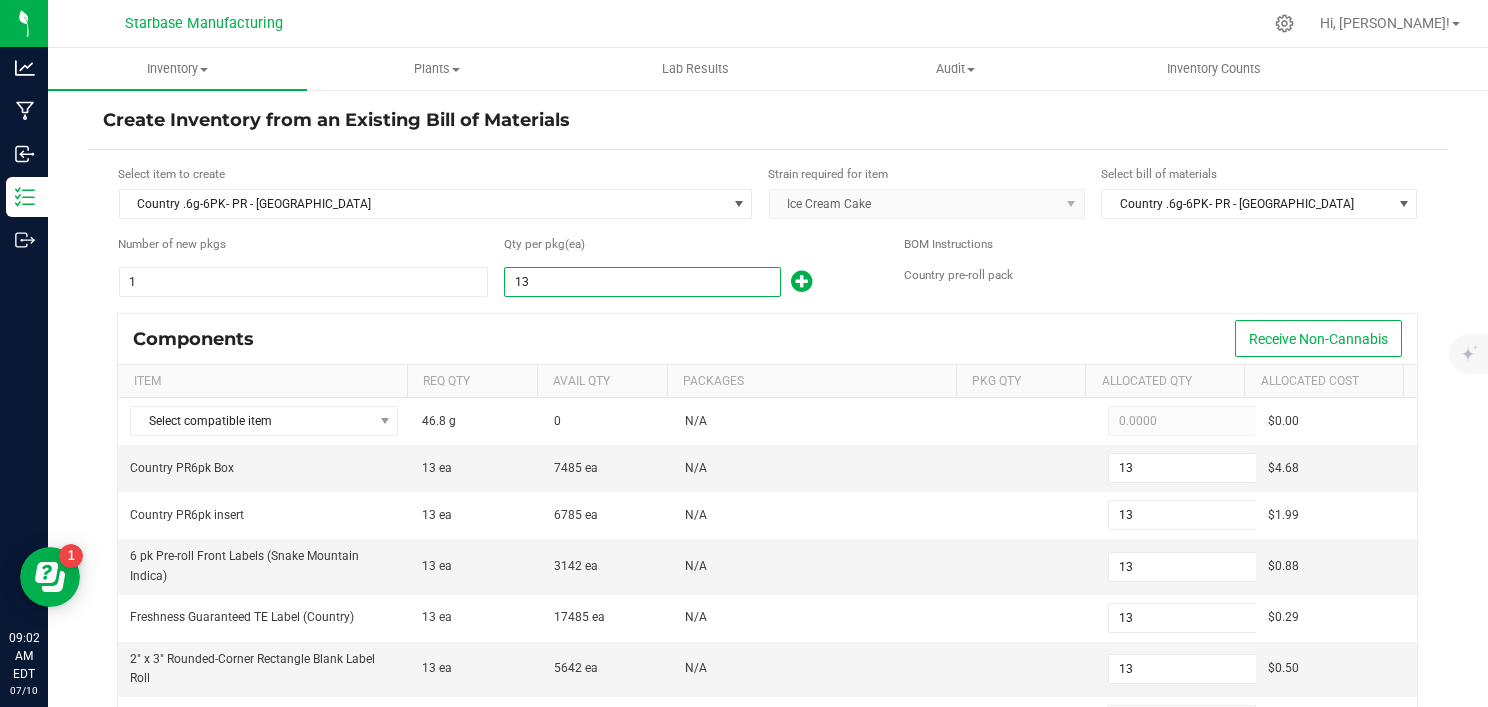 type on "792" 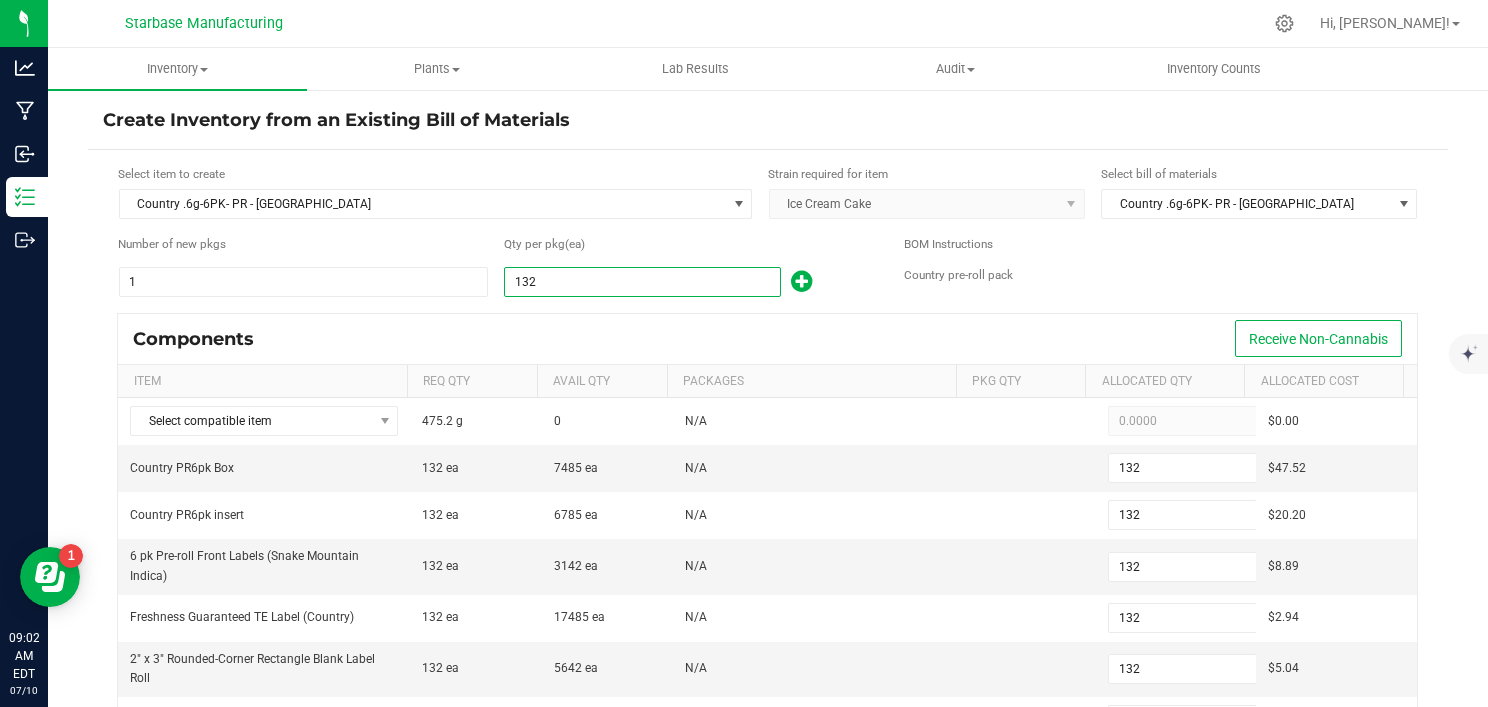 type on "132" 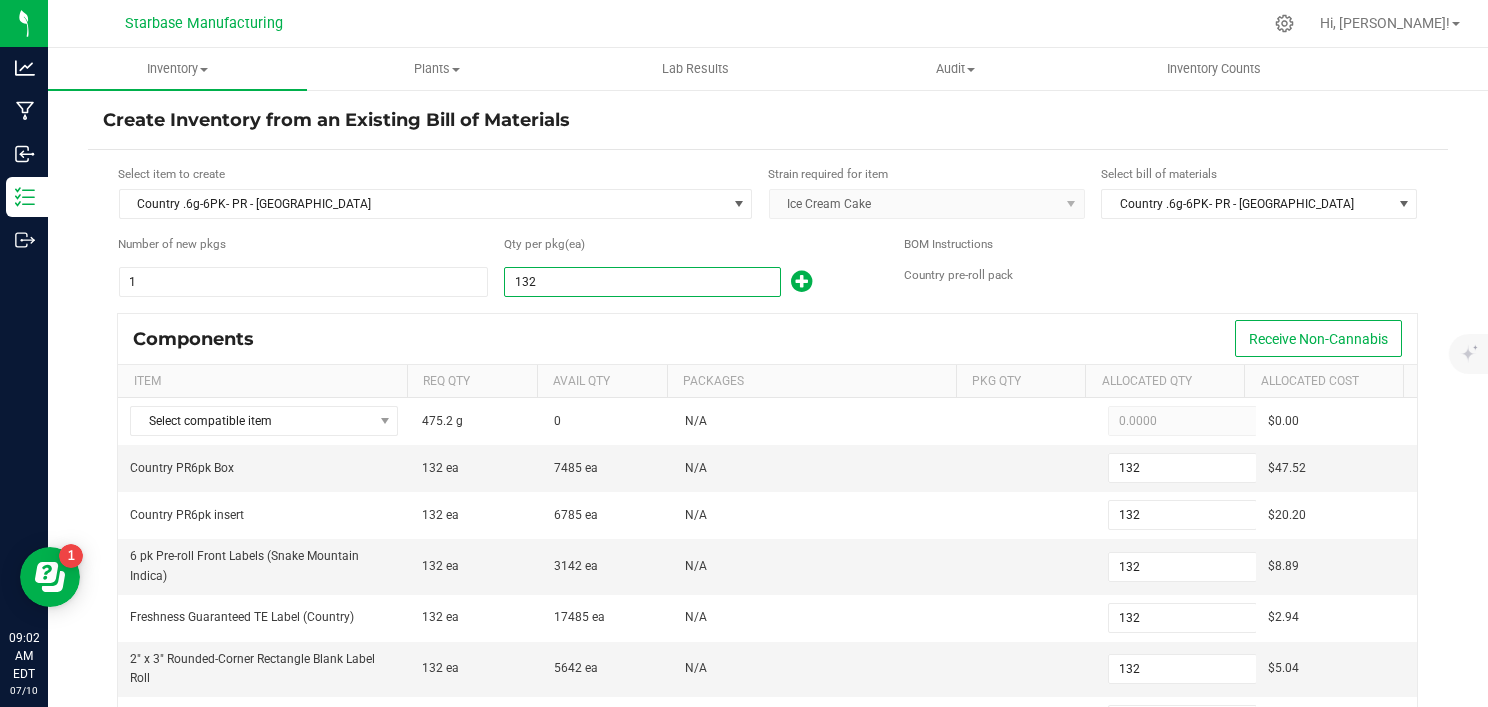 click on "Components   Receive Non-Cannabis" at bounding box center [767, 339] 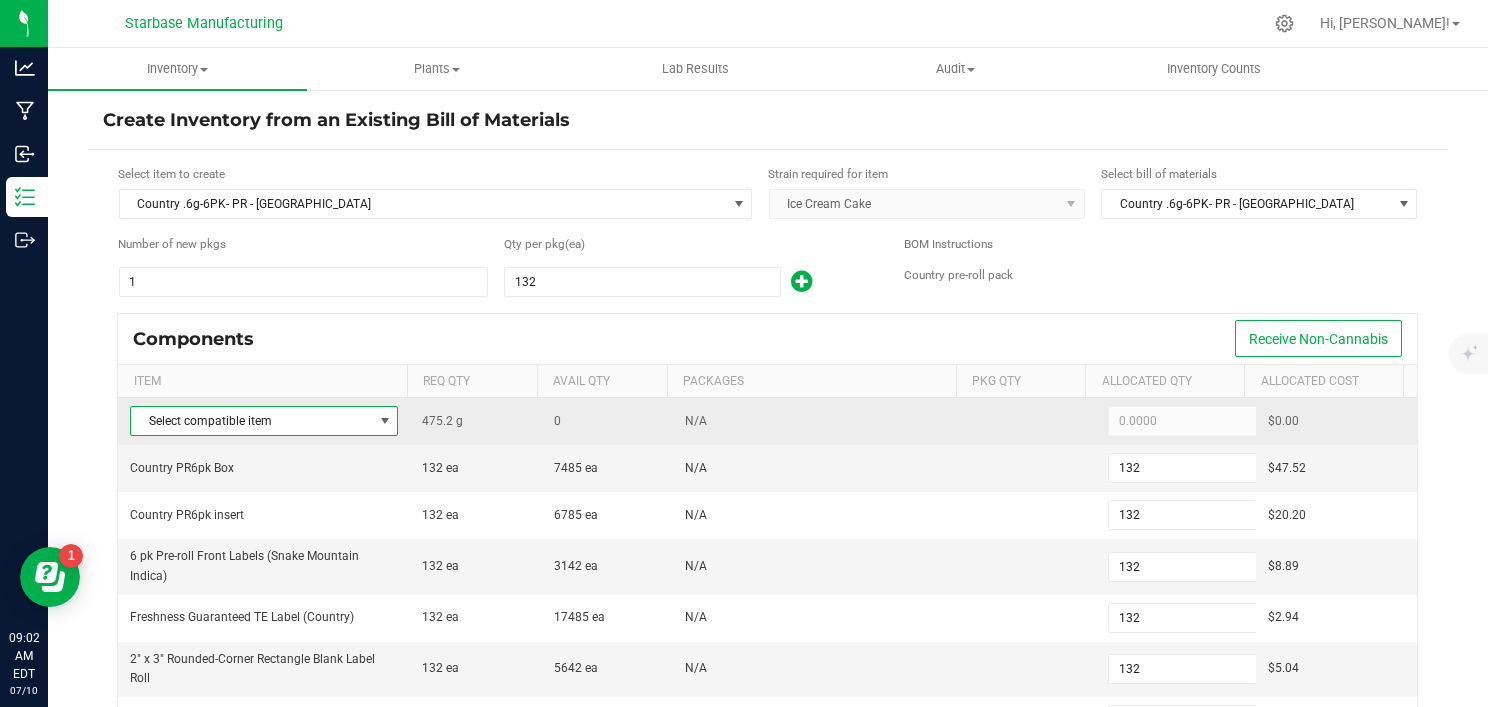 click at bounding box center (385, 421) 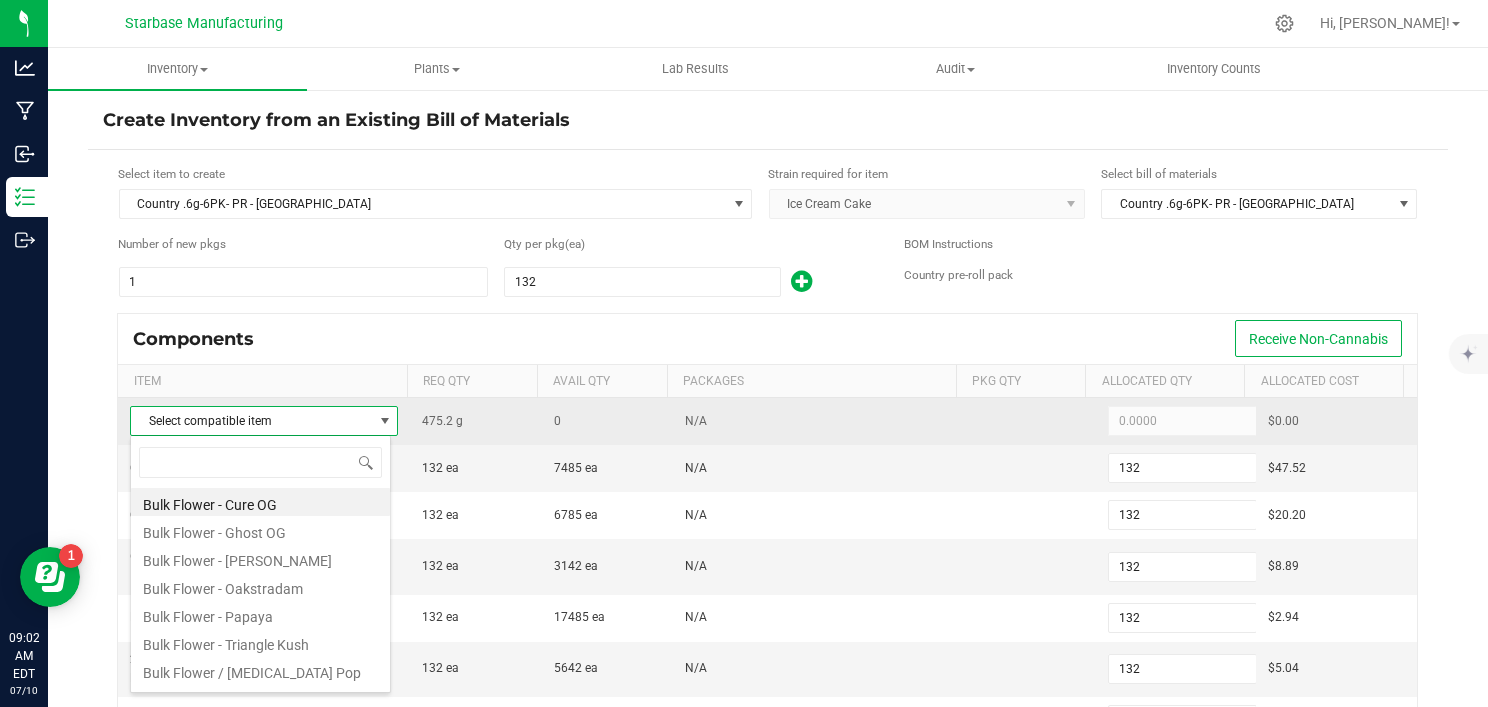 scroll, scrollTop: 99970, scrollLeft: 99739, axis: both 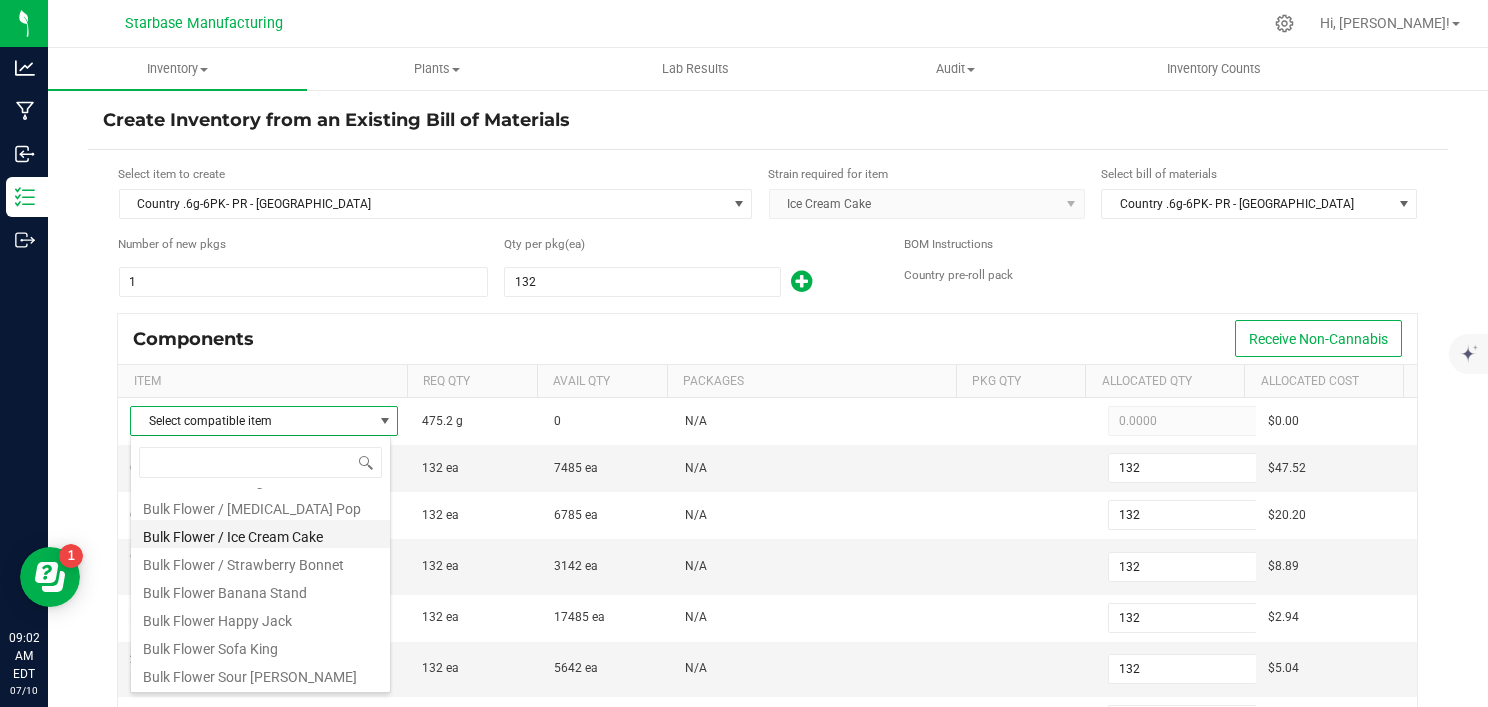 click on "Bulk Flower / Ice Cream Cake" at bounding box center (260, 534) 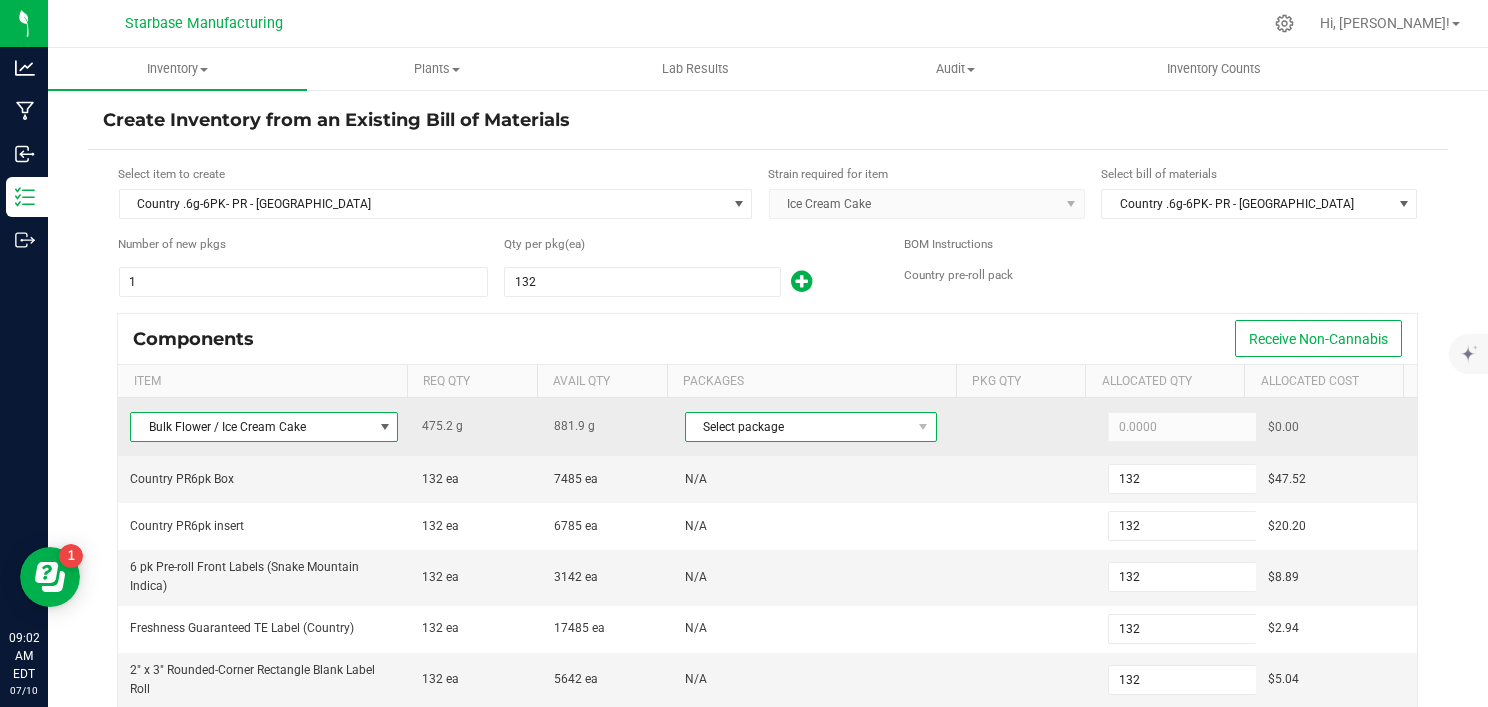 click on "Select package" at bounding box center [798, 427] 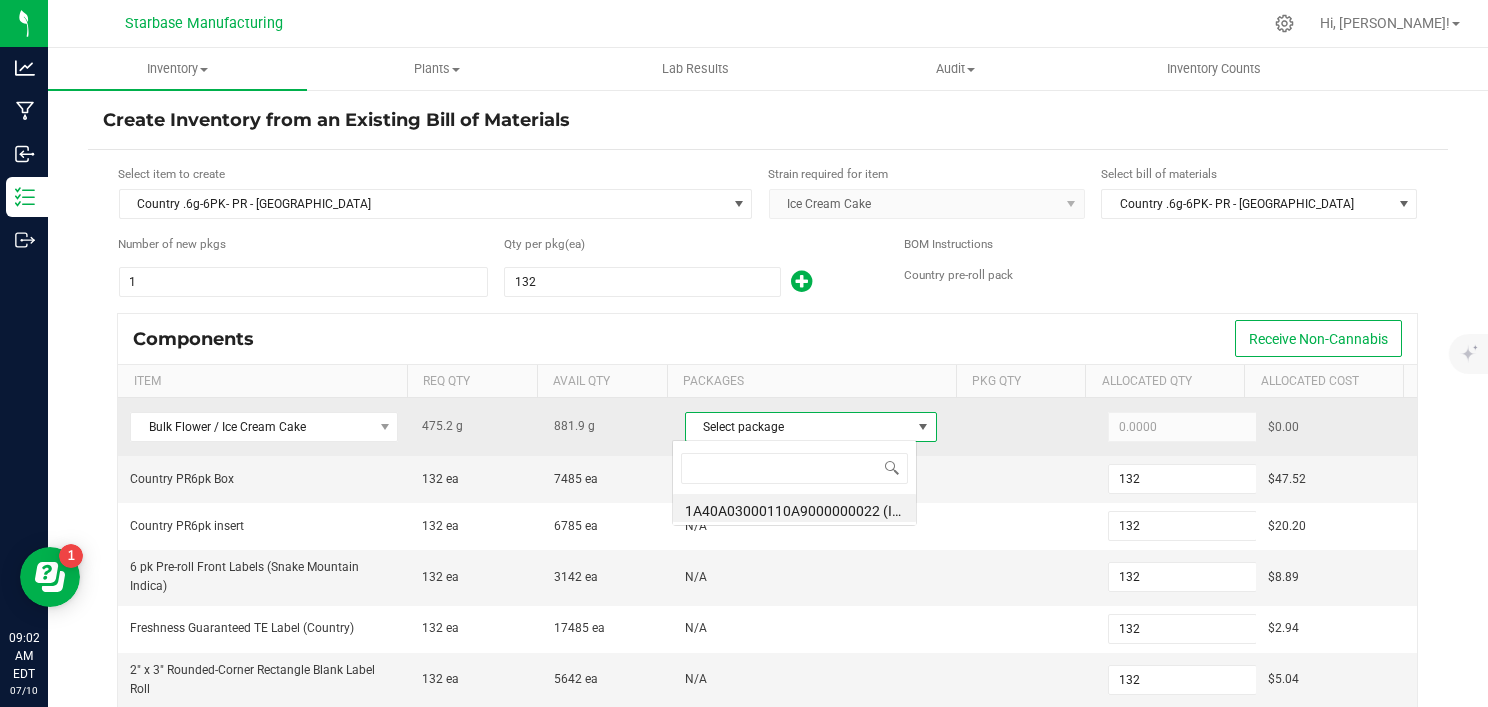 scroll, scrollTop: 99970, scrollLeft: 99755, axis: both 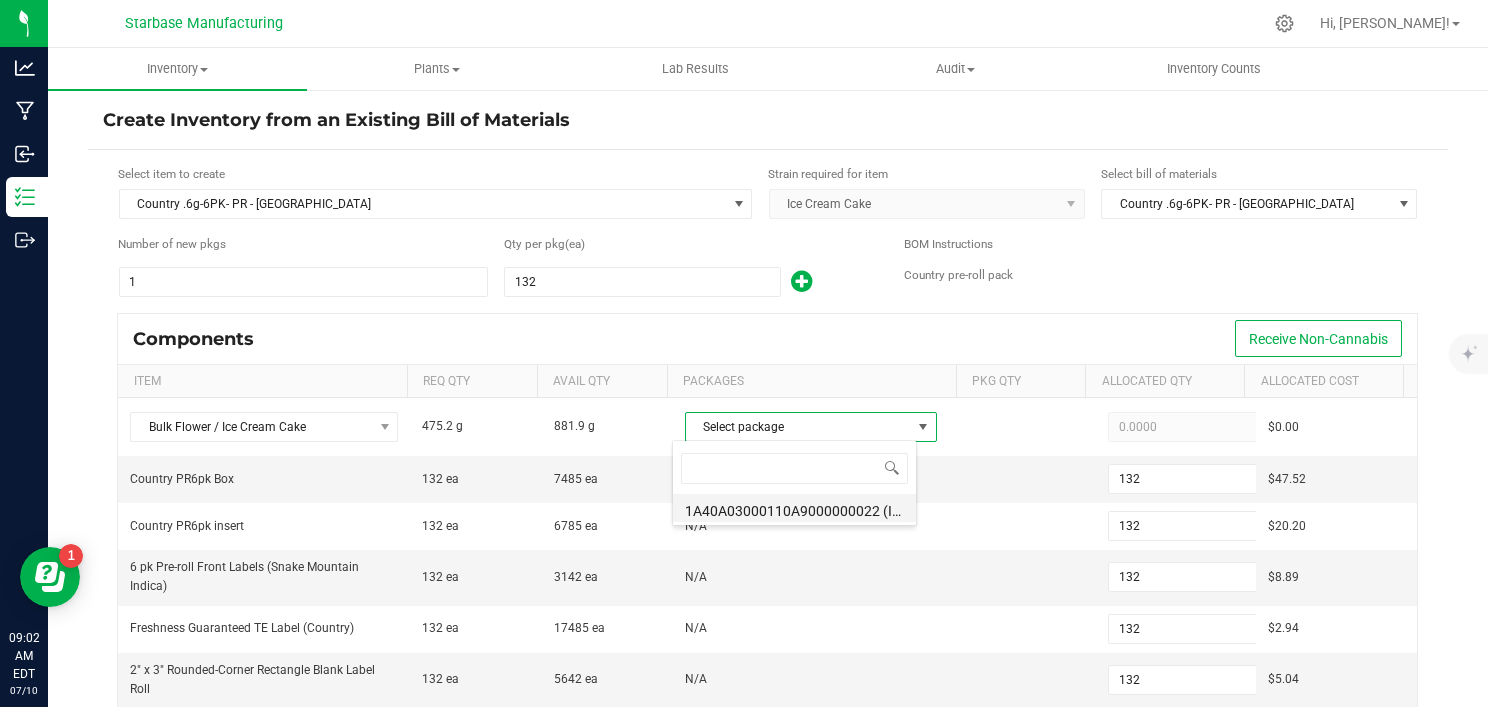 click on "1A40A03000110A9000000022 (ICCBF250225)" at bounding box center [794, 508] 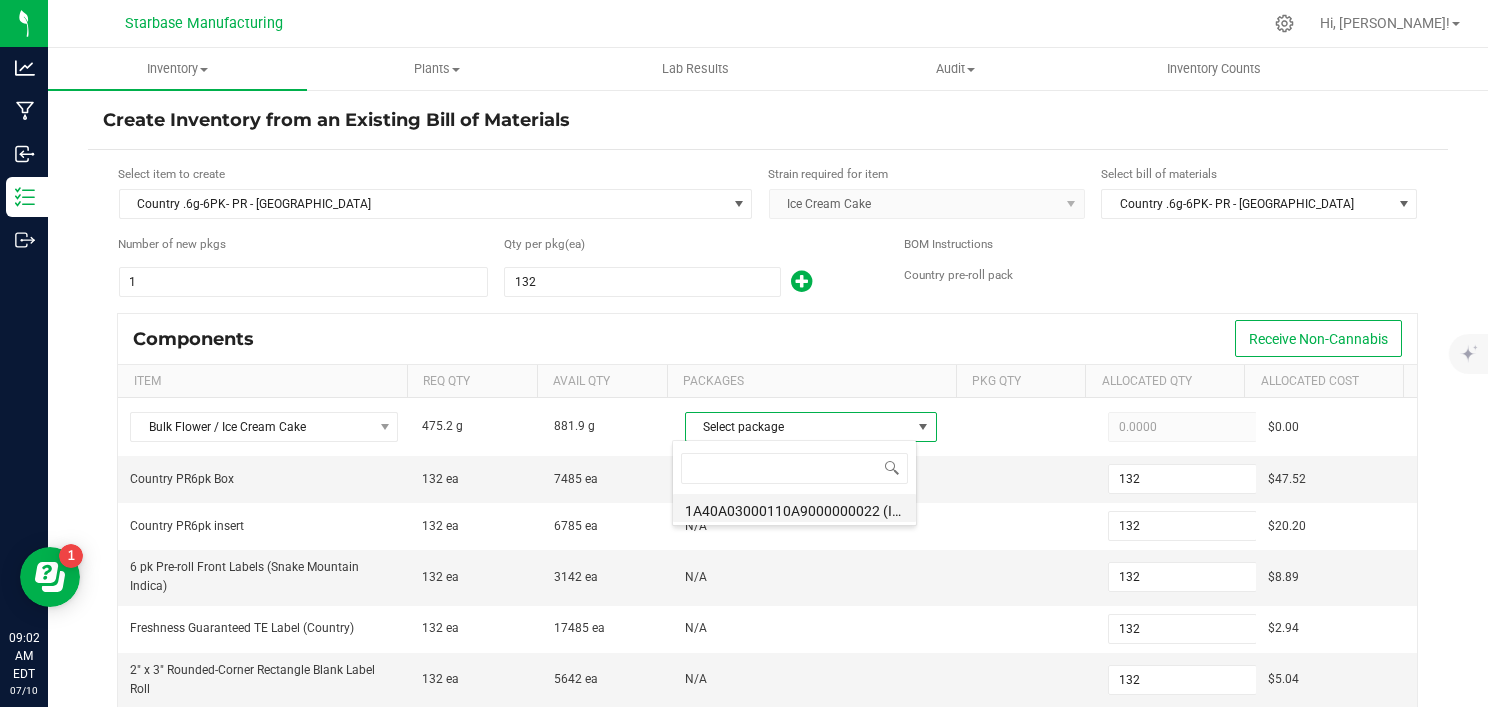 type on "475.2000" 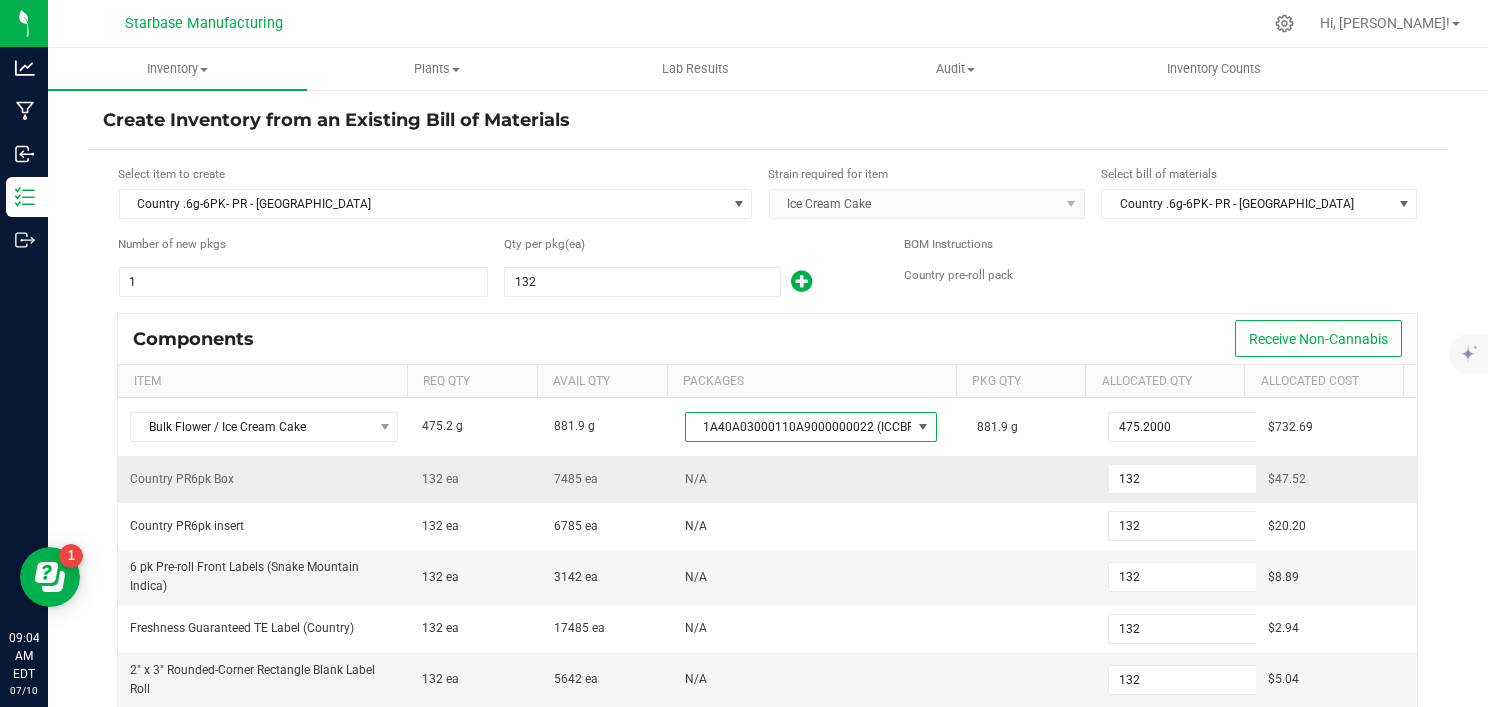 click on "$47.52" at bounding box center (1336, 479) 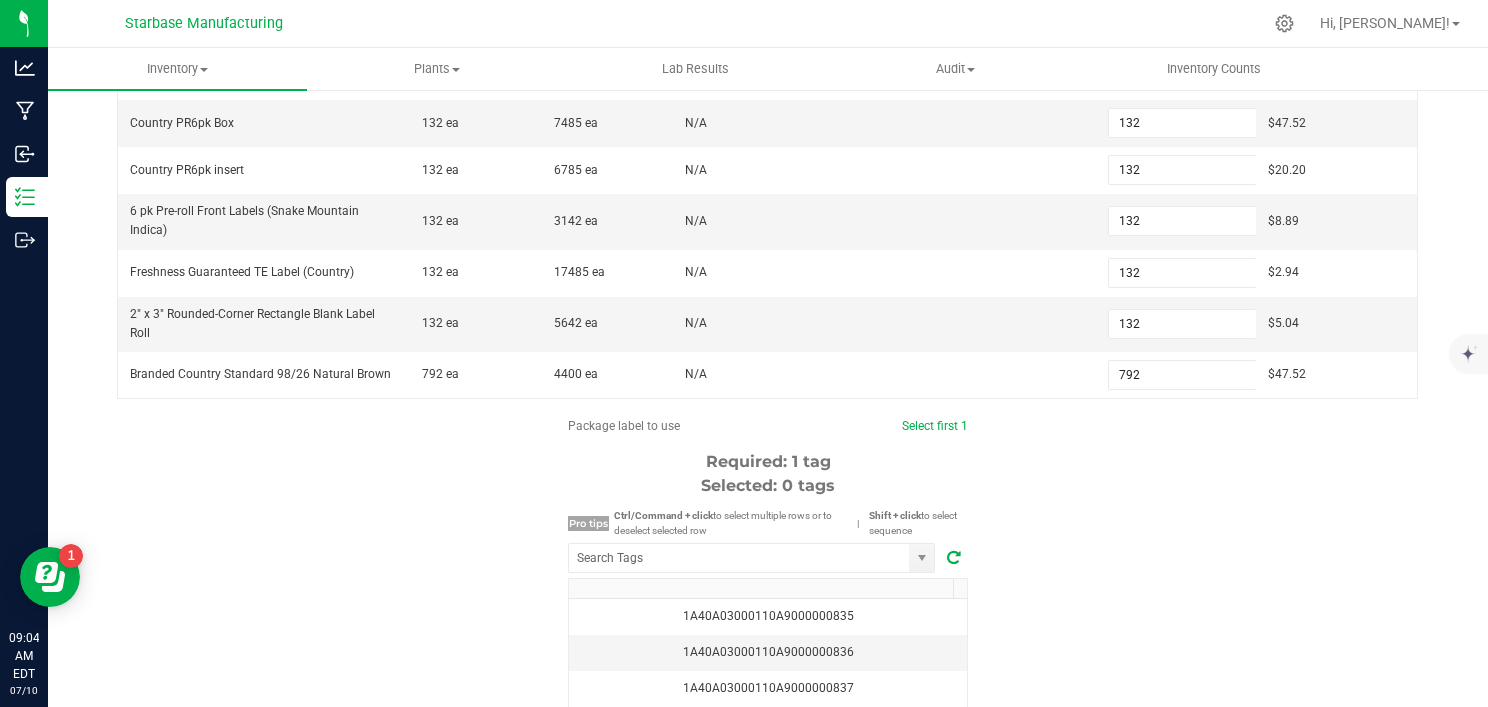 scroll, scrollTop: 356, scrollLeft: 0, axis: vertical 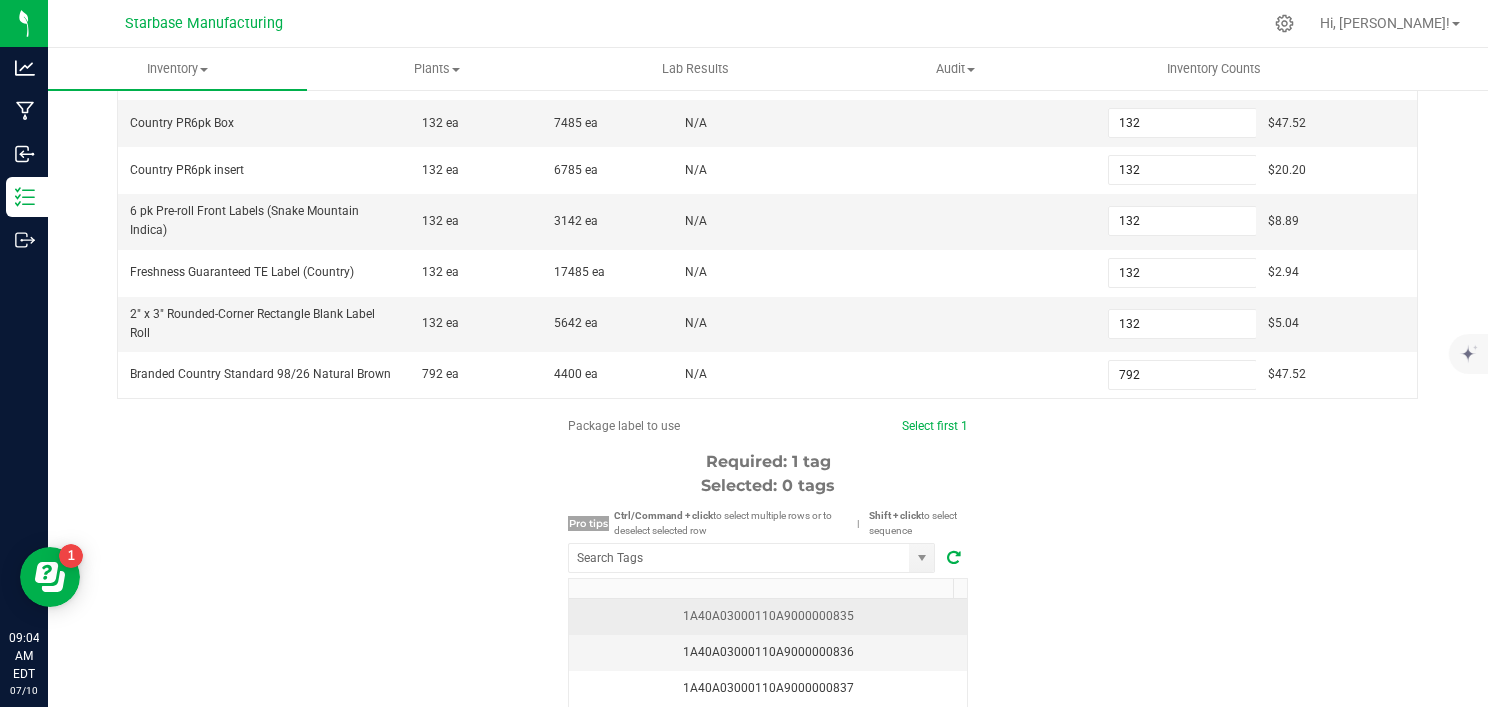 click on "1A40A03000110A9000000835" at bounding box center (768, 616) 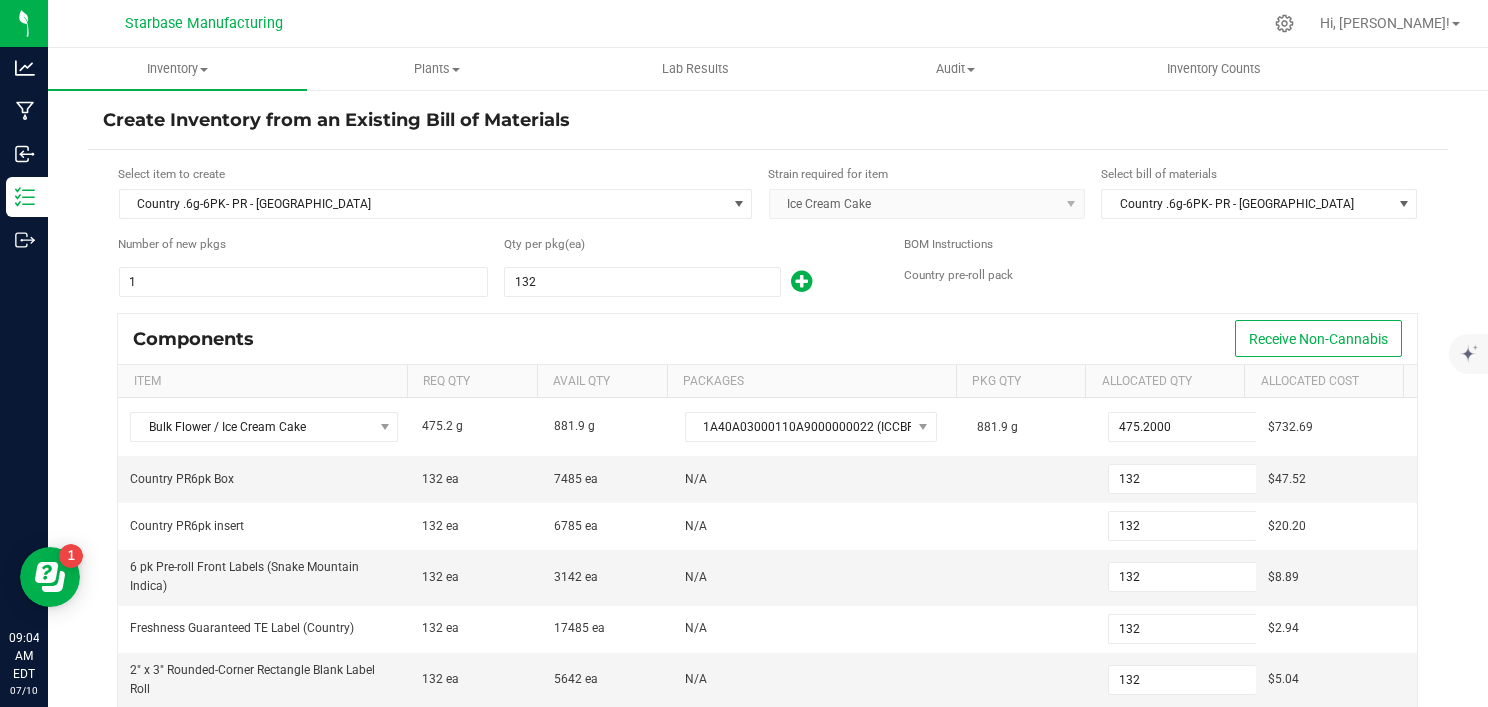 scroll, scrollTop: 523, scrollLeft: 0, axis: vertical 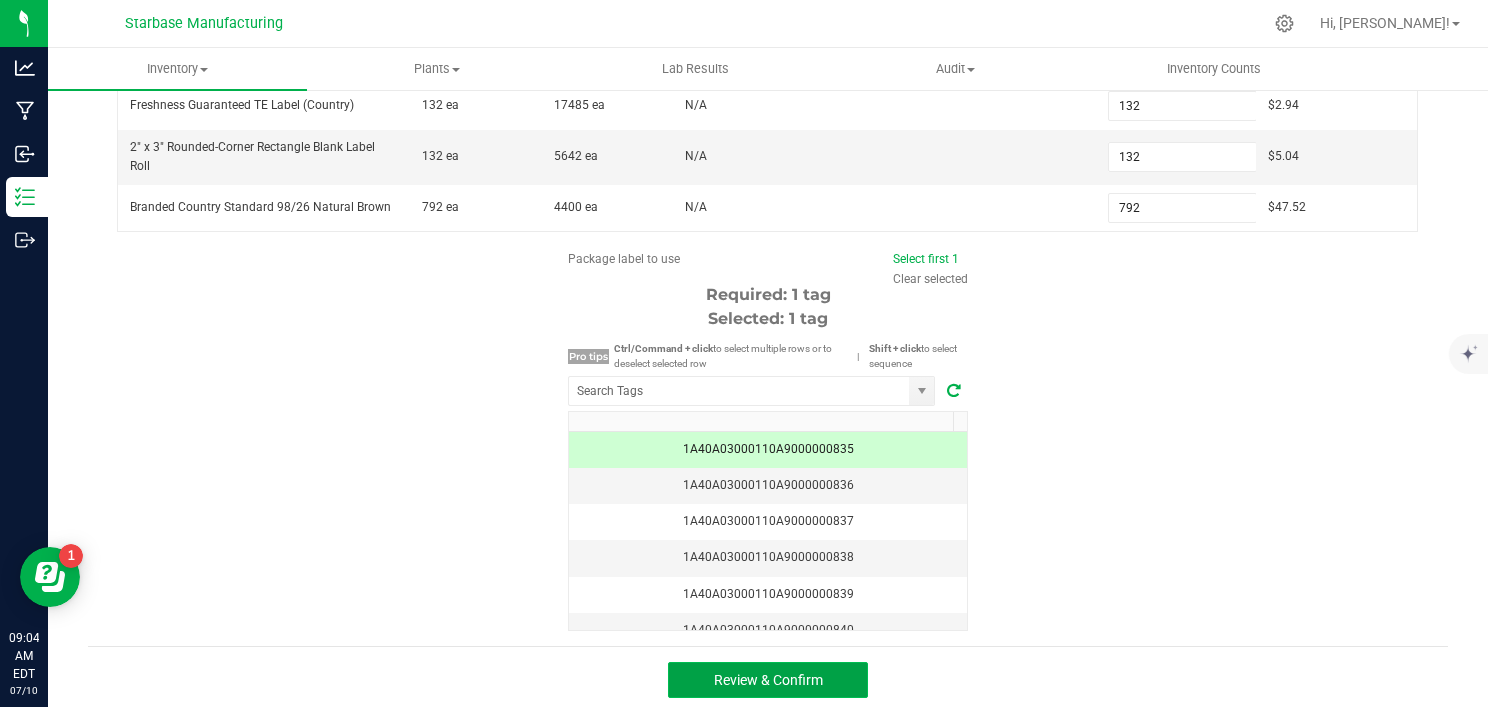 click on "Review & Confirm" at bounding box center (768, 680) 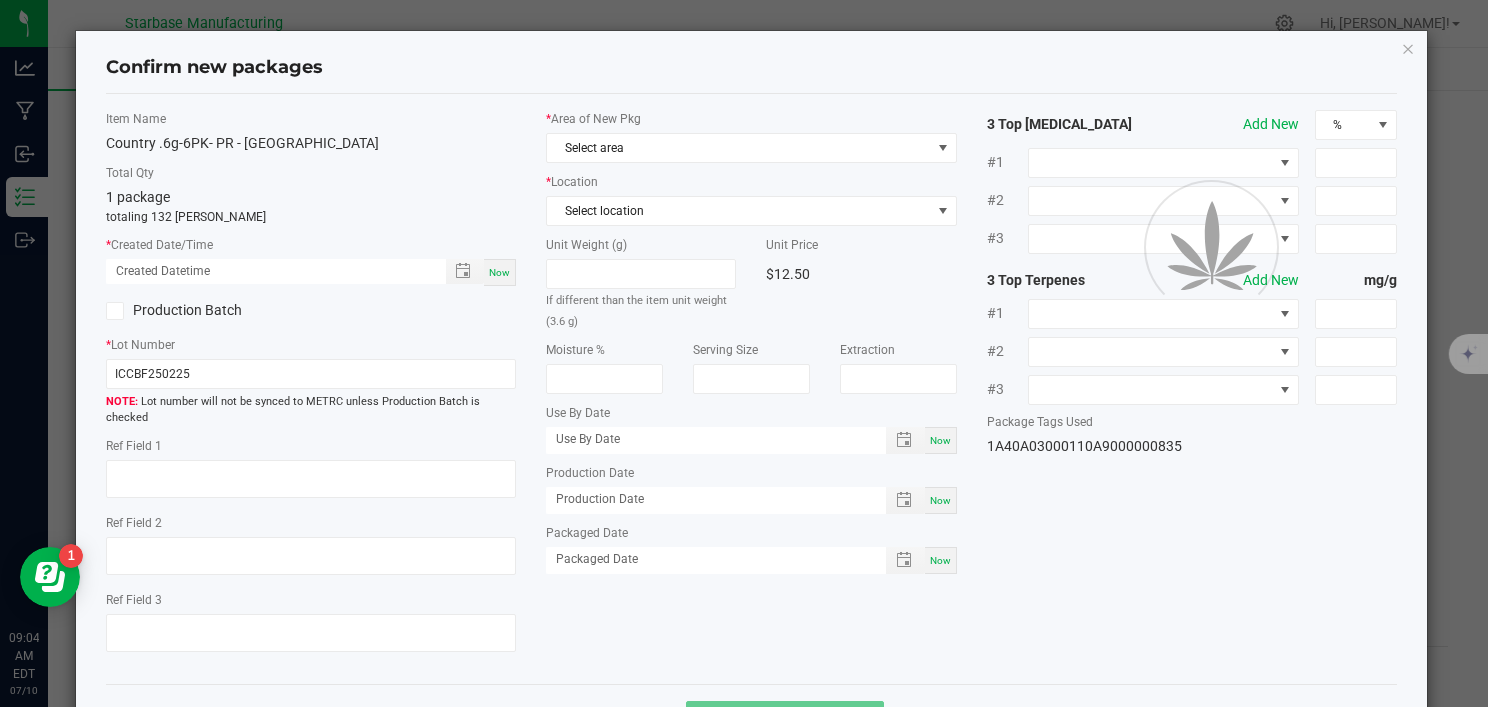 type on "02/25/2026" 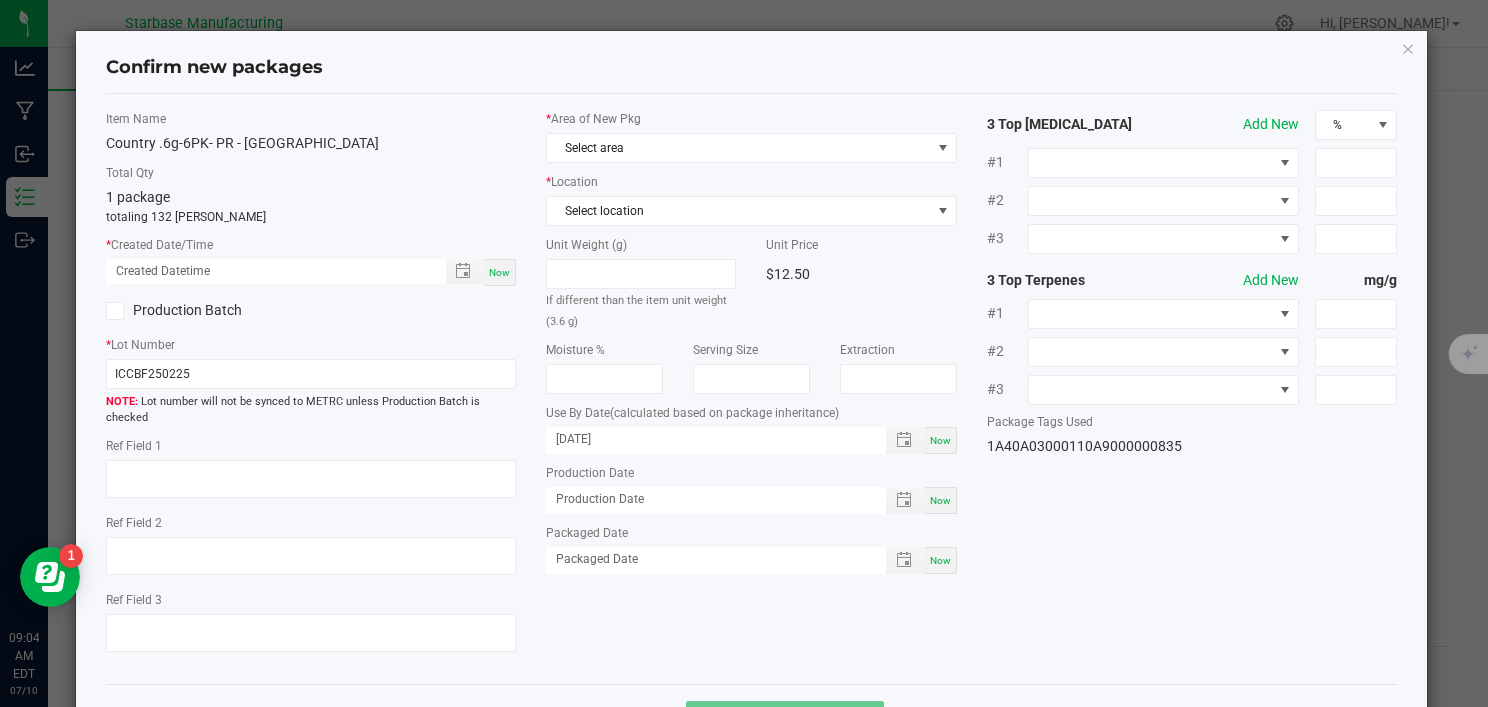 click on "Now" at bounding box center (499, 272) 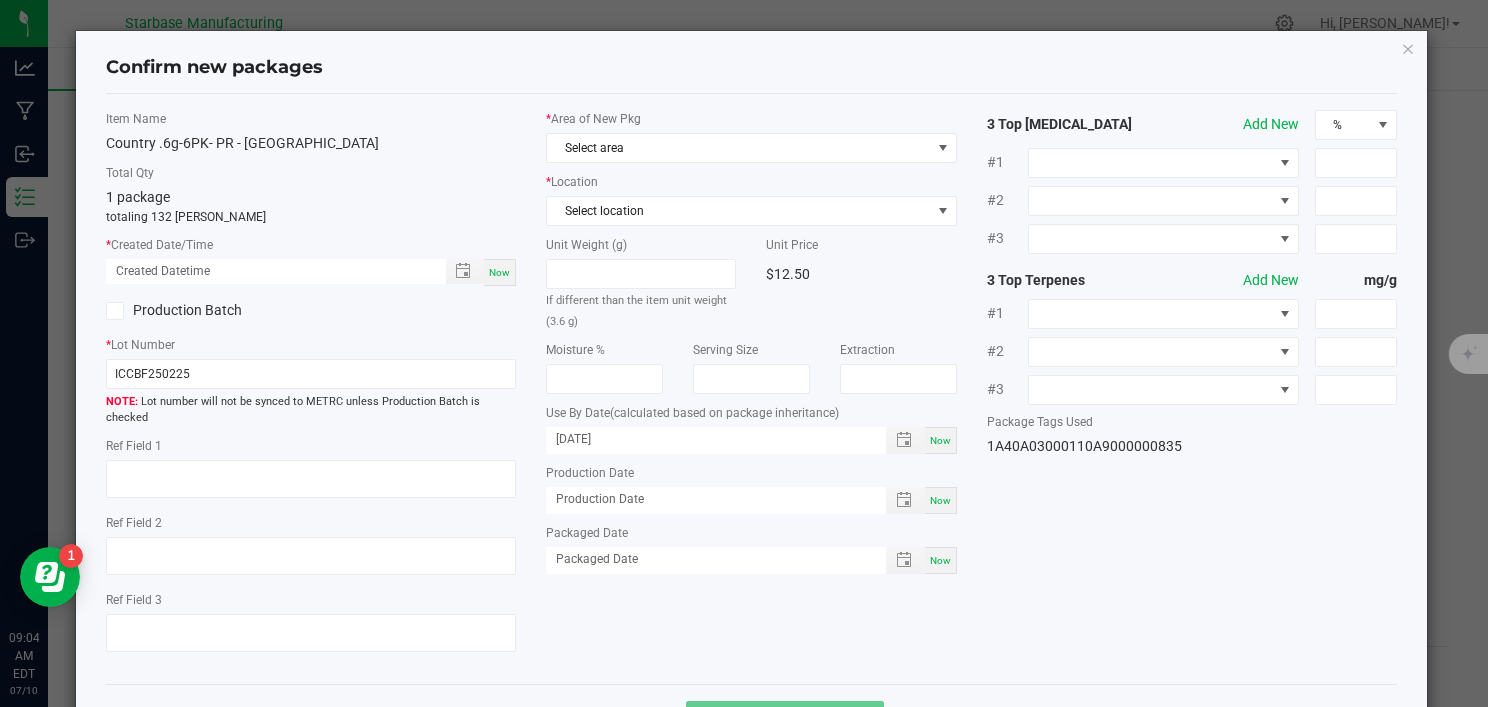 type on "07/10/2025 09:04 AM" 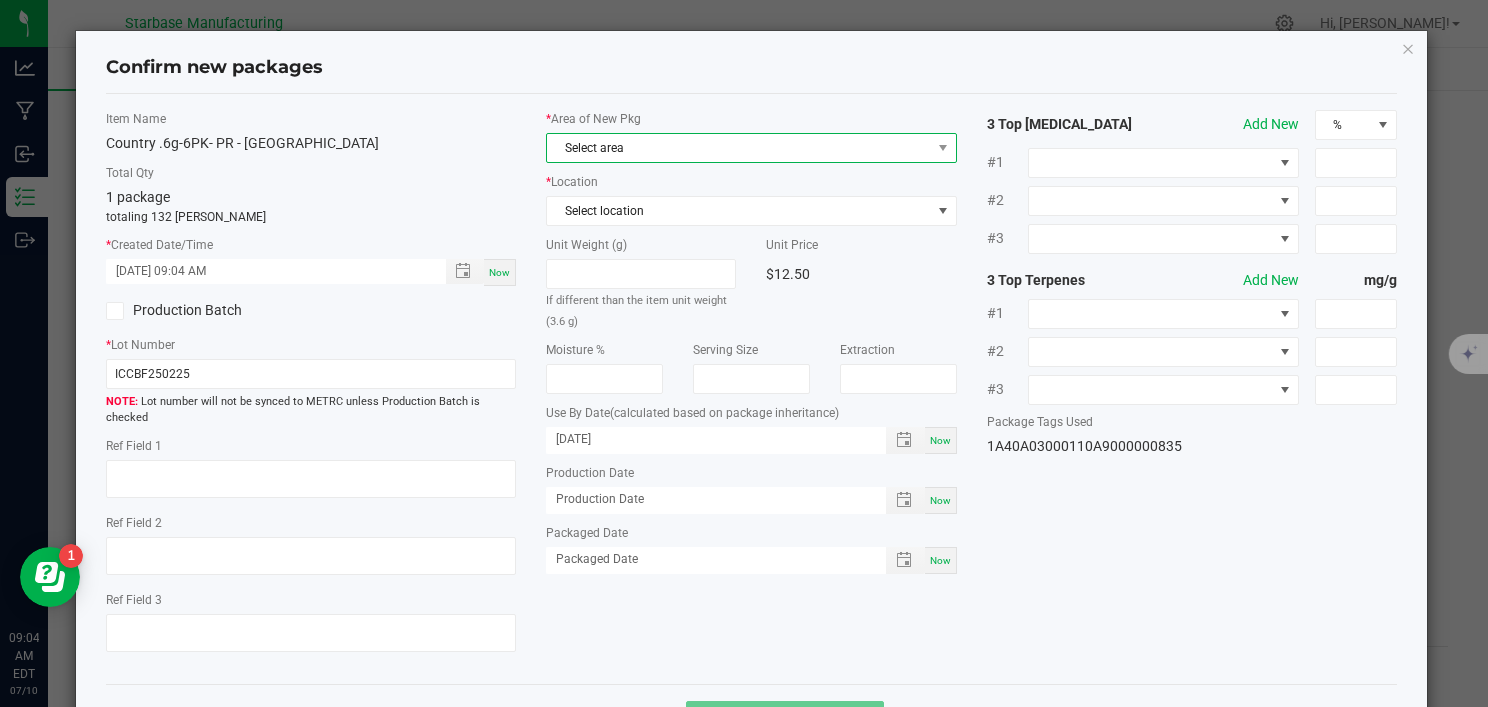 click on "Select area" at bounding box center (738, 148) 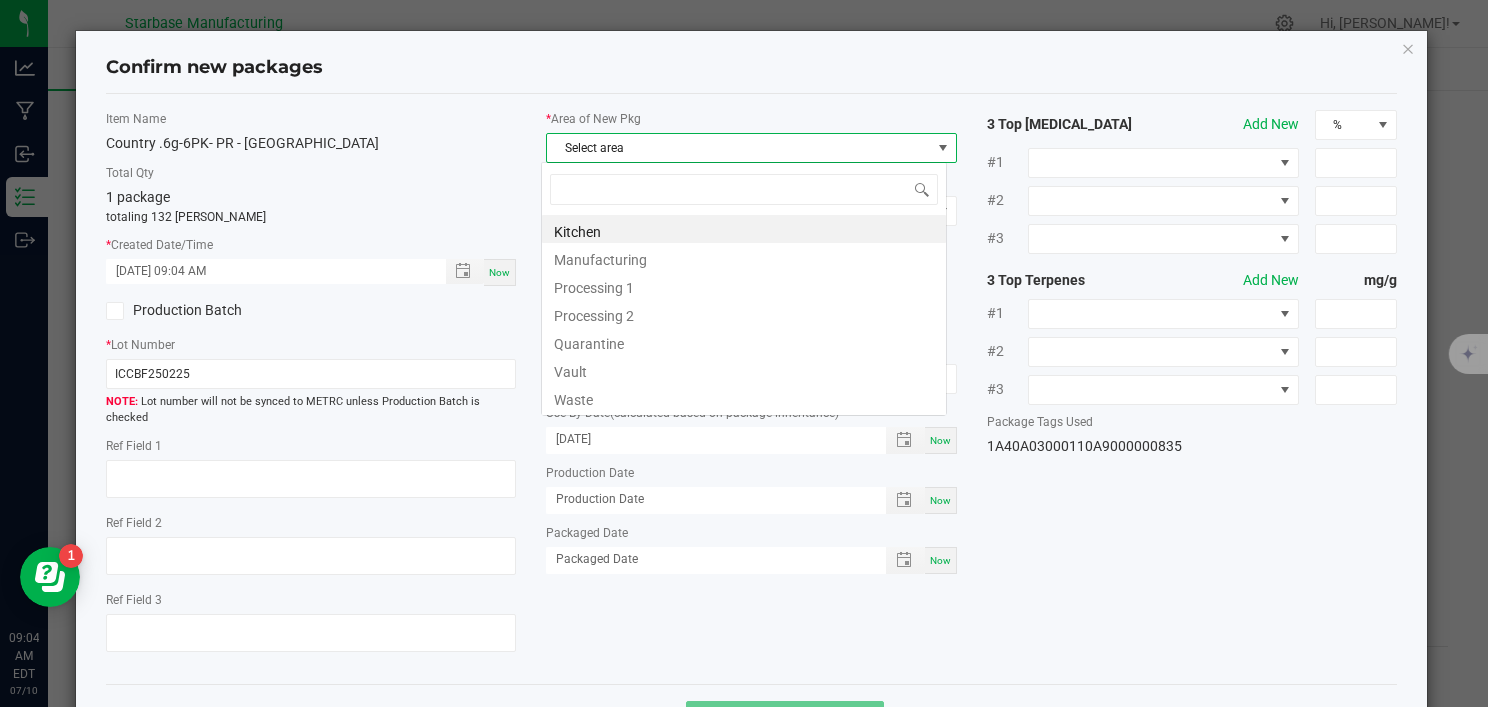scroll, scrollTop: 99970, scrollLeft: 99594, axis: both 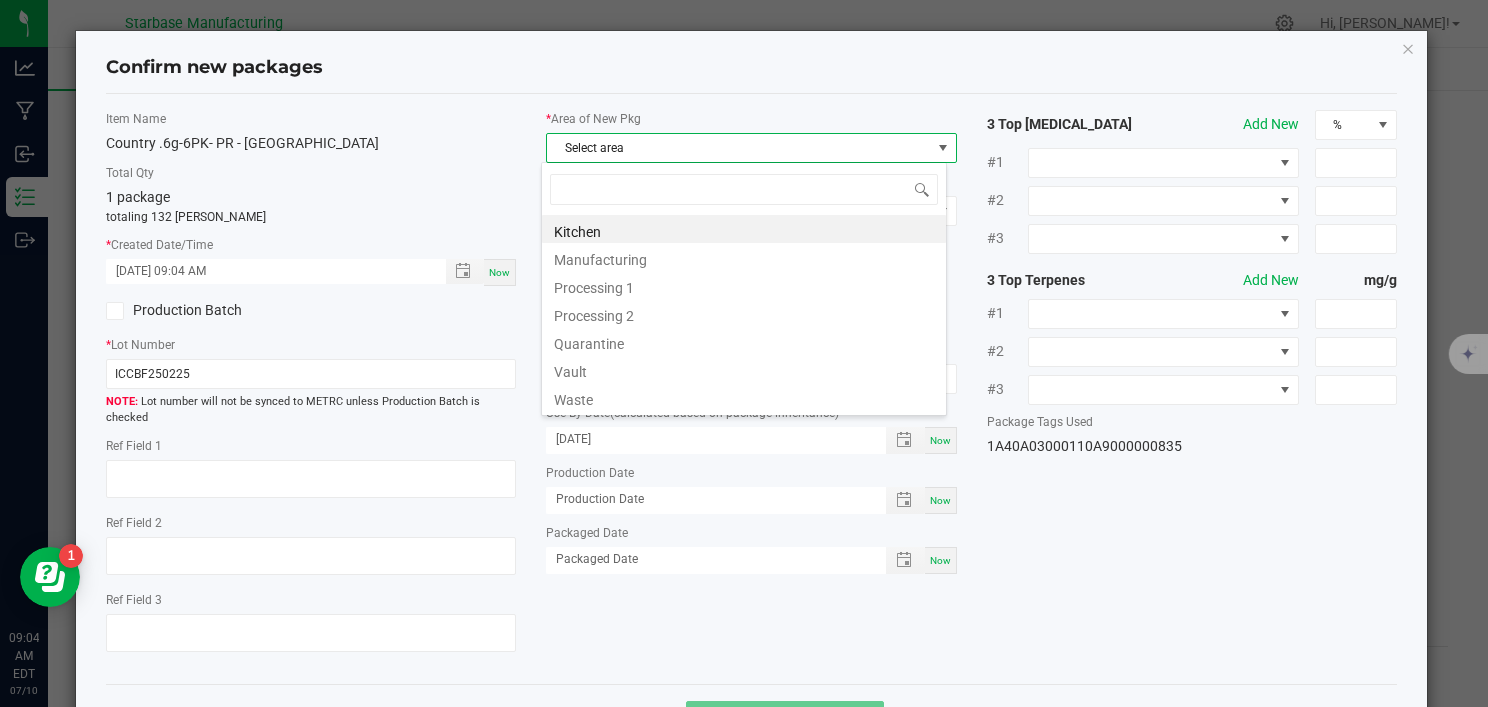 type on "v" 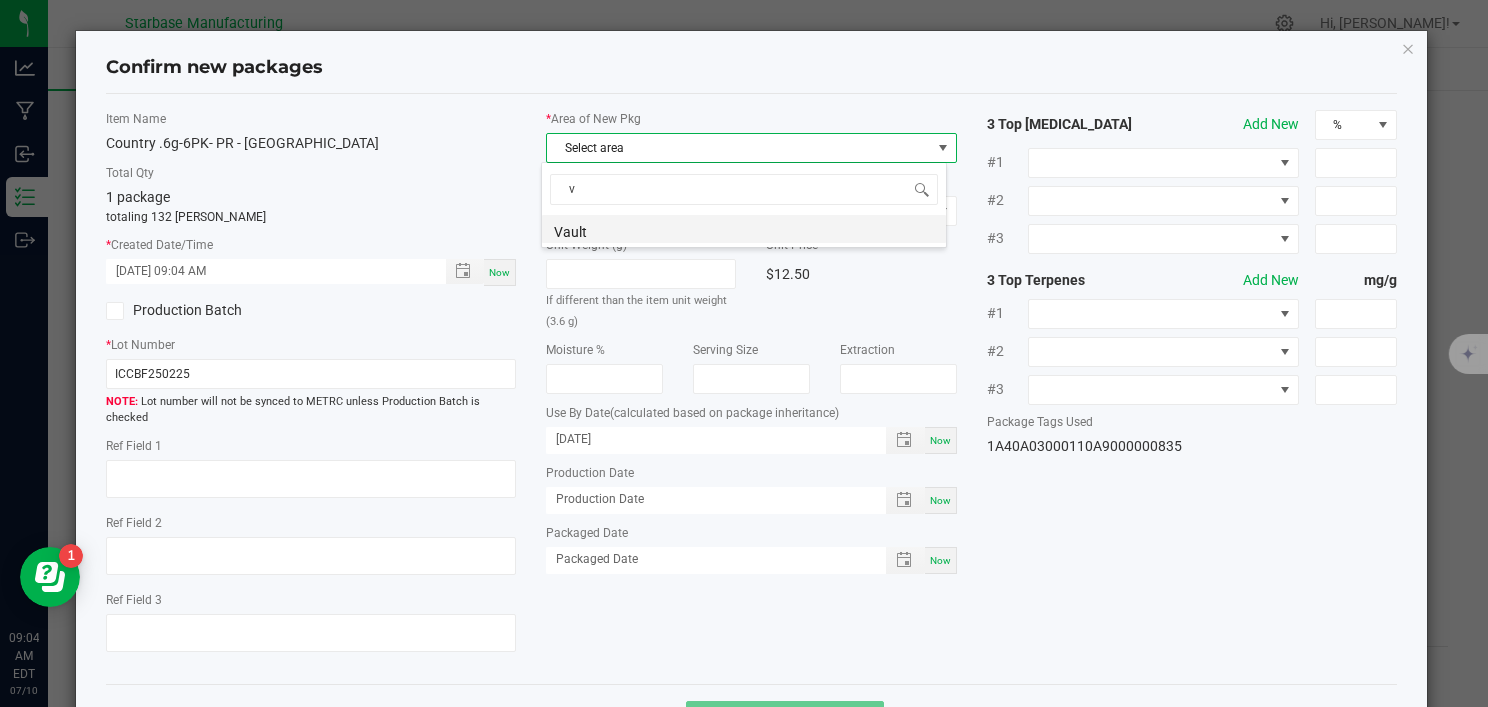 click on "Vault" at bounding box center [744, 229] 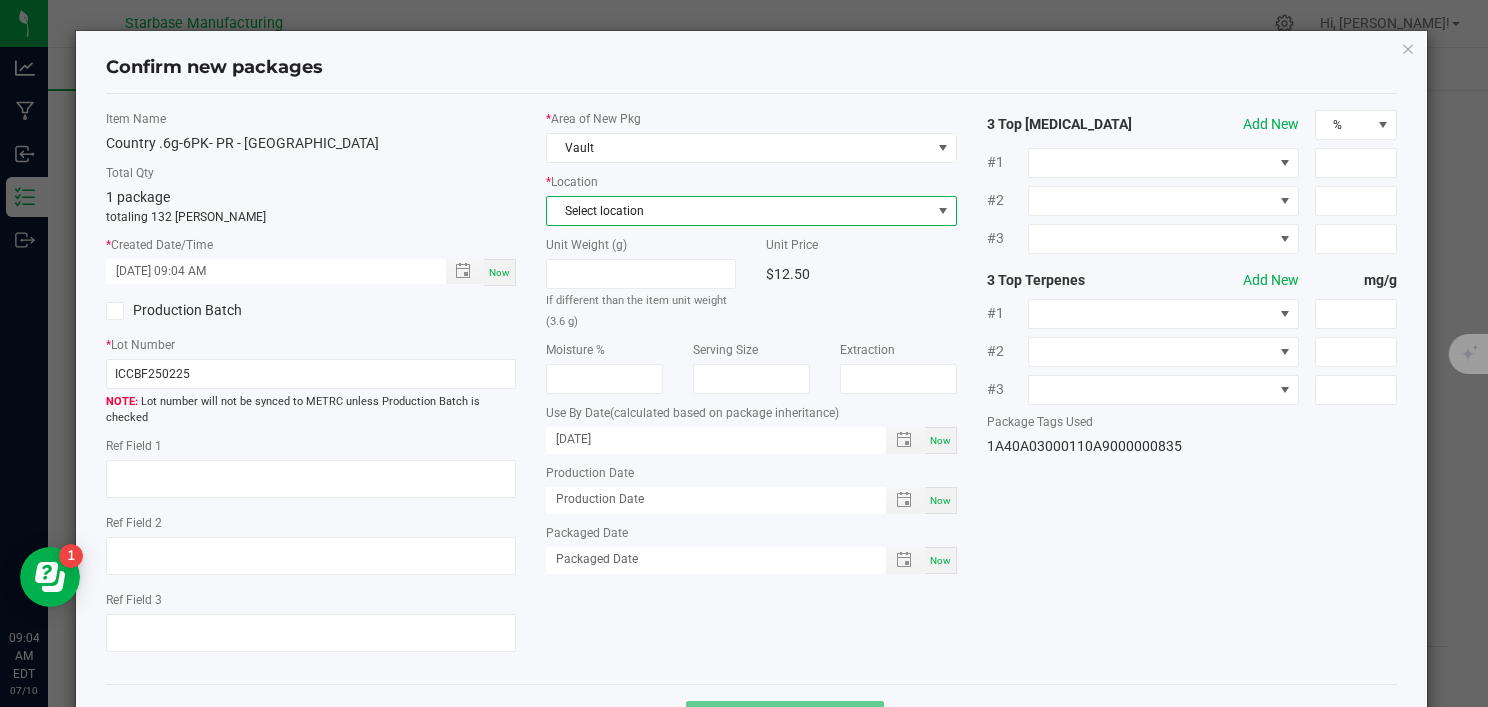 click on "Select location" at bounding box center [738, 211] 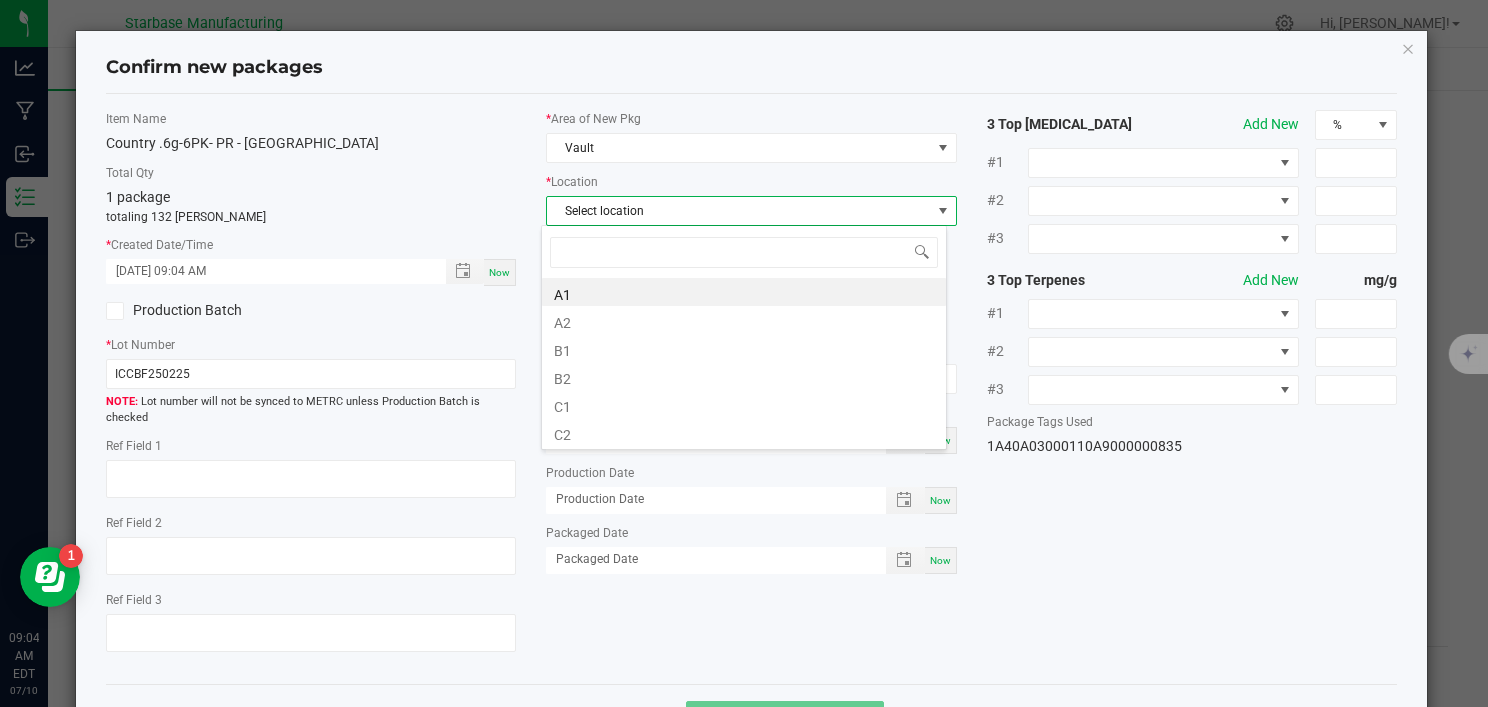 scroll, scrollTop: 99970, scrollLeft: 99594, axis: both 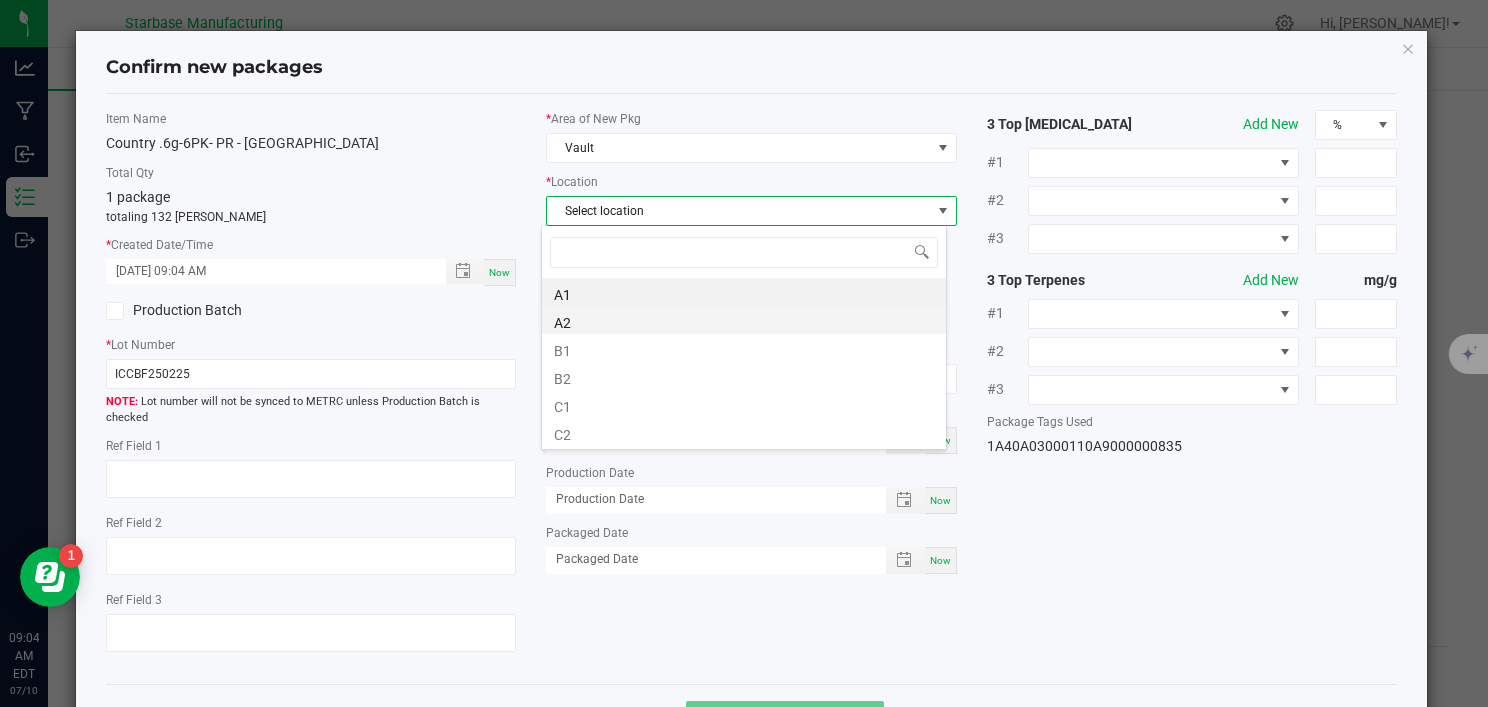 click on "A2" at bounding box center (744, 320) 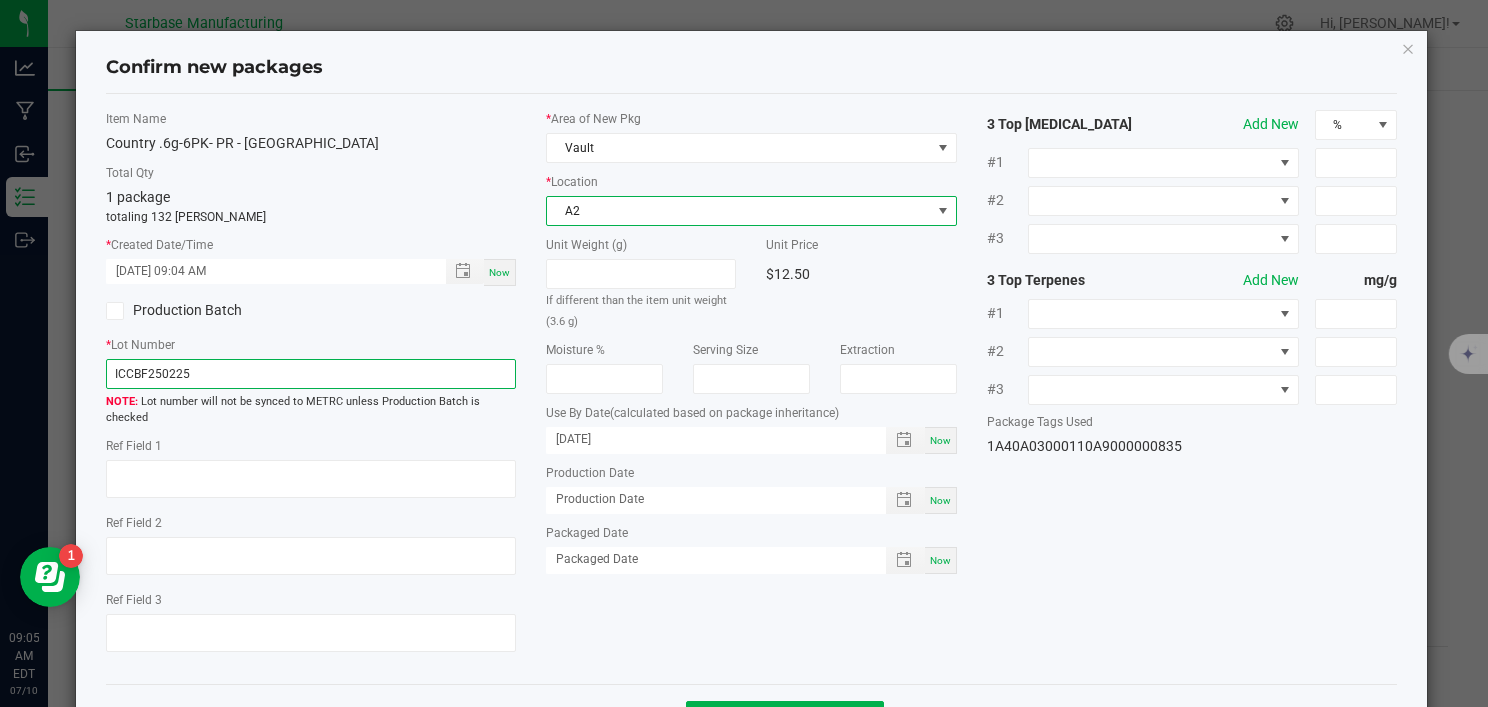click on "ICCBF250225" at bounding box center [311, 374] 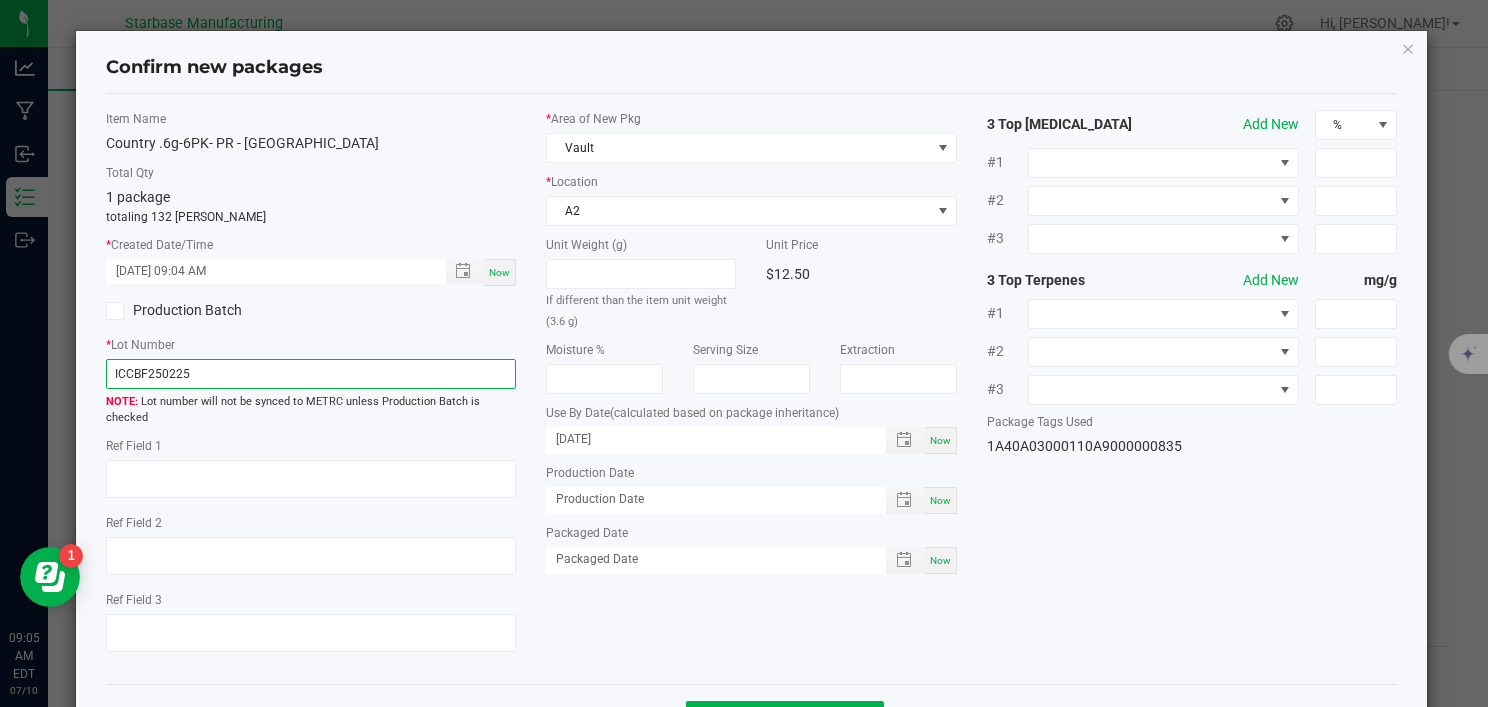 click on "ICCBF250225" at bounding box center (311, 374) 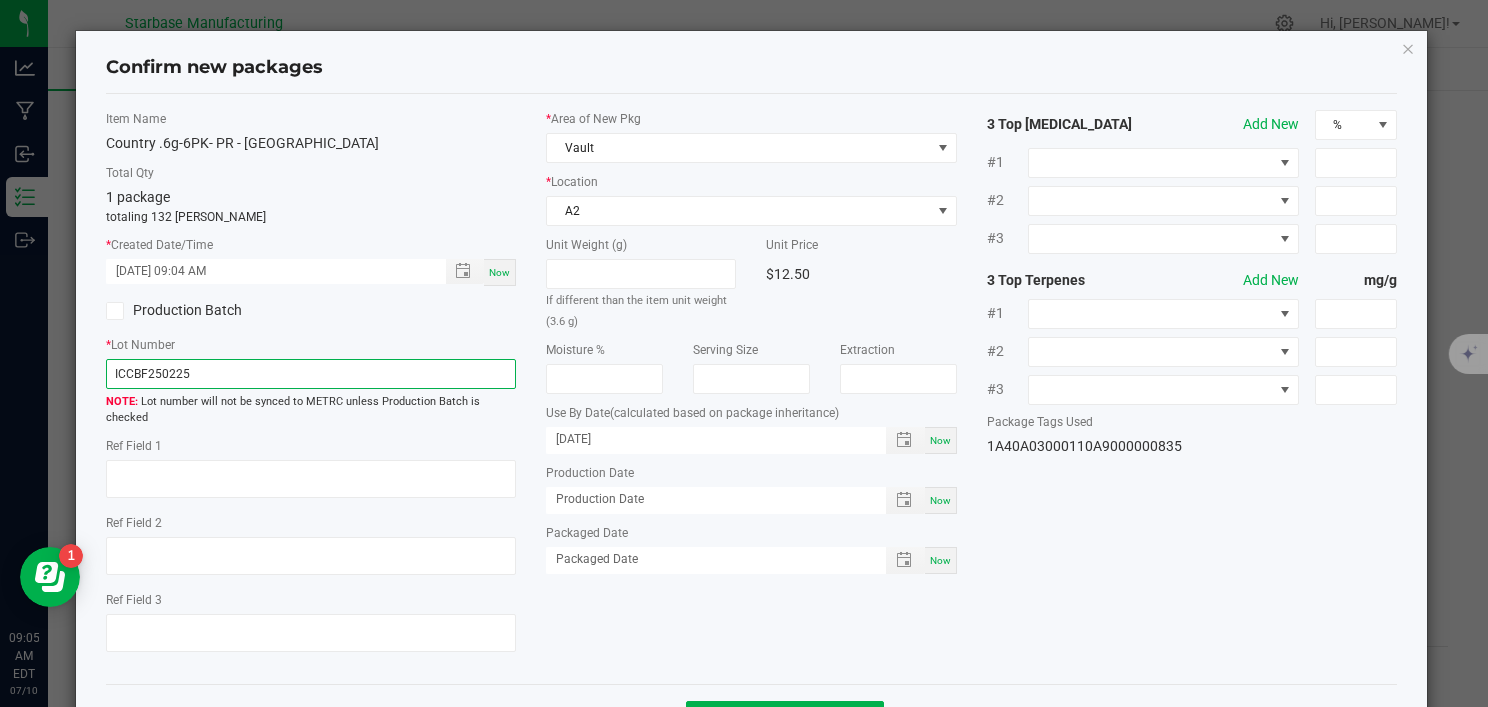 click on "ICCBF250225" at bounding box center [311, 374] 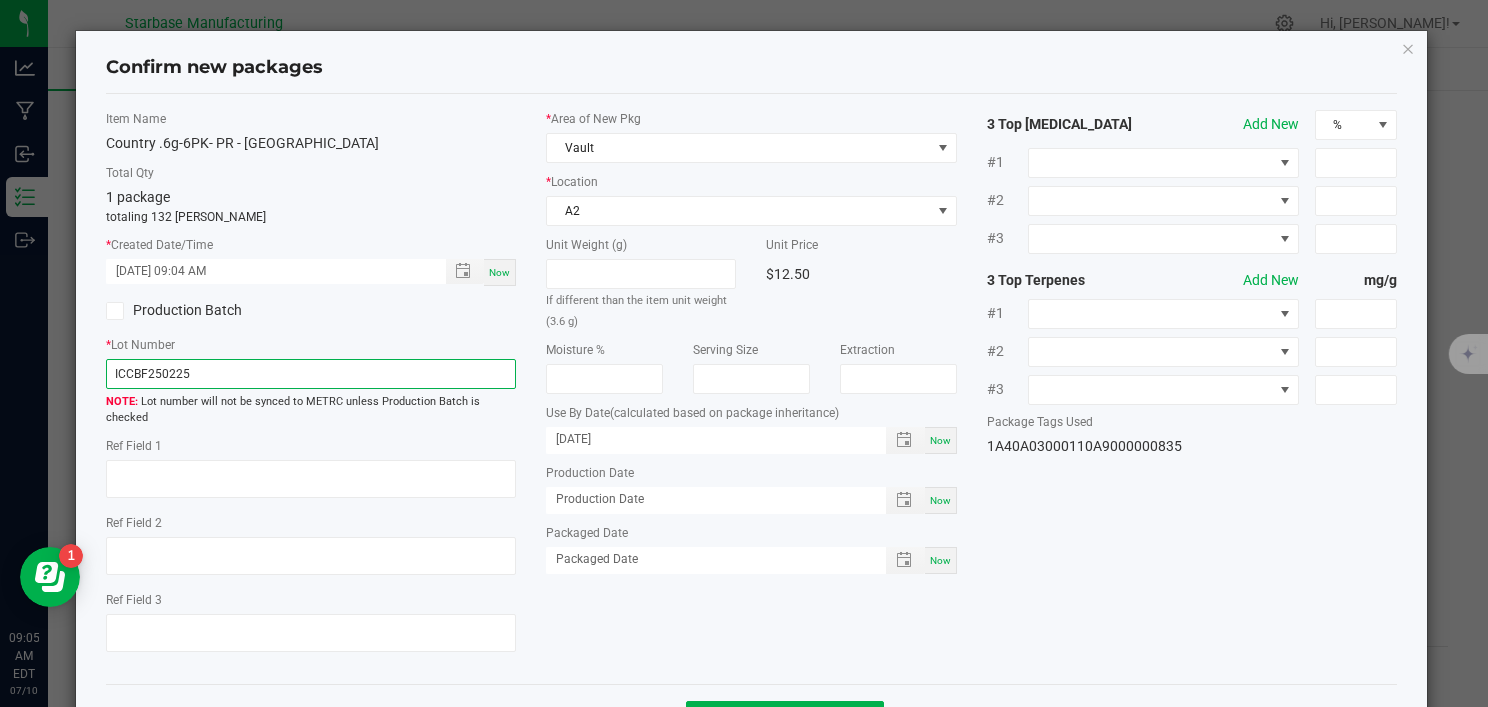paste on "COUPRICC.6G6PK250701" 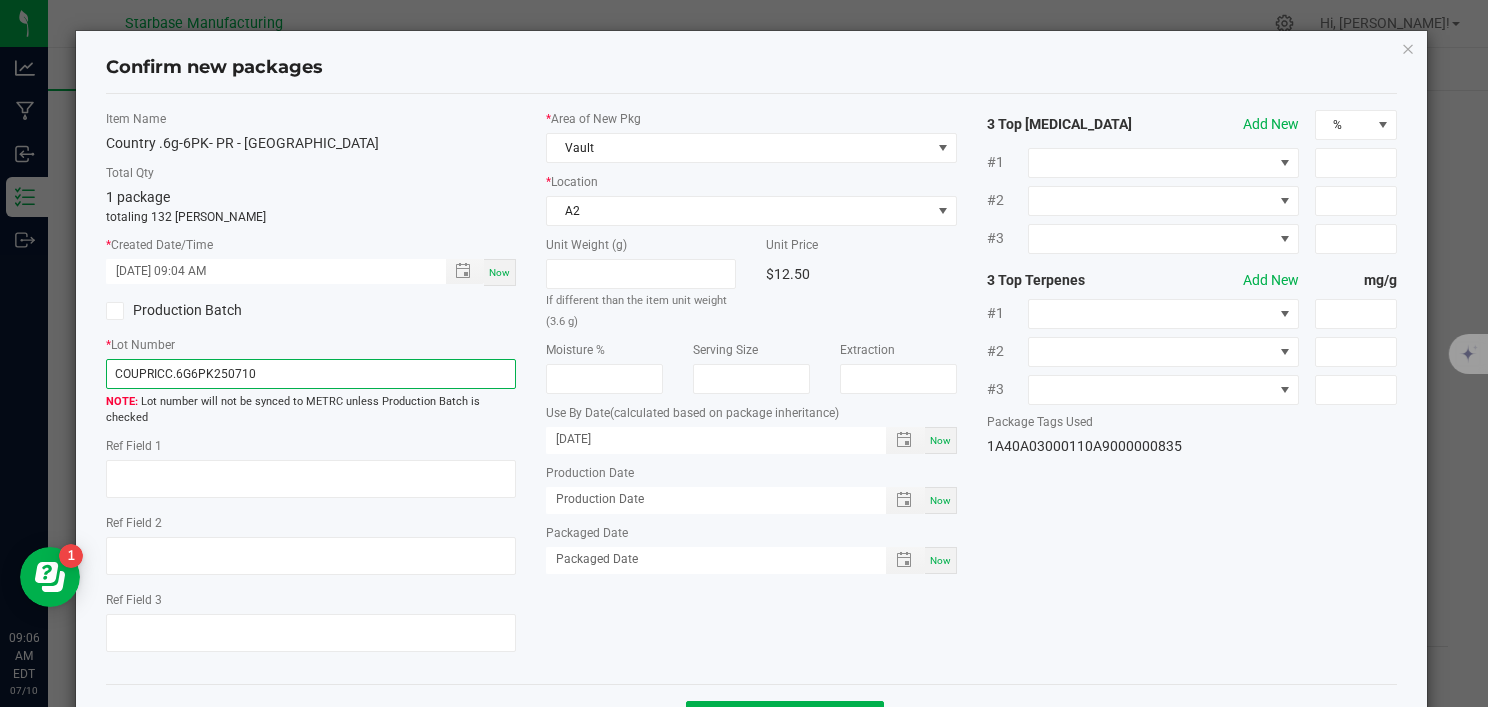 type on "COUPRICC.6G6PK250710" 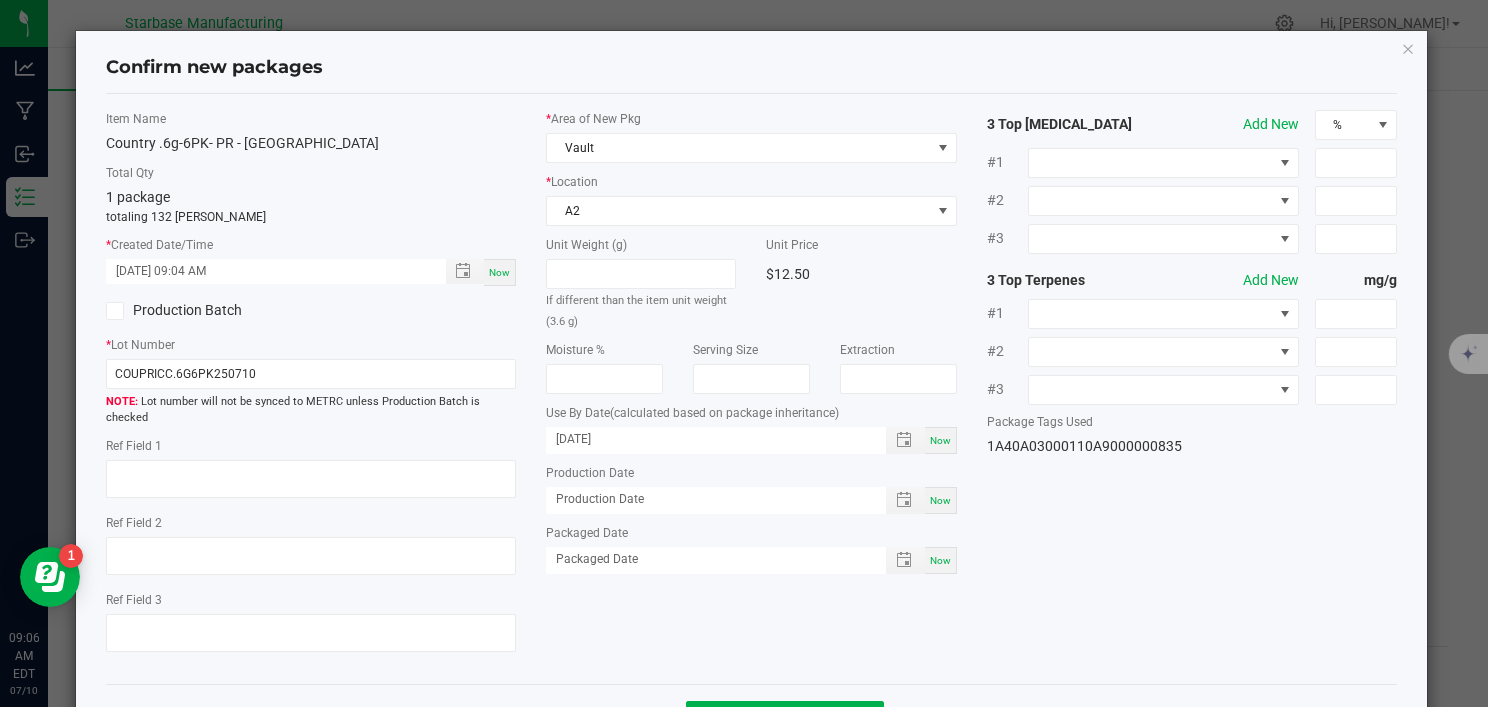 click on "Now" at bounding box center [940, 500] 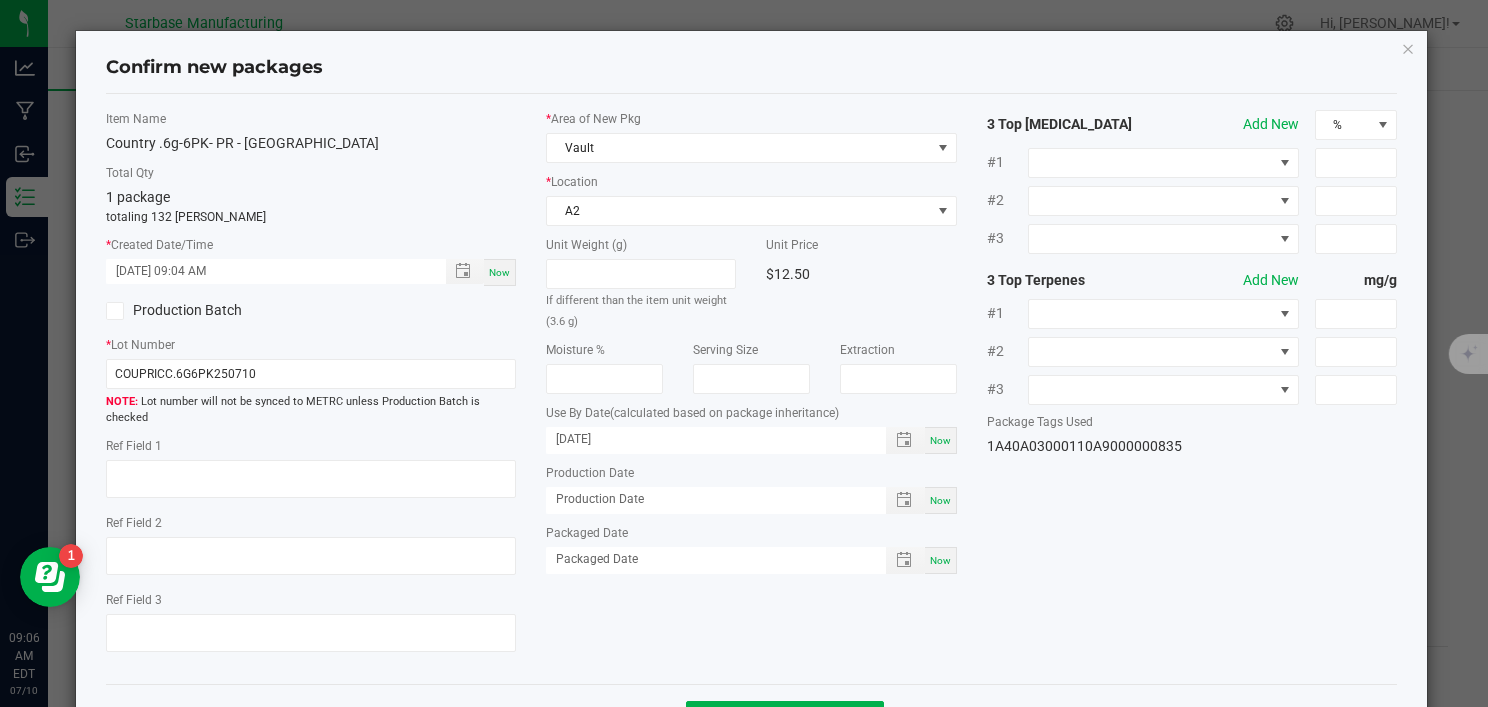 type on "[DATE]" 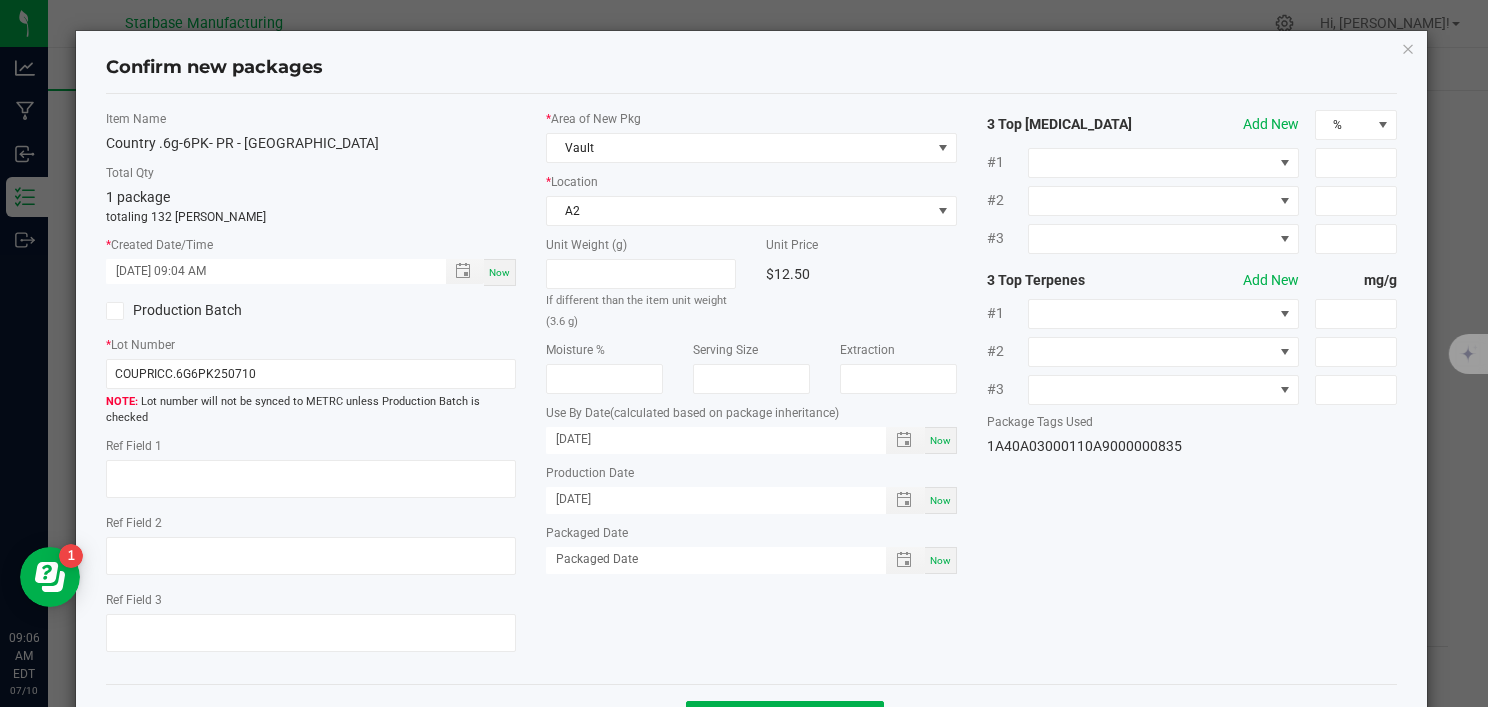 click on "Now" at bounding box center (940, 560) 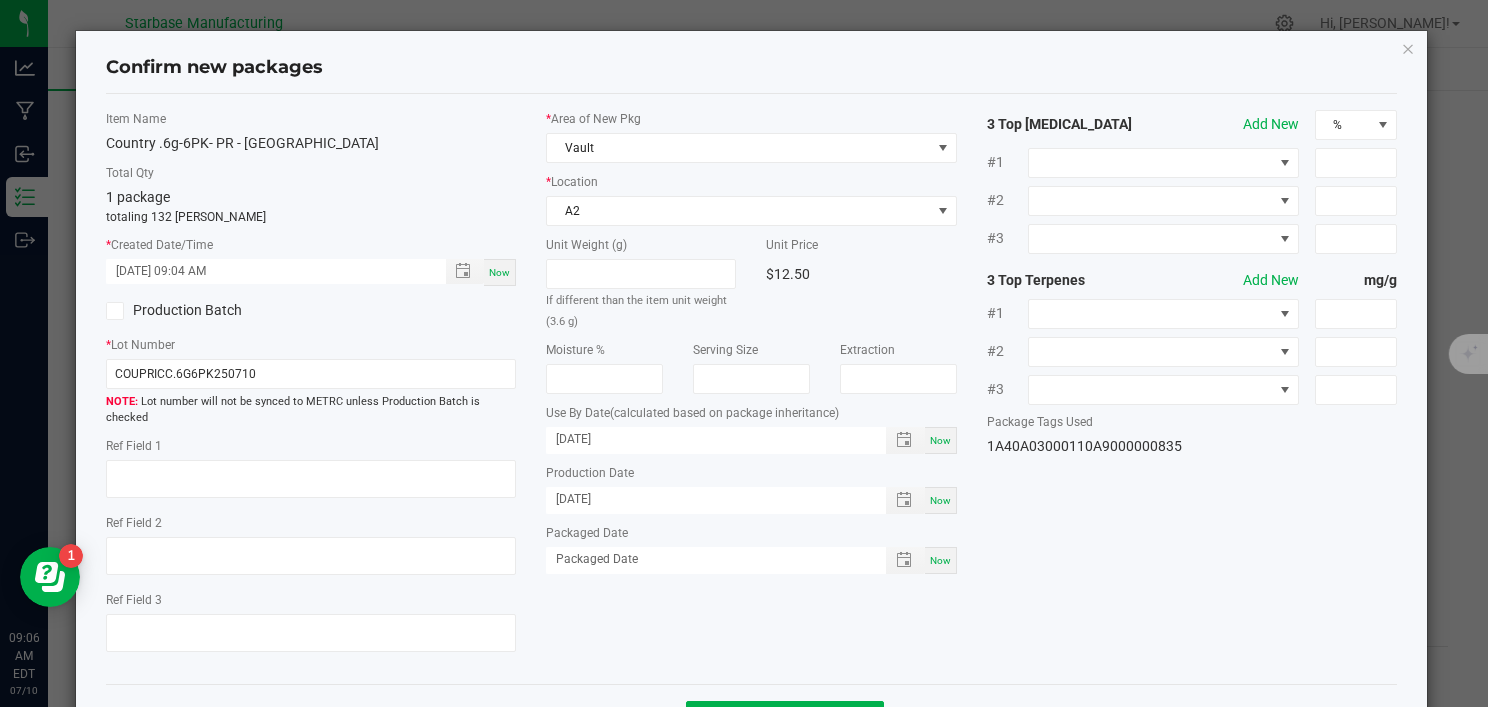 type on "[DATE]" 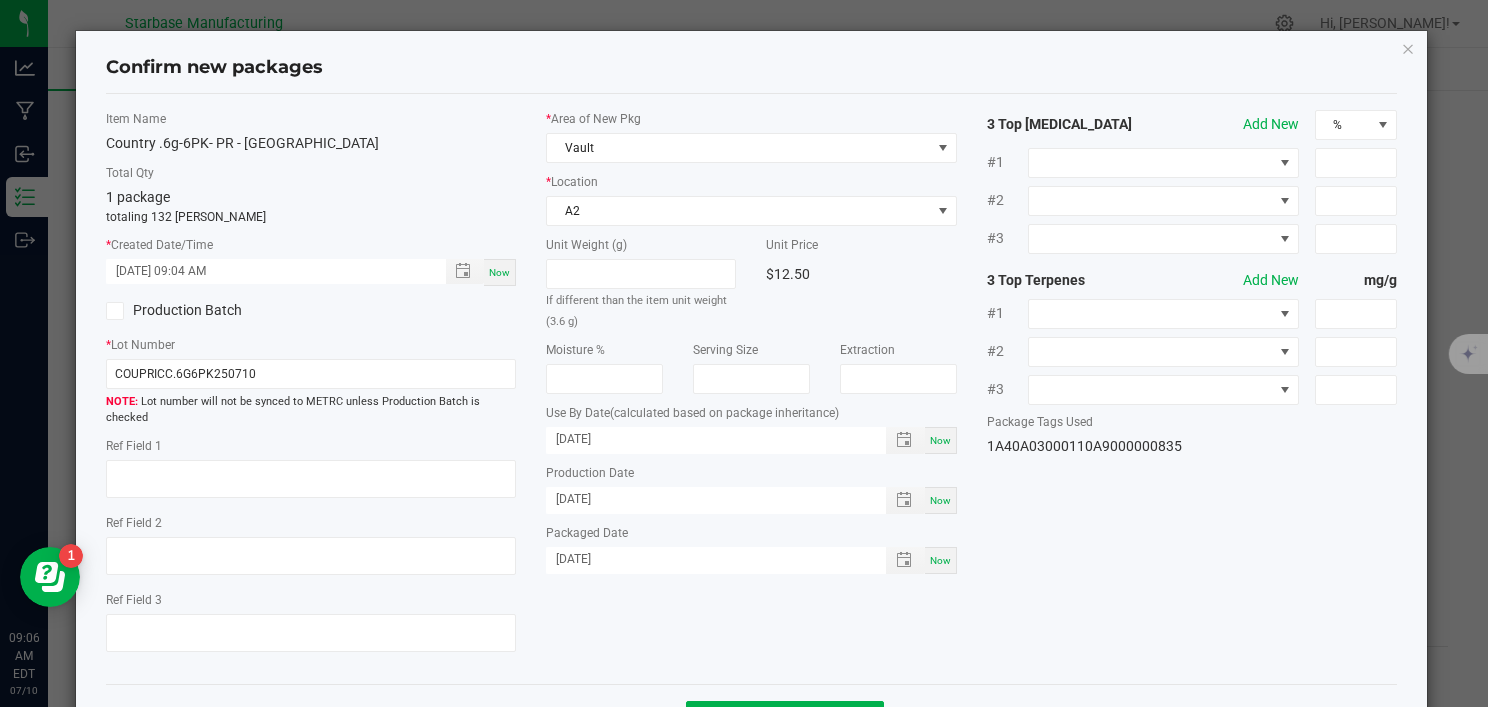 scroll, scrollTop: 76, scrollLeft: 0, axis: vertical 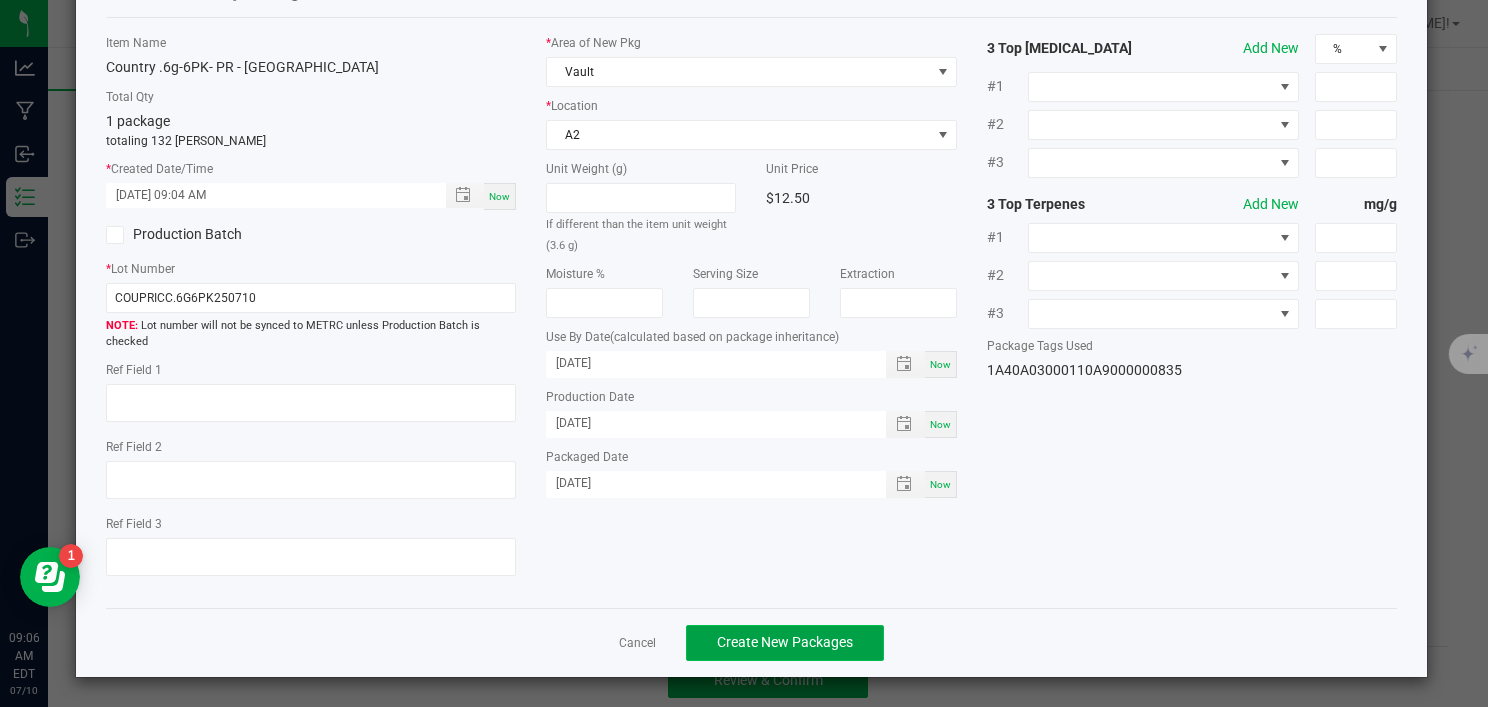 click on "Create New Packages" 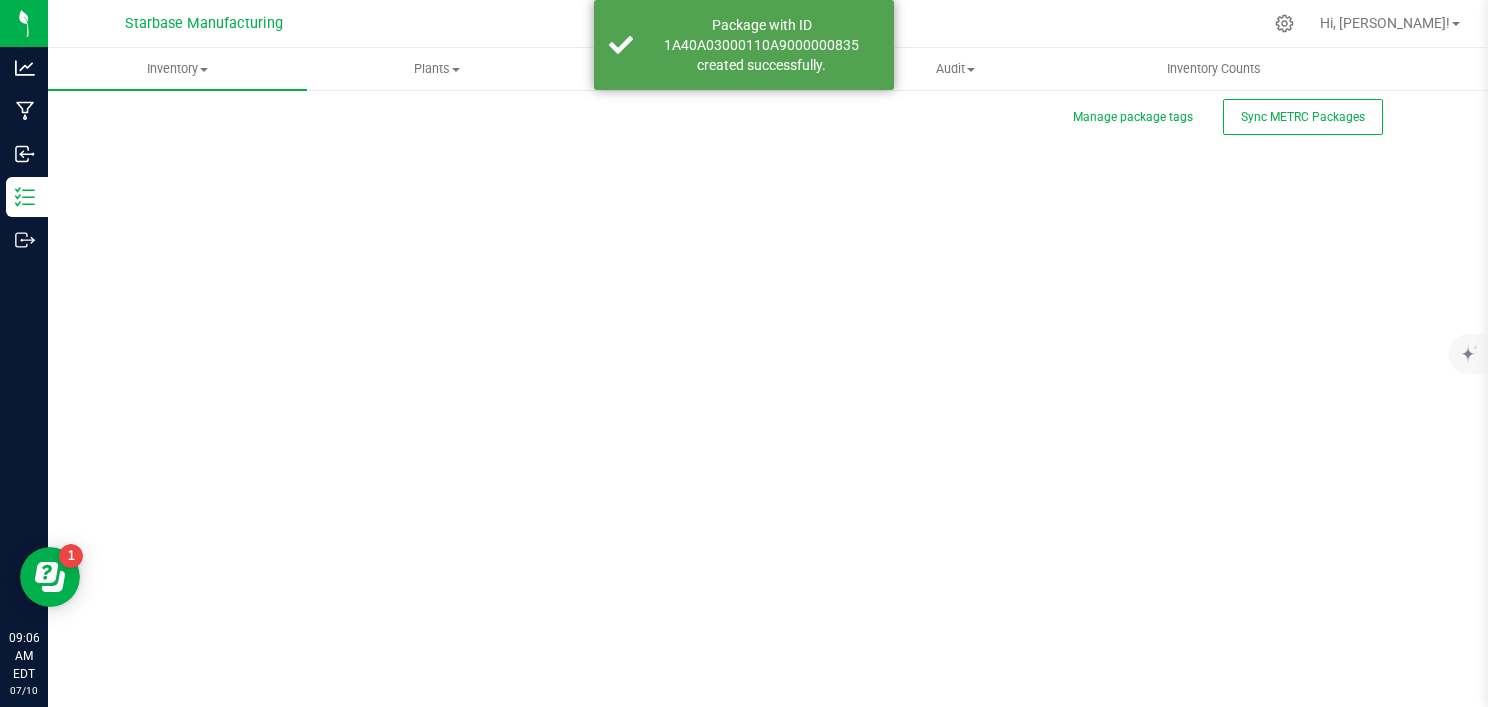 scroll, scrollTop: 5, scrollLeft: 0, axis: vertical 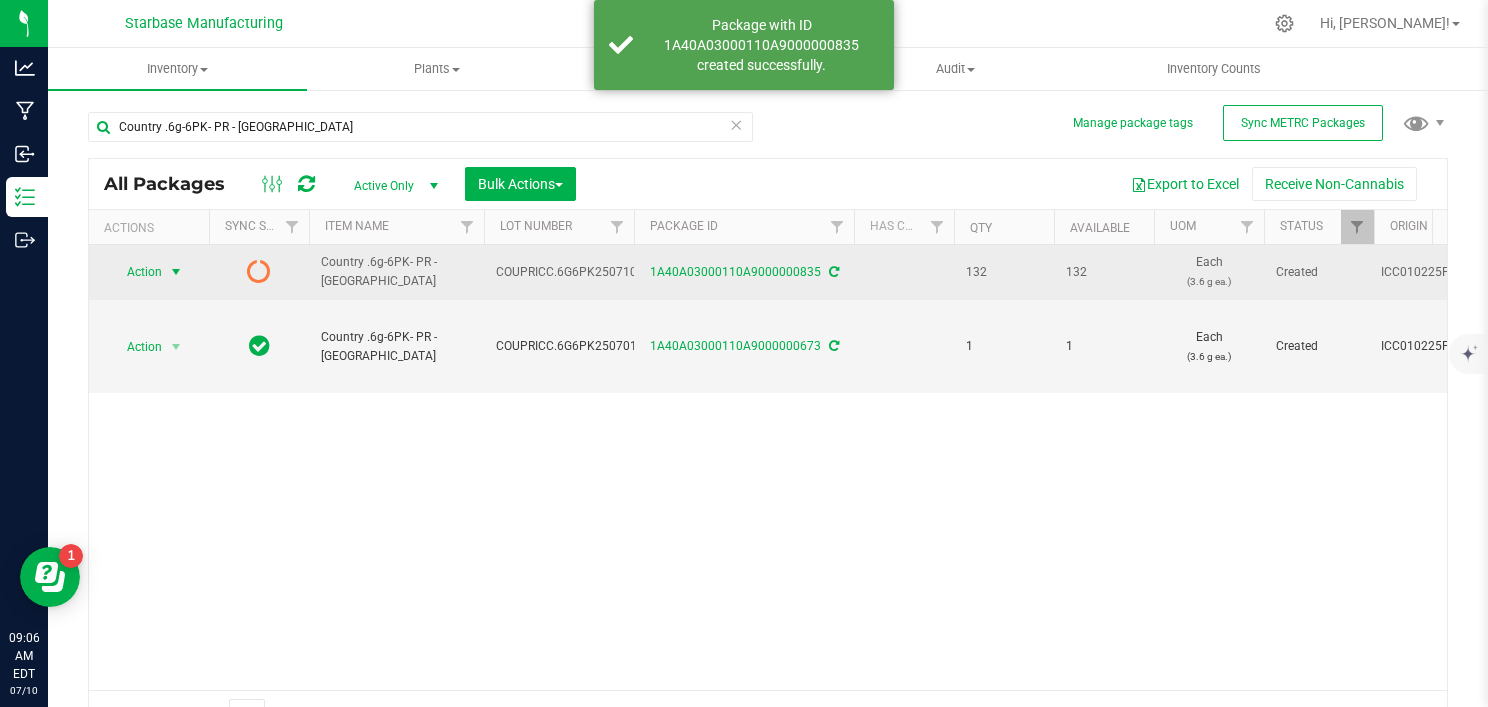 click at bounding box center (176, 272) 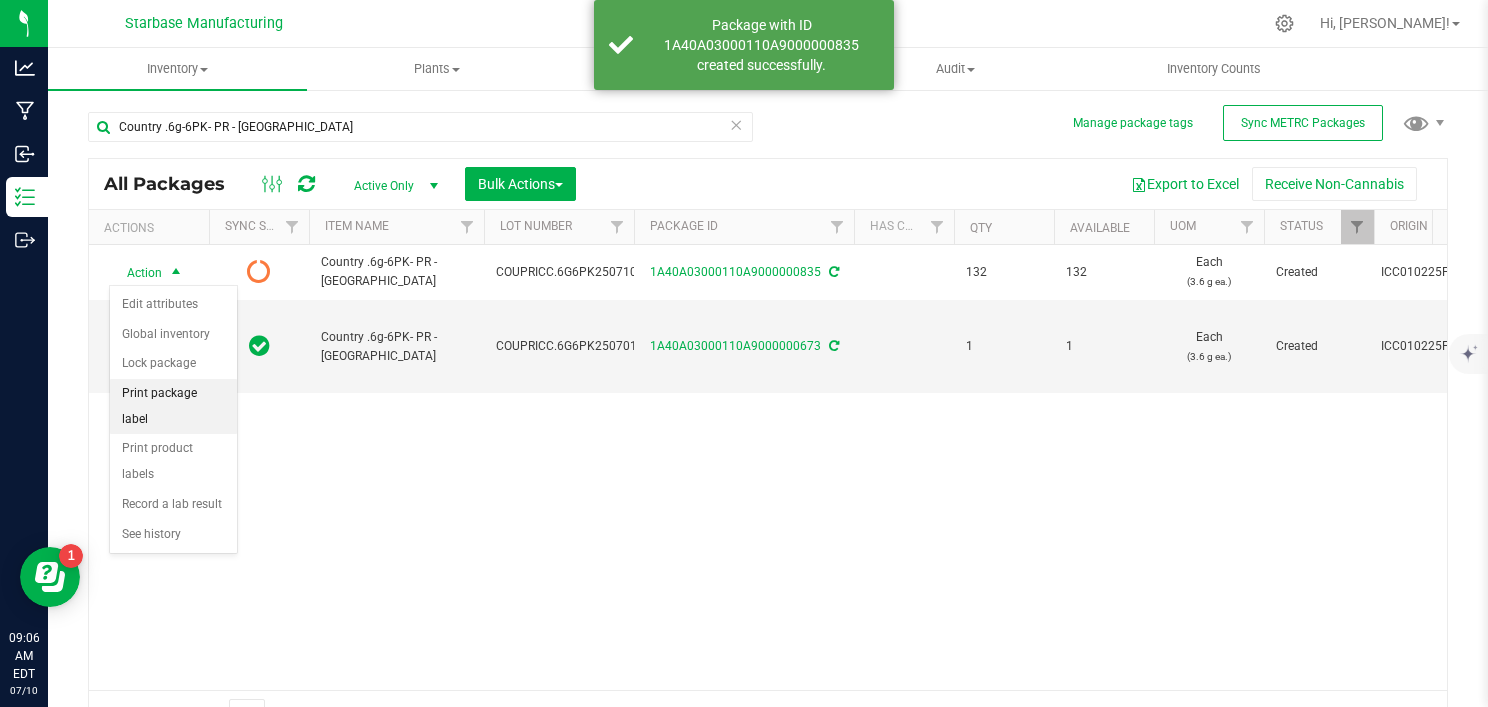 click on "Print package label" at bounding box center [173, 406] 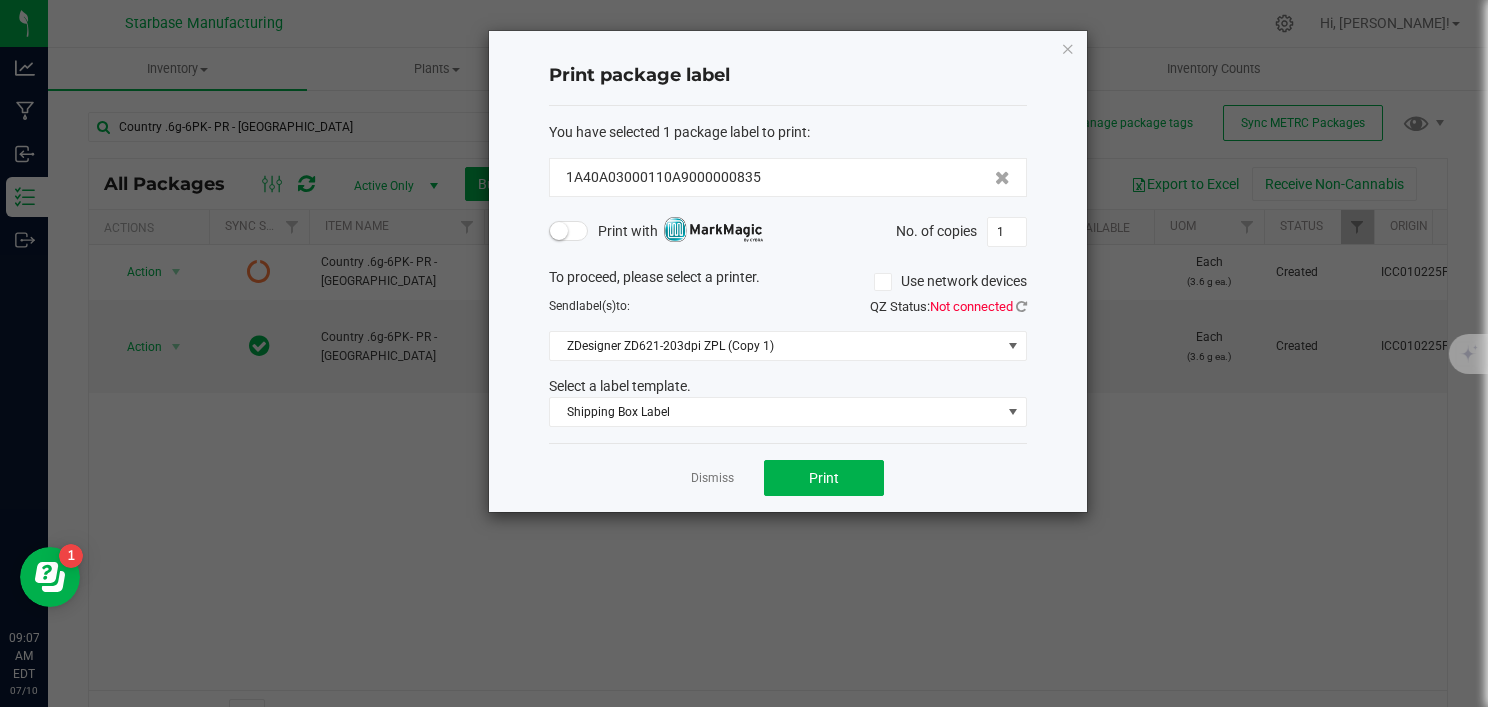 click at bounding box center [569, 231] 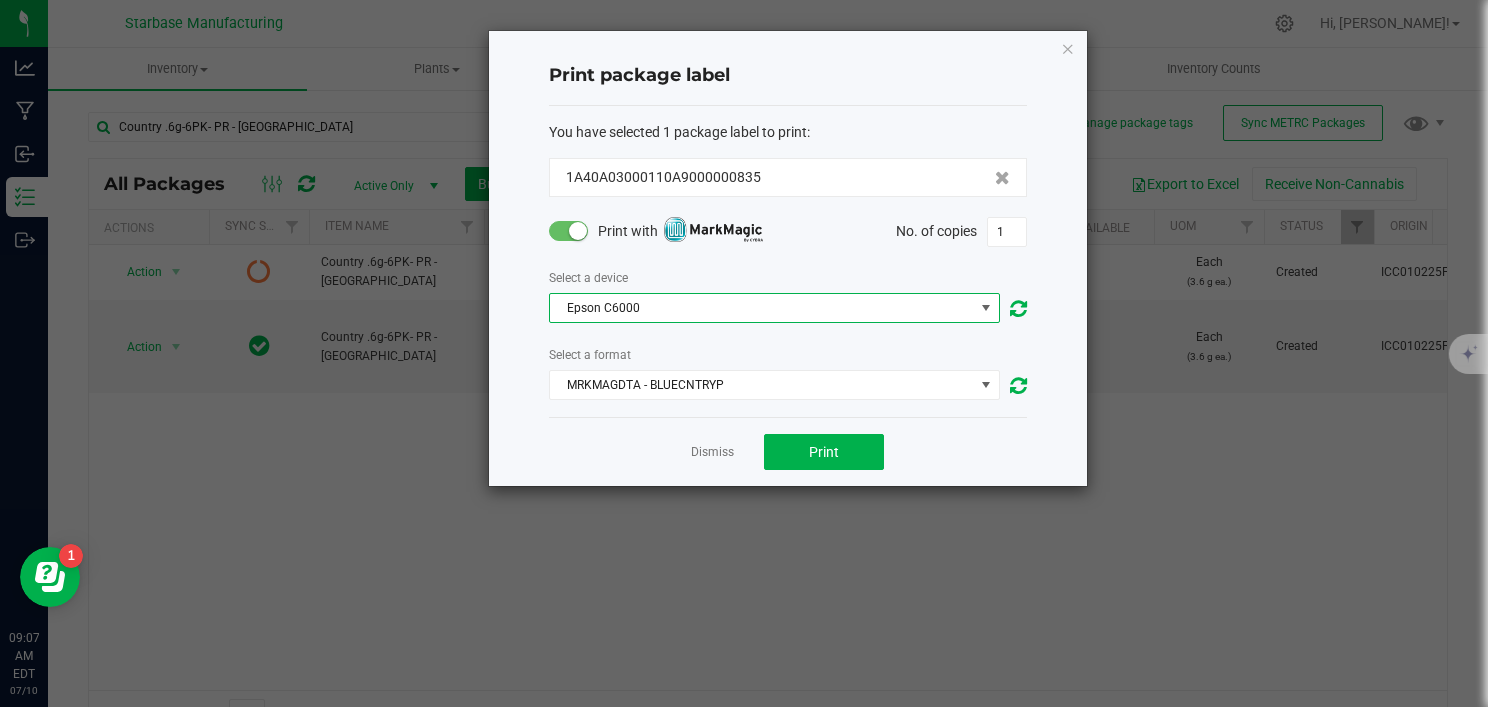 click on "Epson C6000" at bounding box center [762, 308] 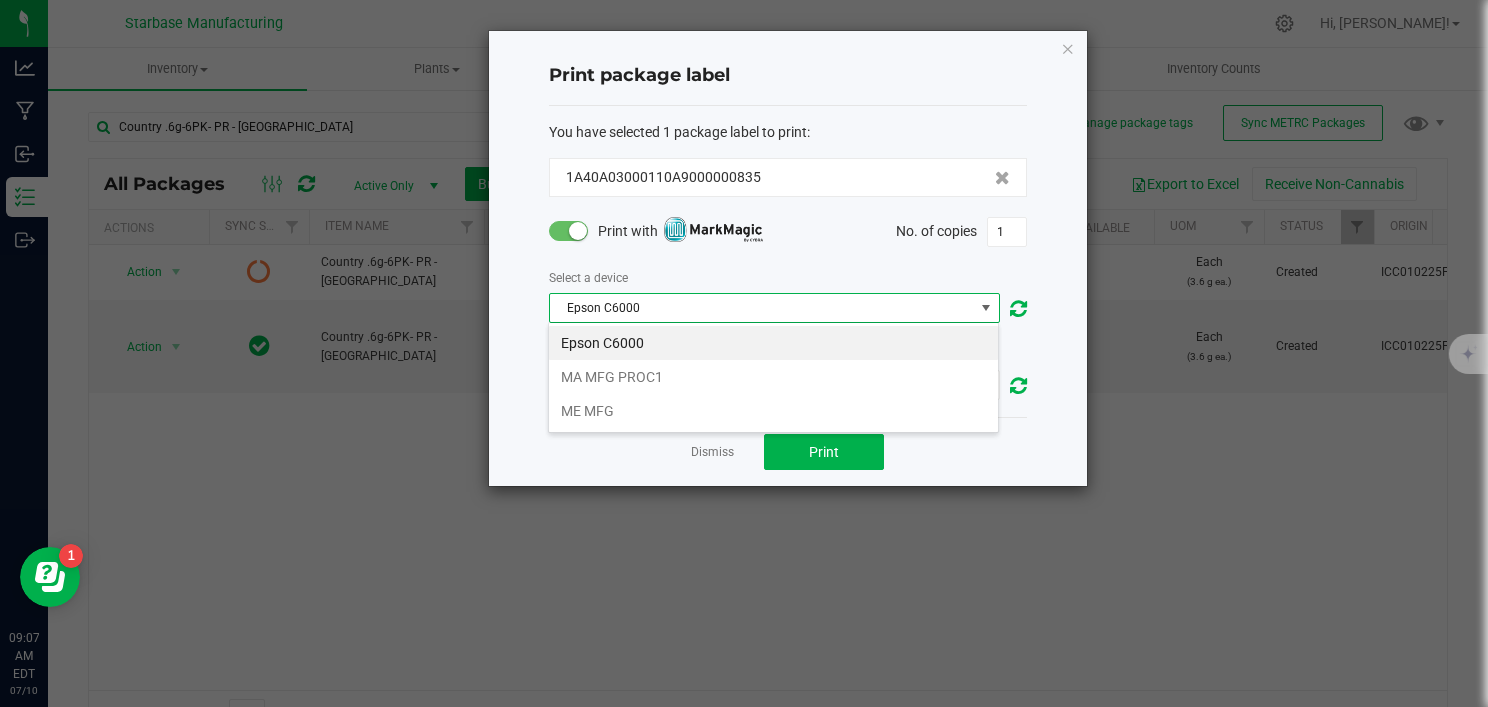 scroll, scrollTop: 99970, scrollLeft: 99548, axis: both 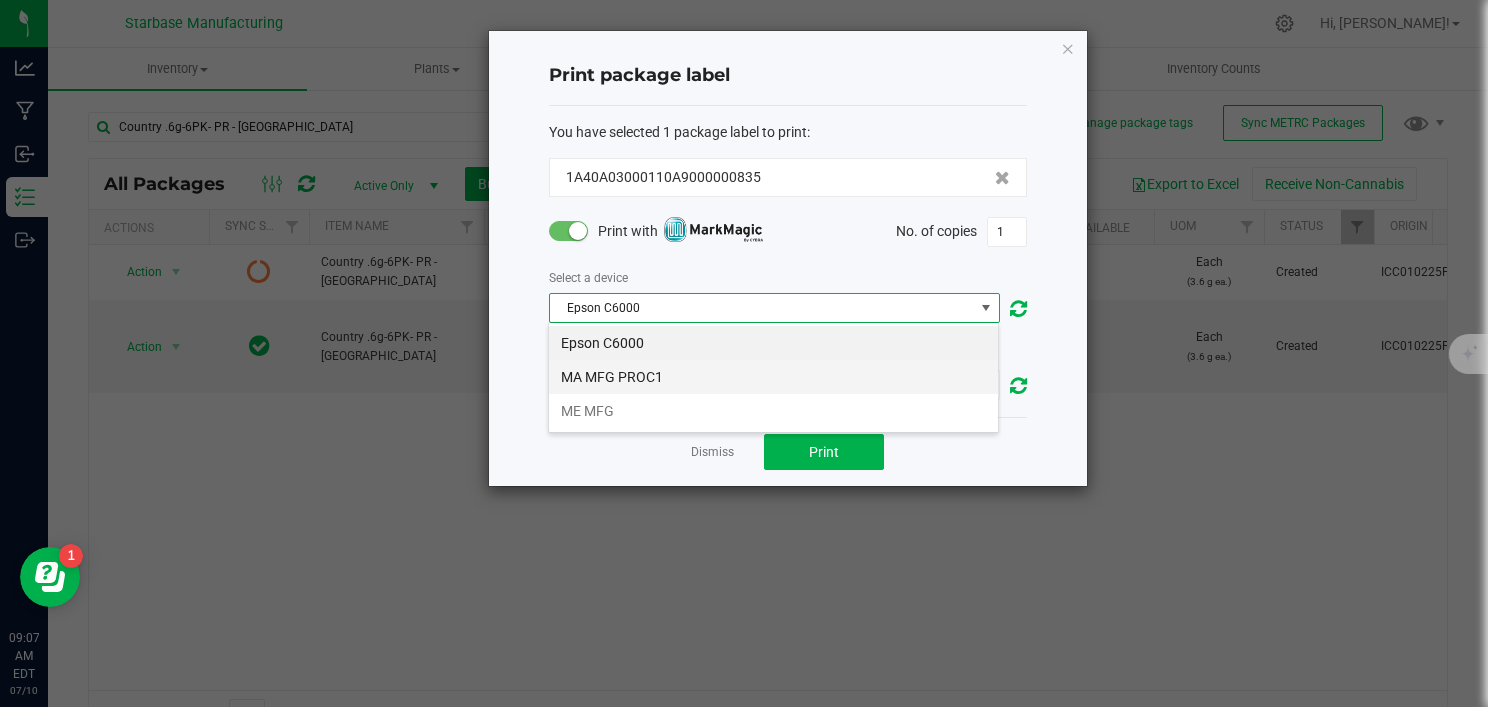 click on "MA MFG PROC1" at bounding box center [773, 377] 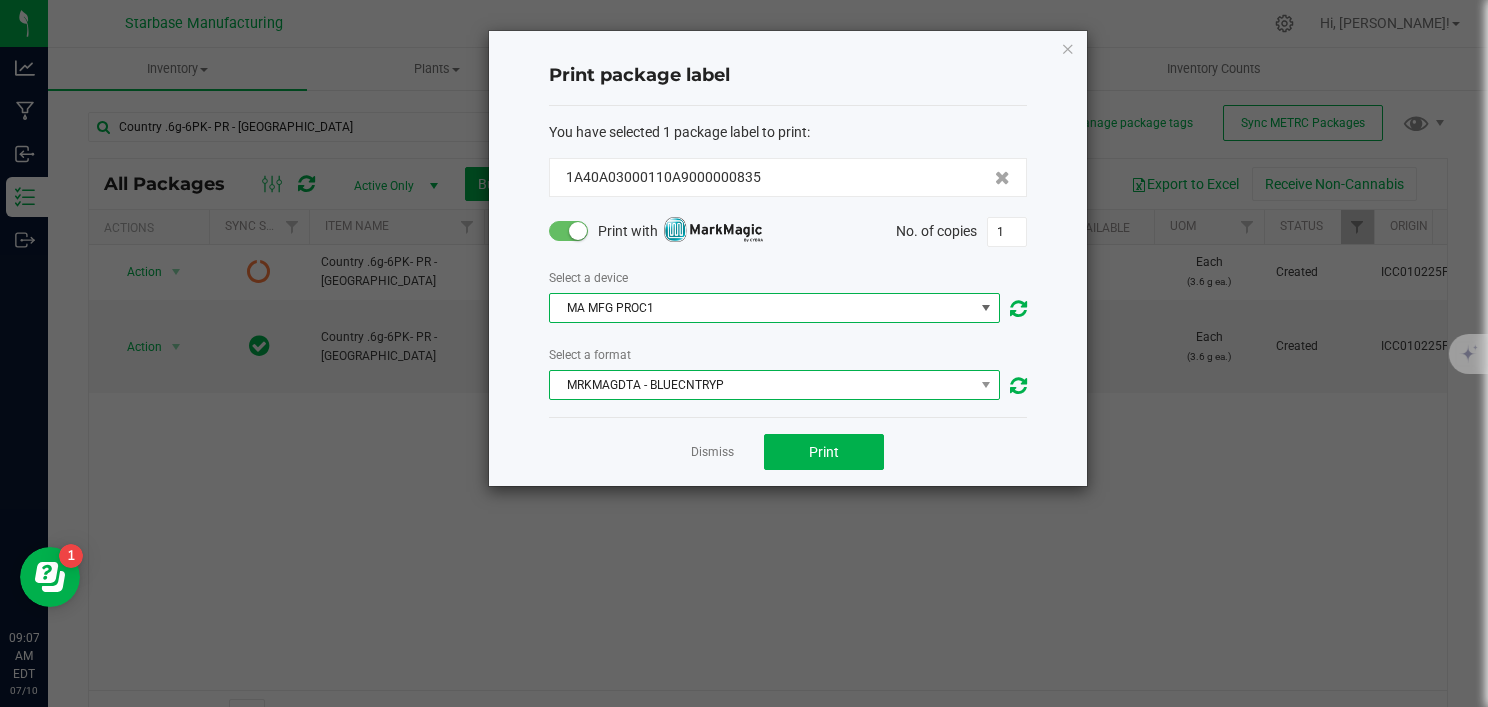 click on "MRKMAGDTA - BLUECNTRYP" at bounding box center (762, 385) 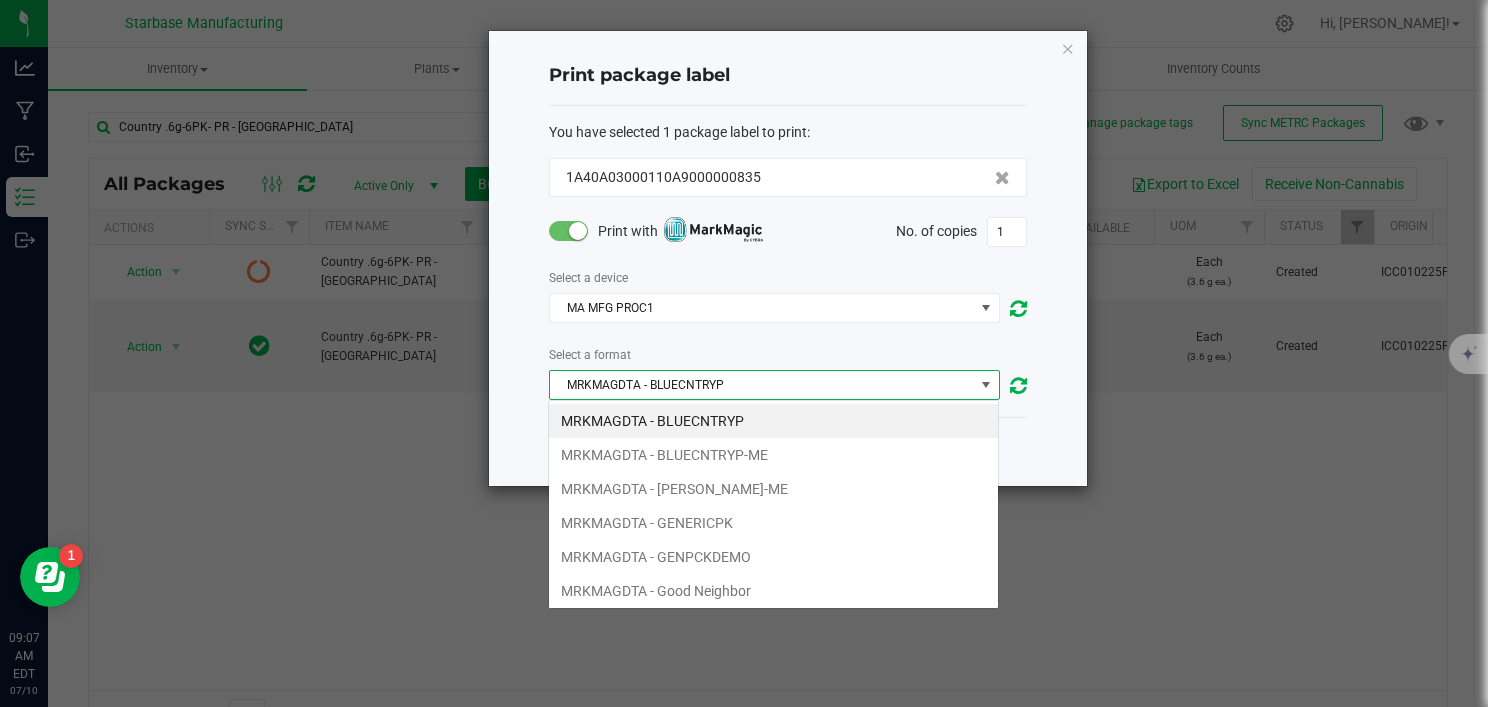 scroll, scrollTop: 99970, scrollLeft: 99548, axis: both 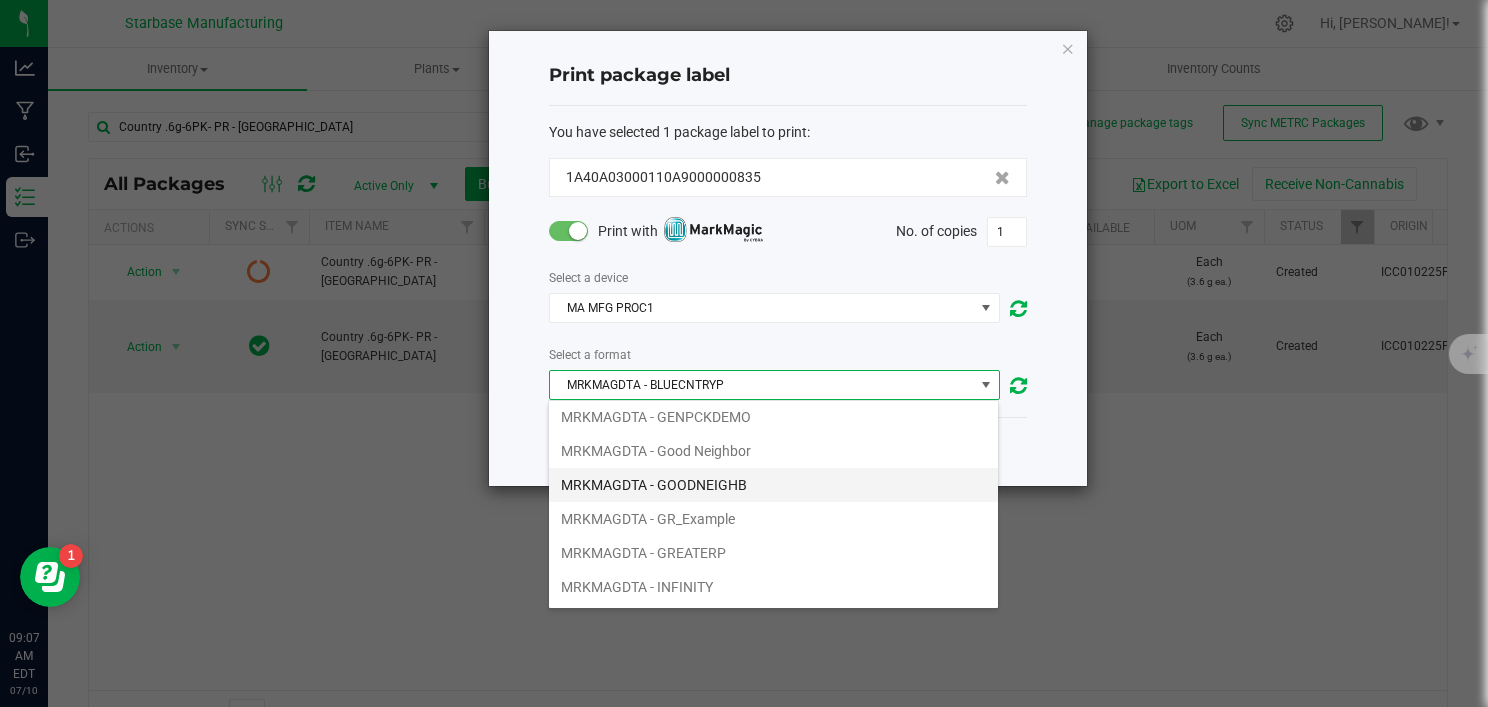 click on "MRKMAGDTA - GOODNEIGHB" at bounding box center (773, 485) 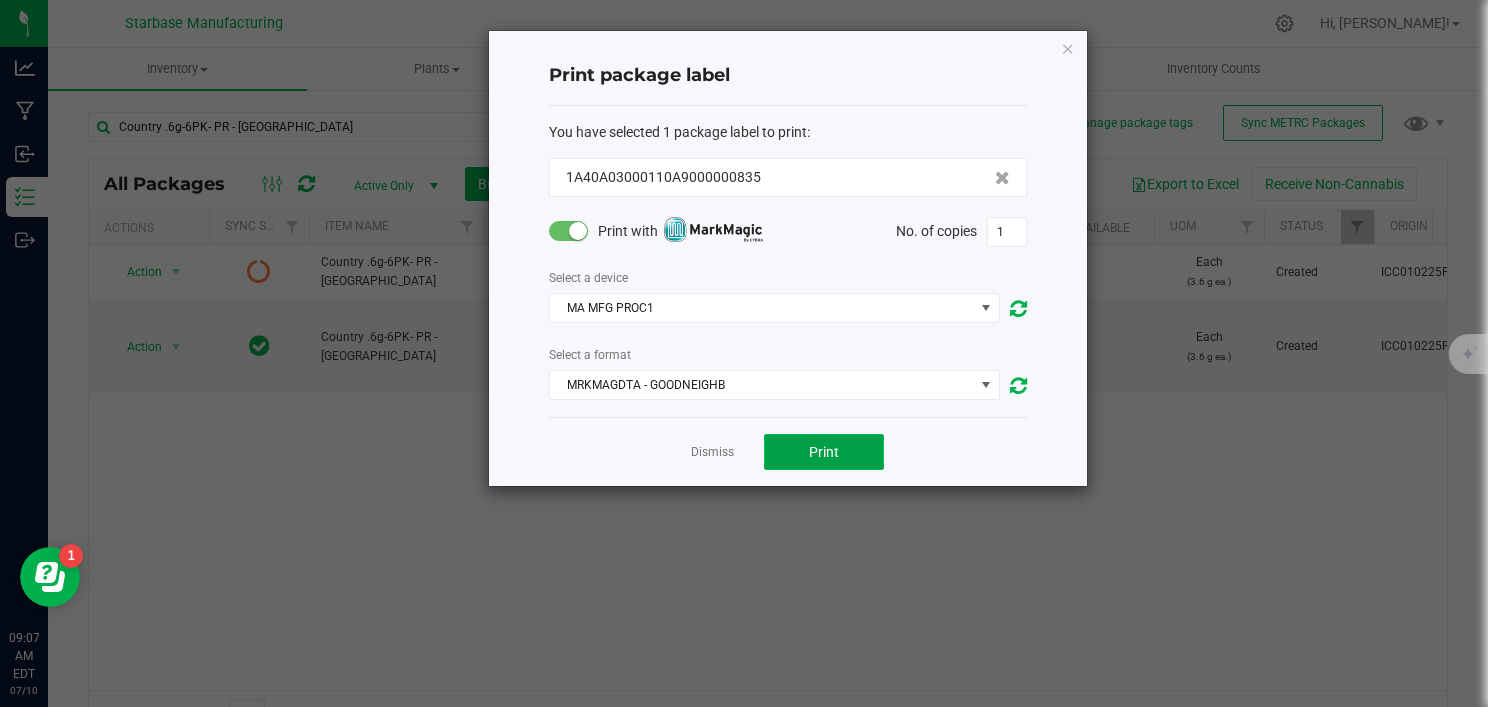 click on "Print" 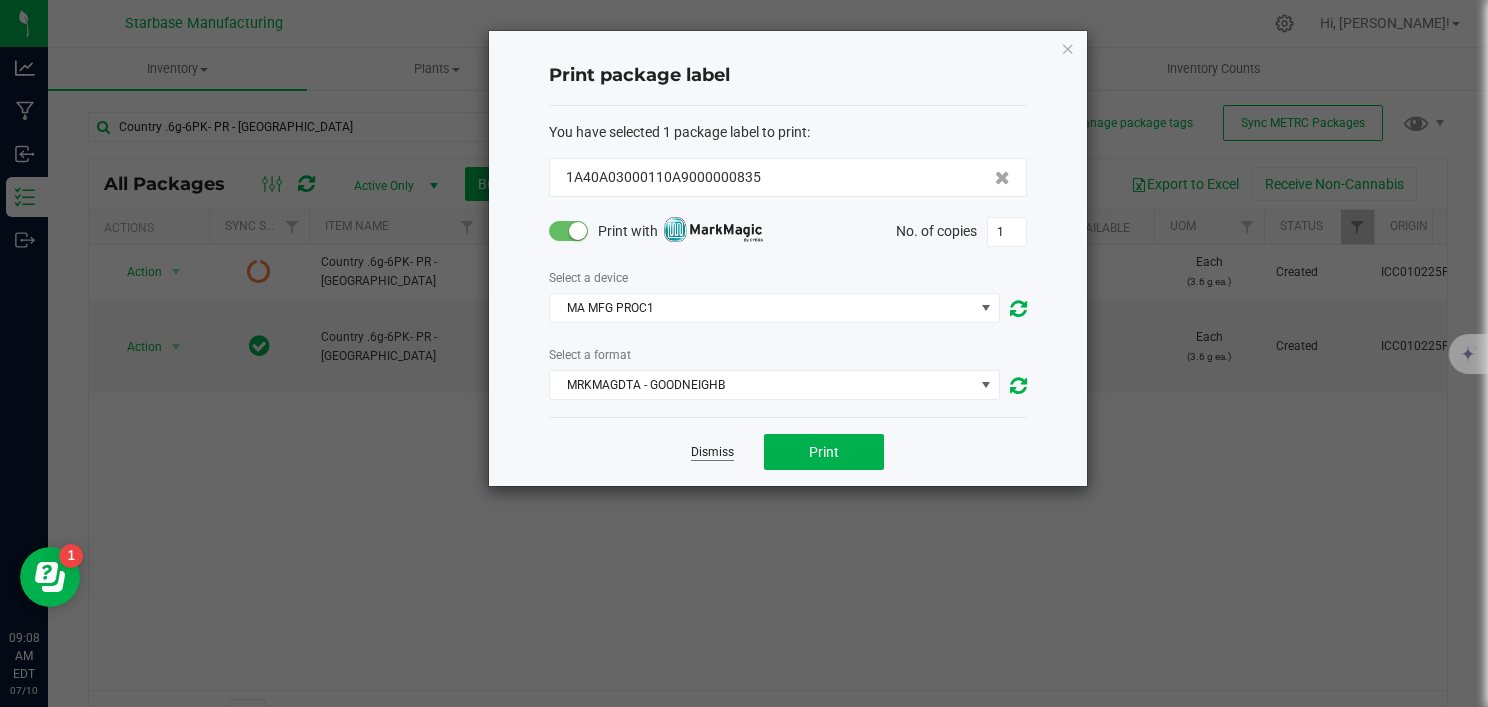 click on "Dismiss" 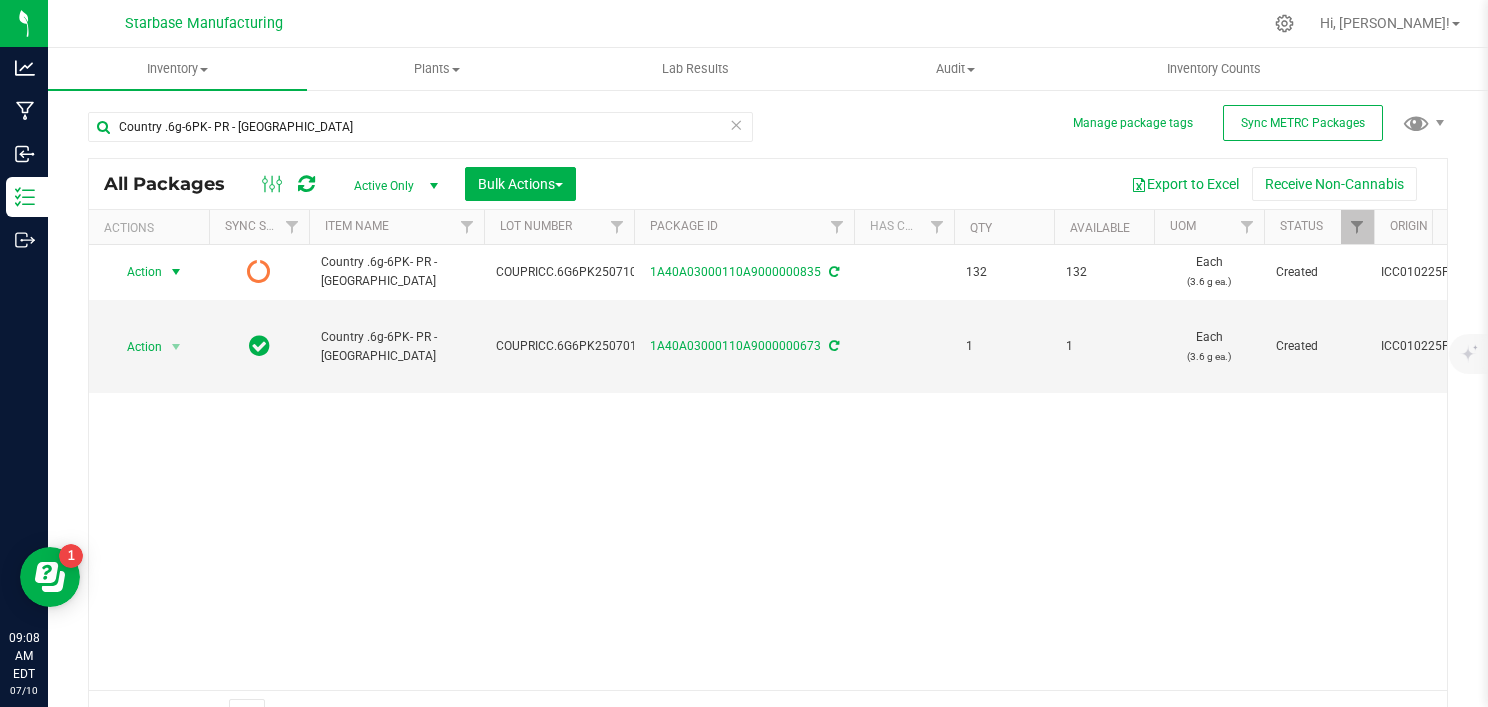 scroll, scrollTop: 0, scrollLeft: 396, axis: horizontal 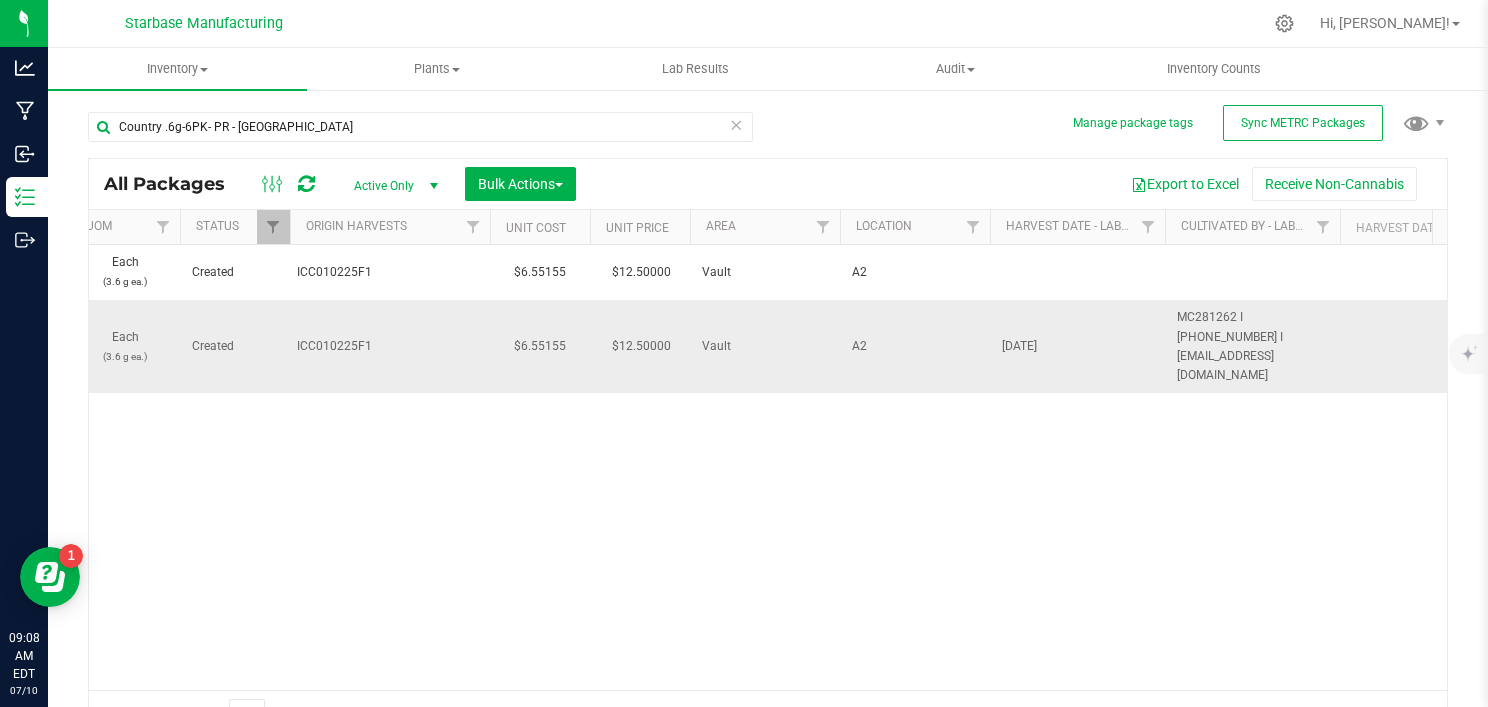click on "[DATE]" at bounding box center (1077, 346) 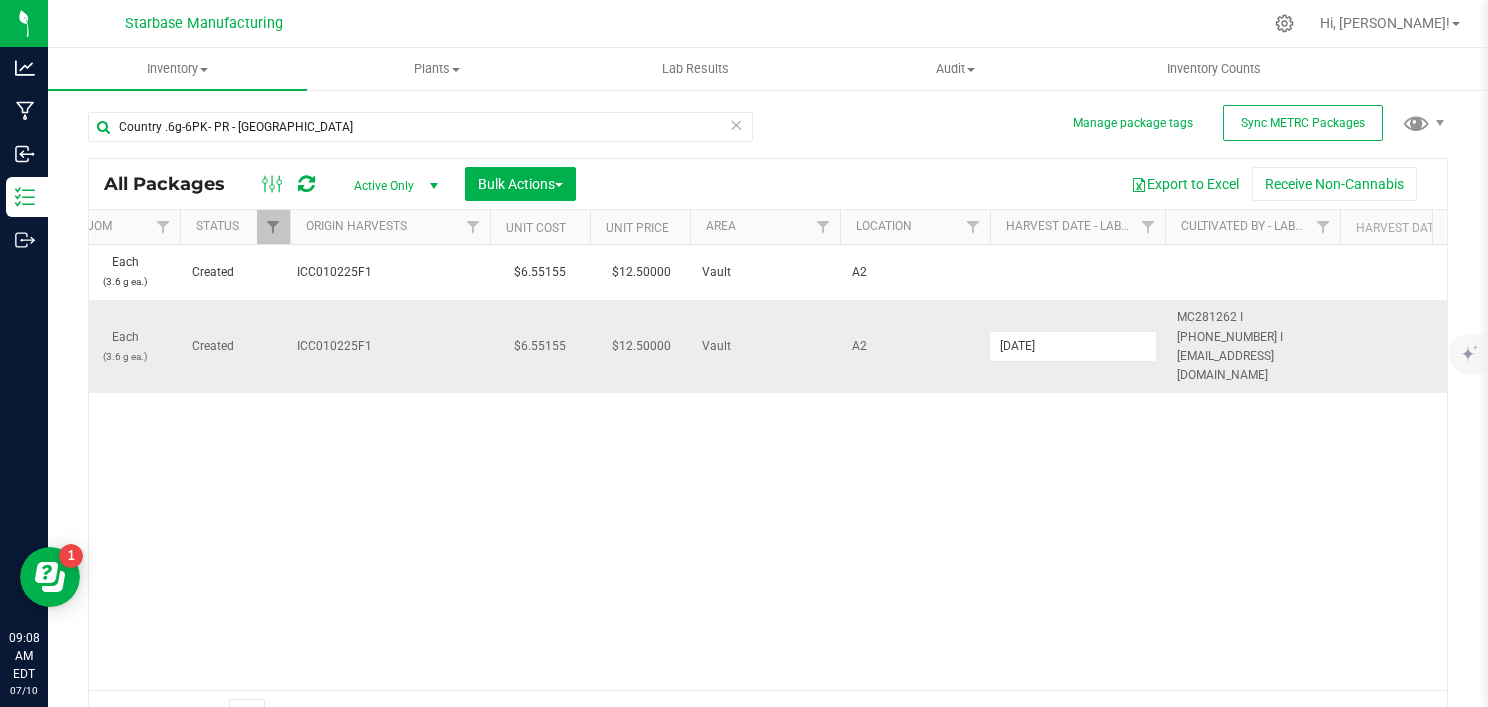 click on "[DATE]" at bounding box center (1073, 346) 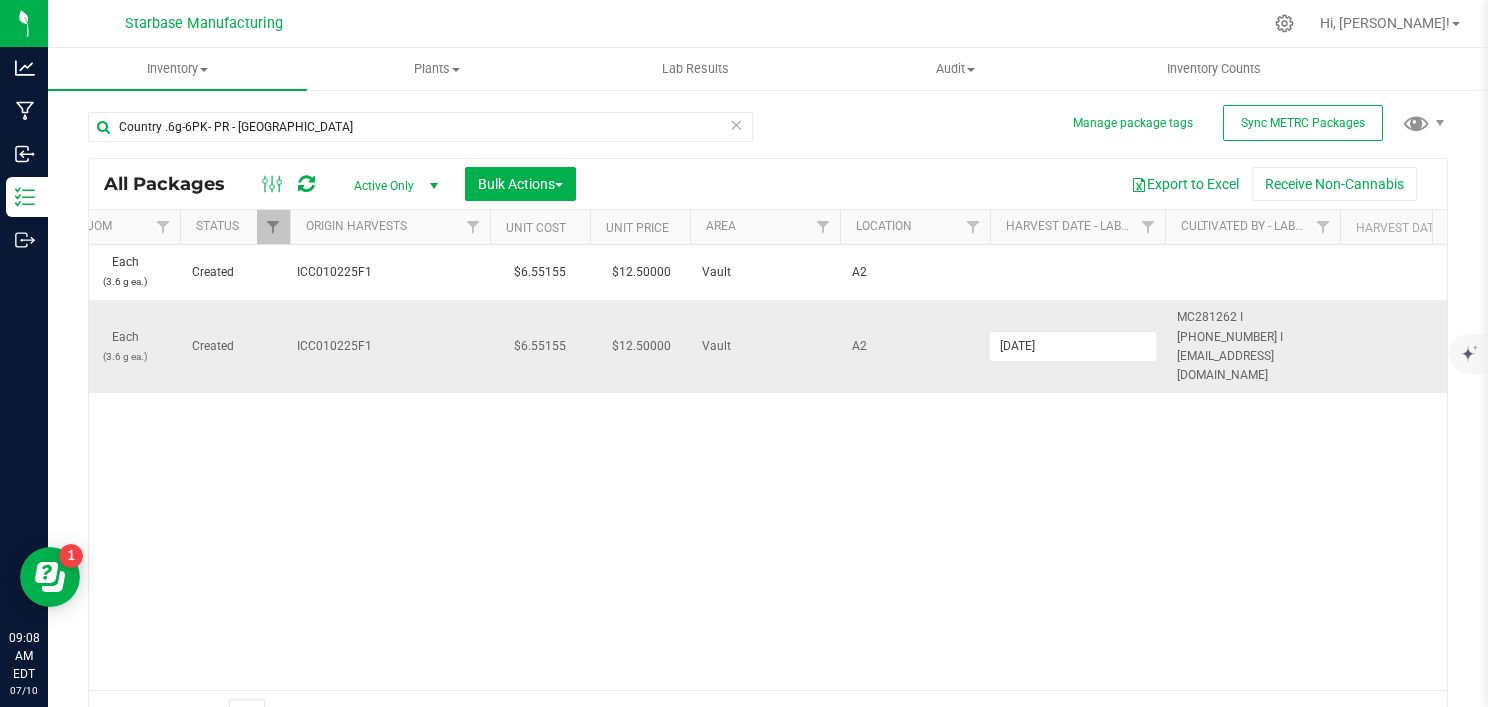 click on "[DATE]" at bounding box center [1073, 346] 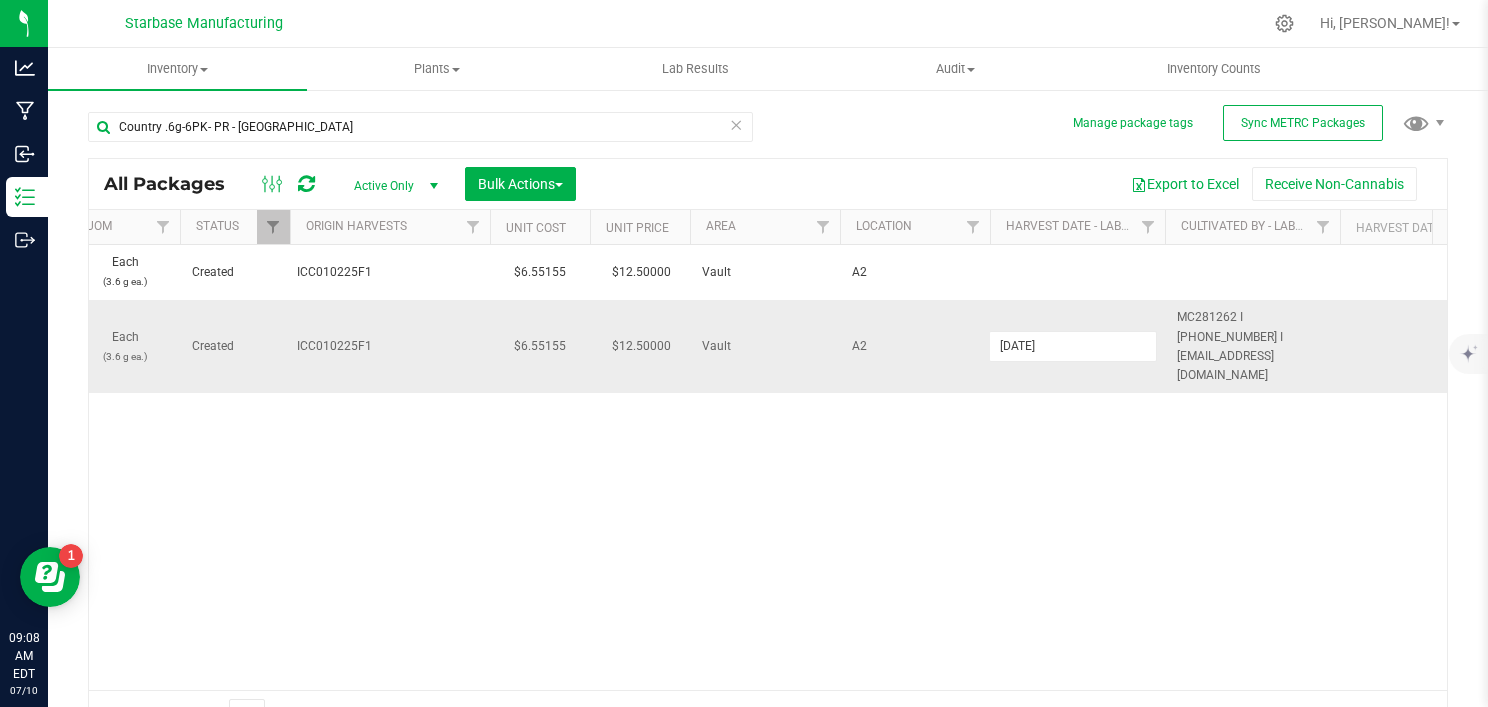 click on "[DATE]" at bounding box center (1073, 346) 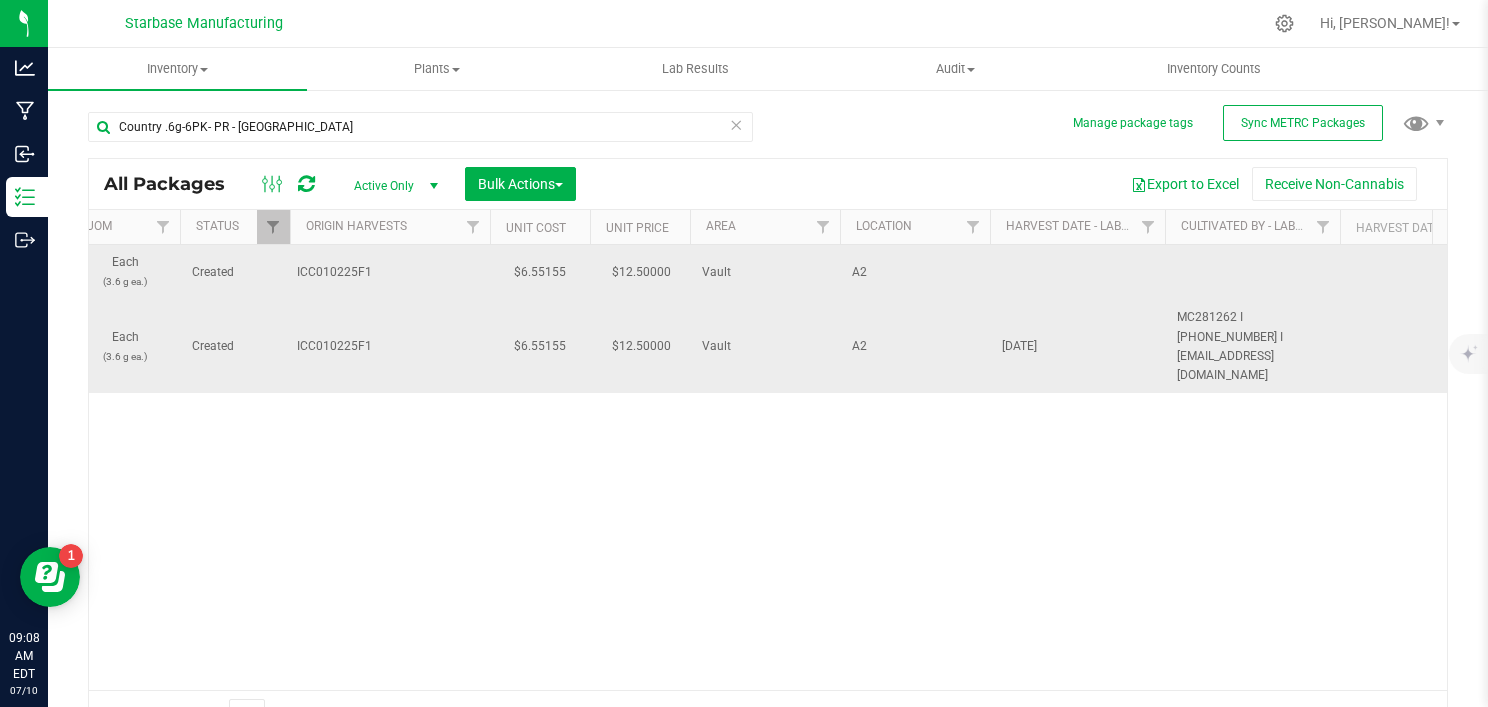 click at bounding box center (1077, 272) 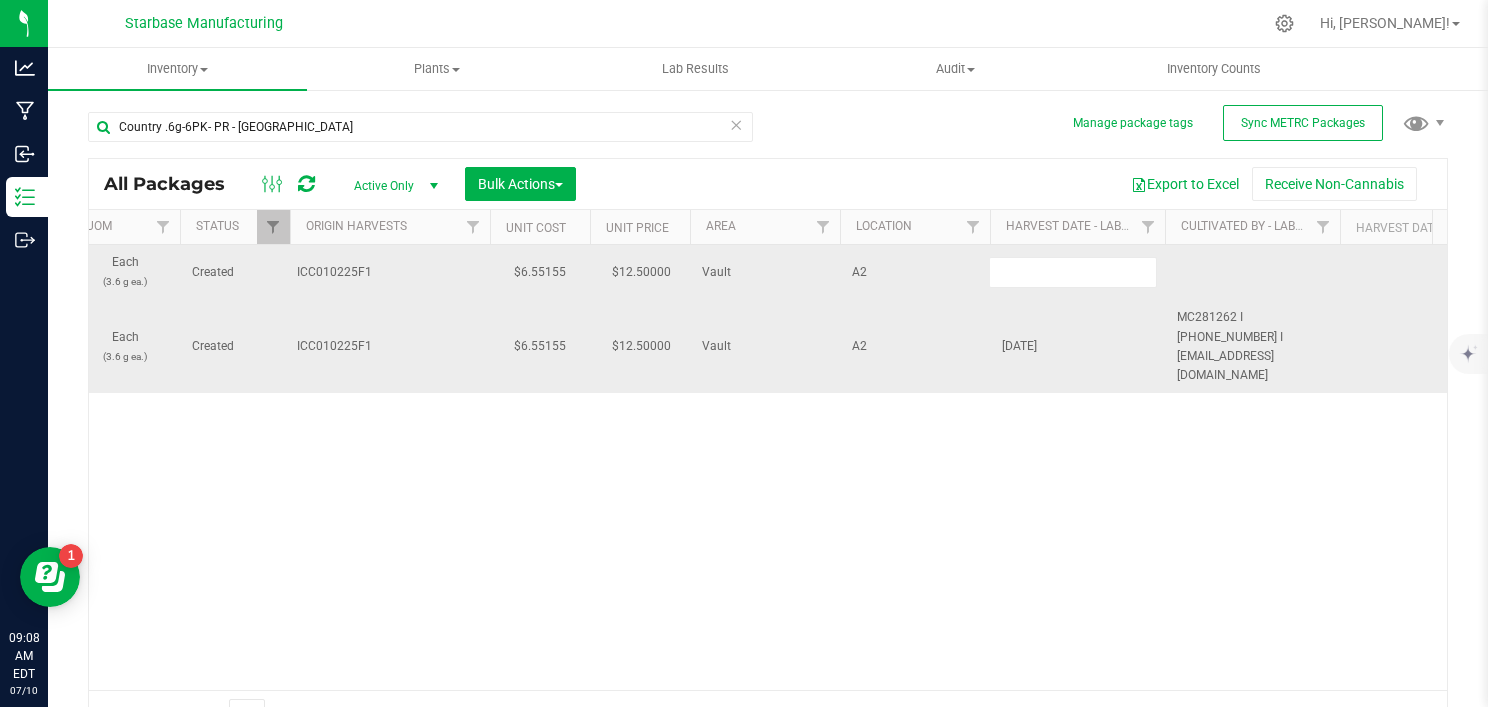 type on "[DATE]" 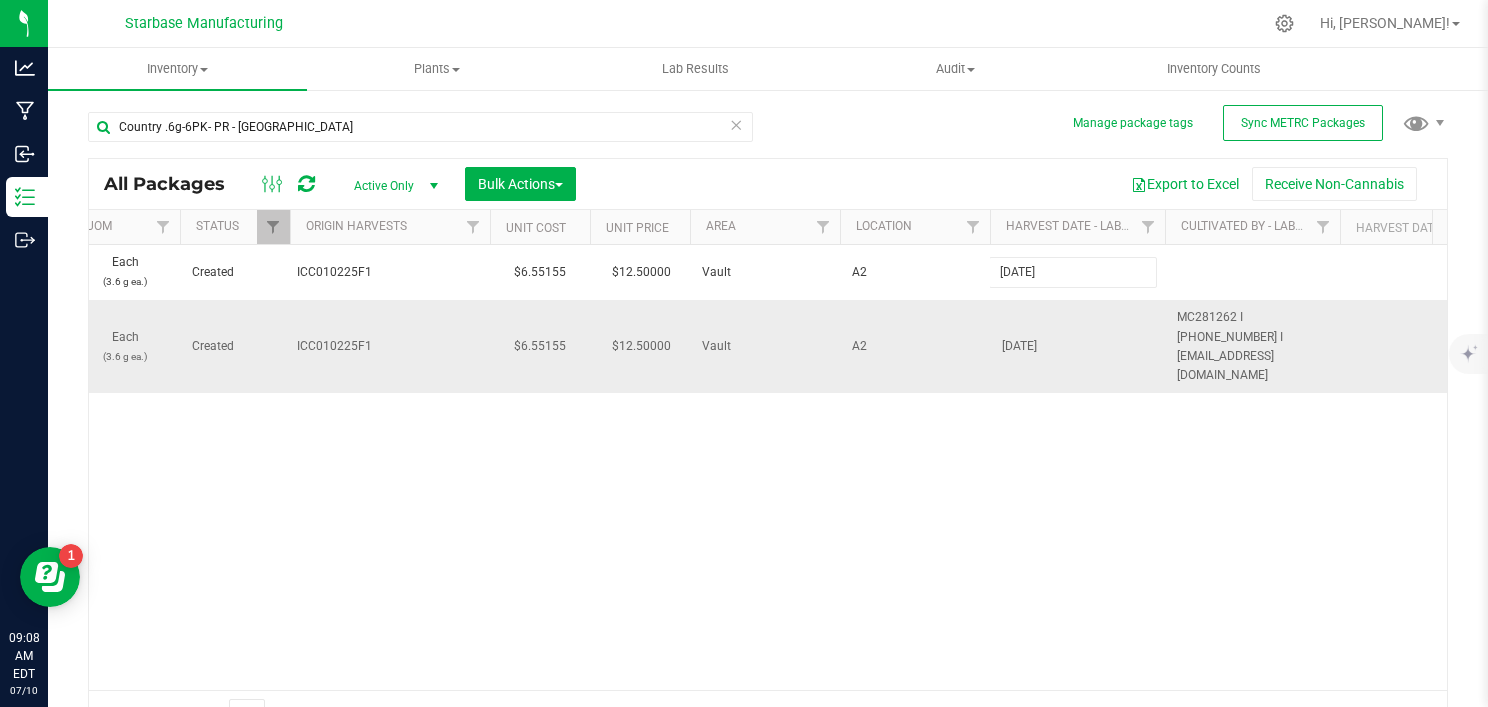 click on "All Packages
Active Only Active Only Lab Samples Locked All External Internal
Bulk Actions
Add to manufacturing run
Add to outbound order
Combine packages
Combine packages (lot)" at bounding box center (768, 448) 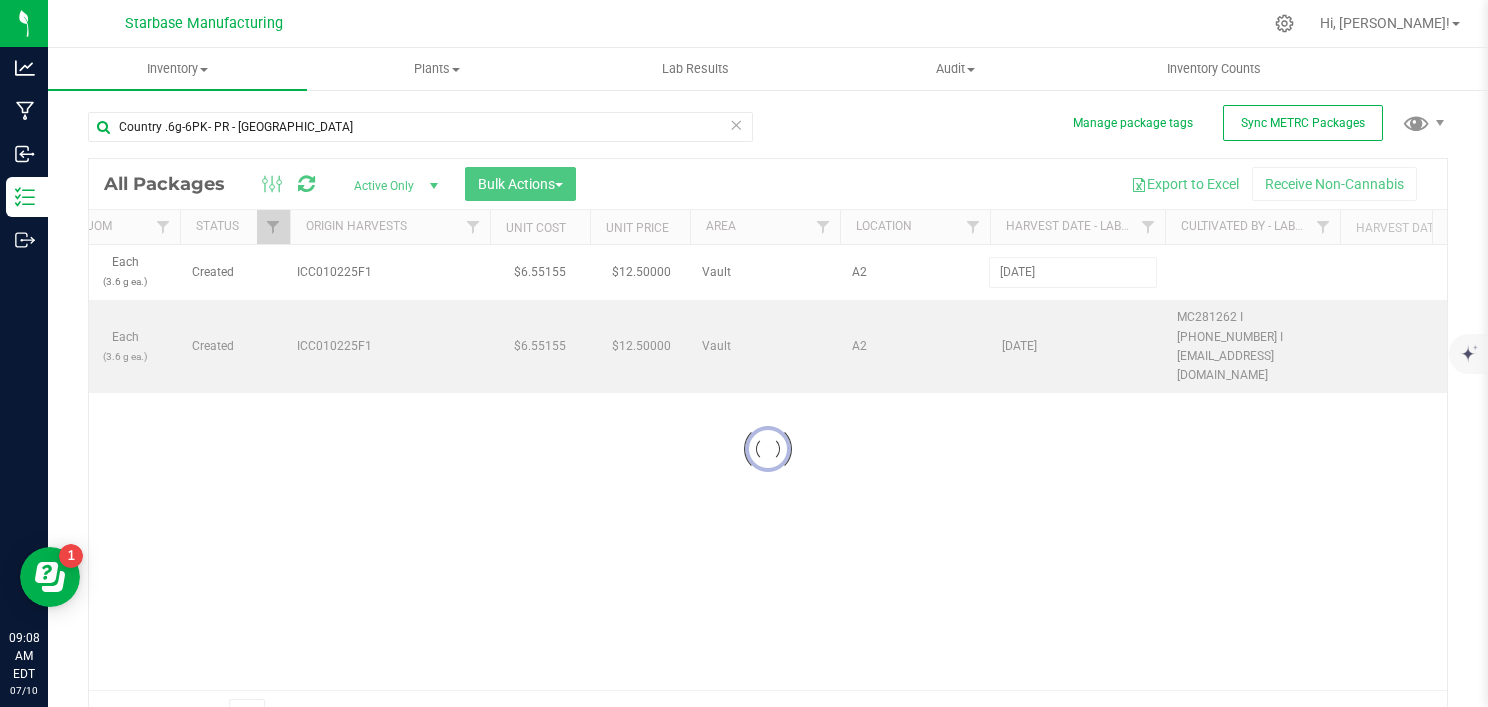 click at bounding box center [768, 448] 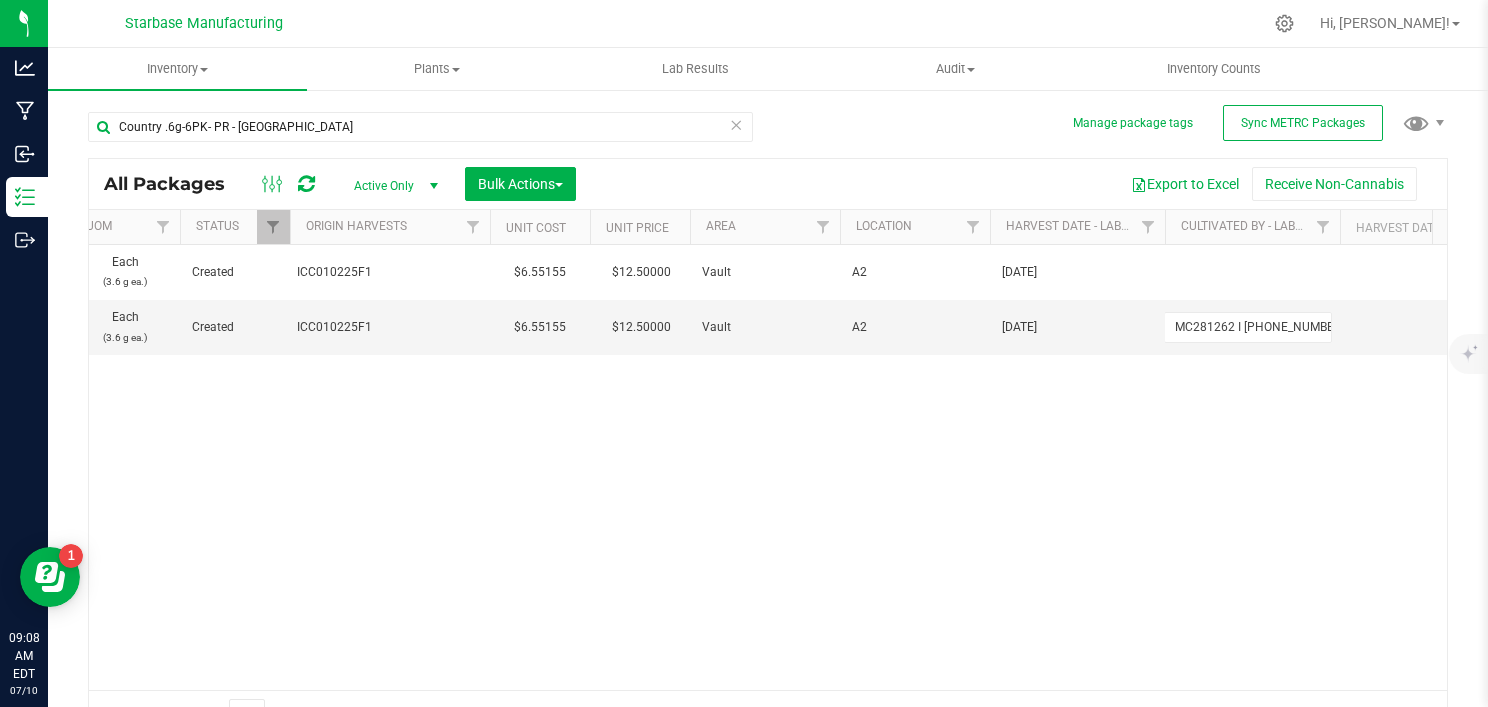 click on "MC281262 I [PHONE_NUMBER] I [EMAIL_ADDRESS][DOMAIN_NAME]" at bounding box center [1248, 327] 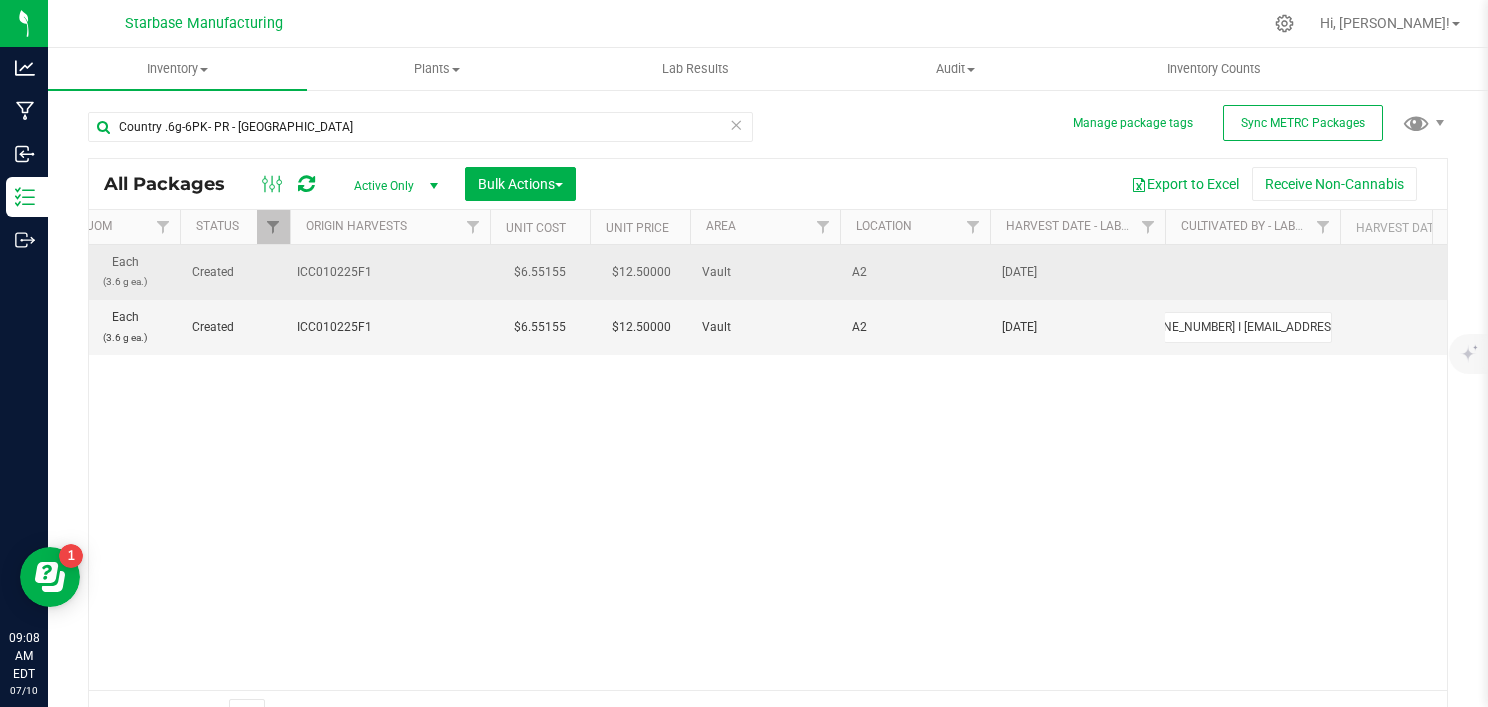 click at bounding box center (1252, 272) 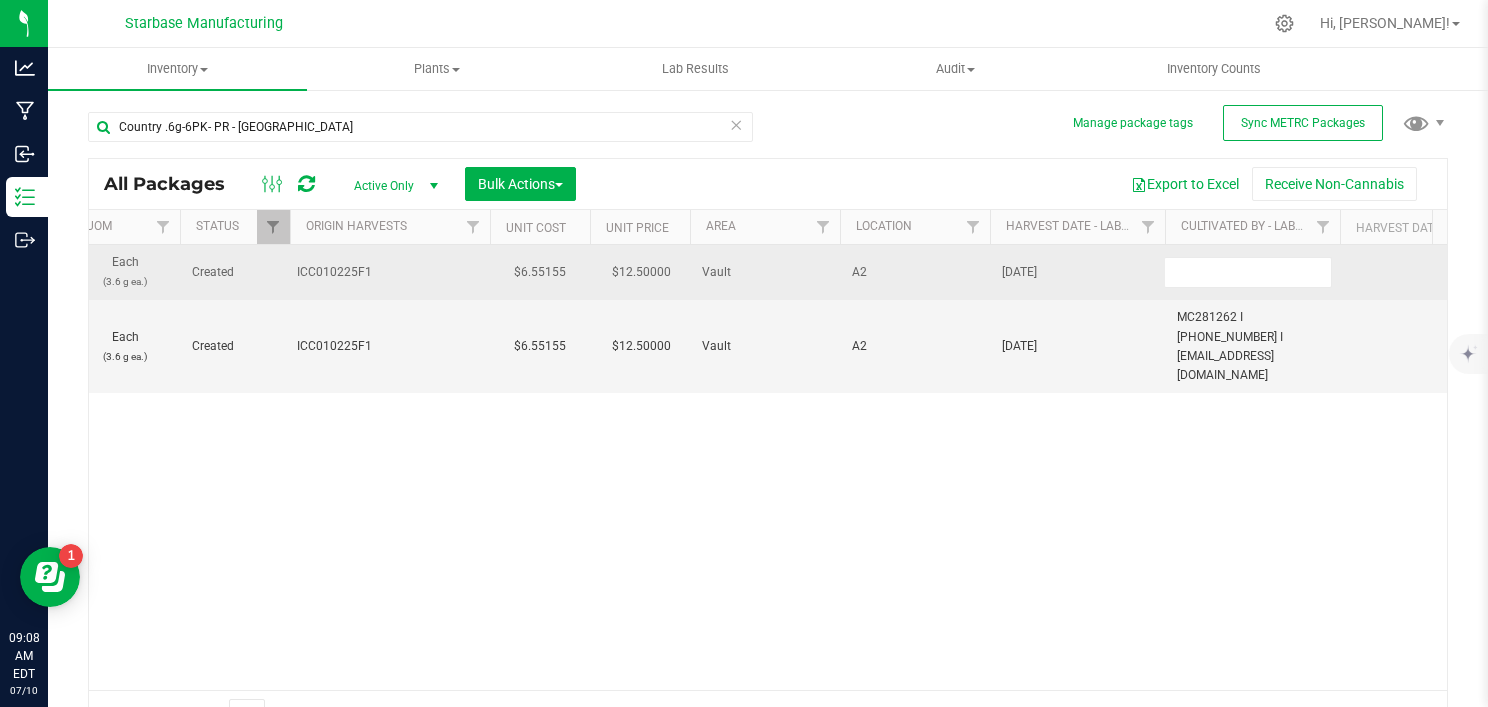type on "MC281262 I [PHONE_NUMBER] I [EMAIL_ADDRESS][DOMAIN_NAME]" 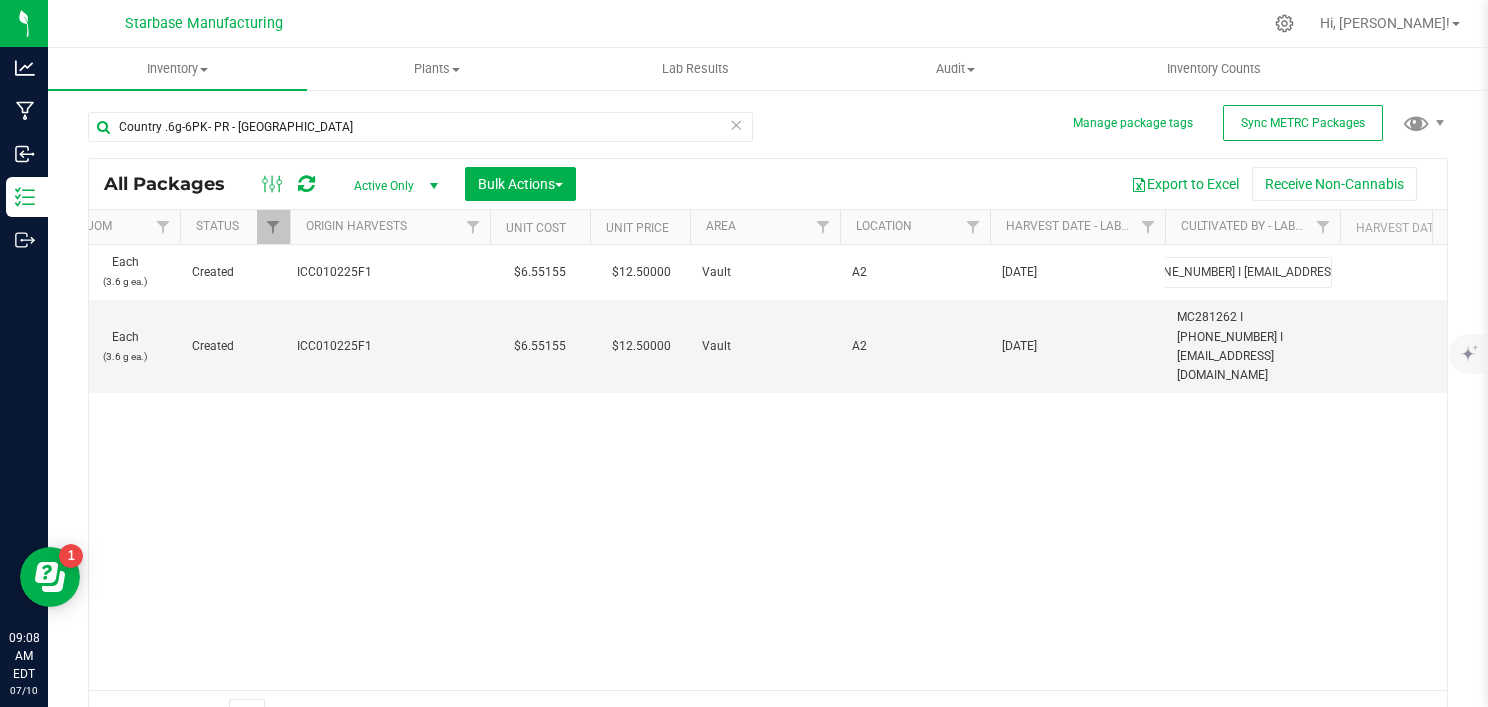 click on "All Packages
Active Only Active Only Lab Samples Locked All External Internal
Bulk Actions
Add to manufacturing run
Add to outbound order
Combine packages
Combine packages (lot)" at bounding box center [768, 448] 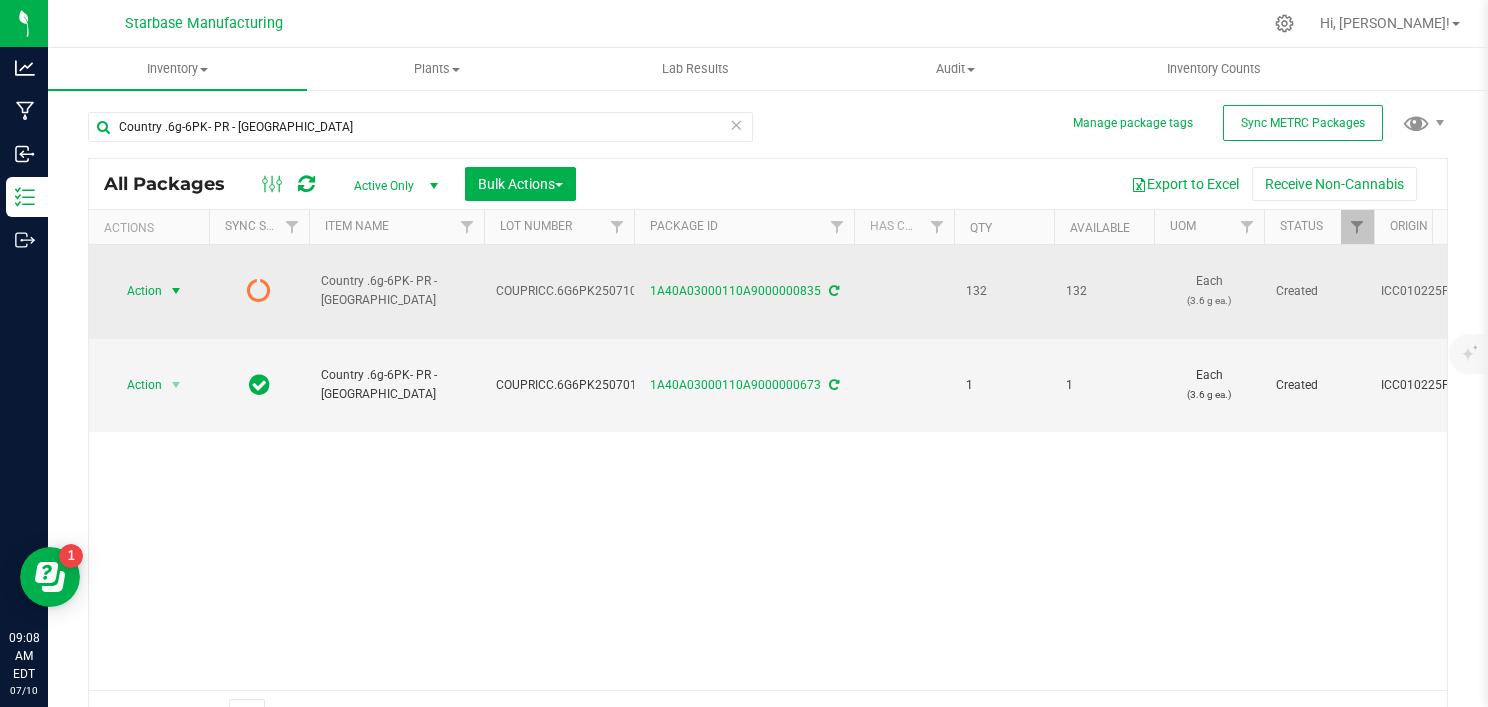 click on "Action" at bounding box center [136, 291] 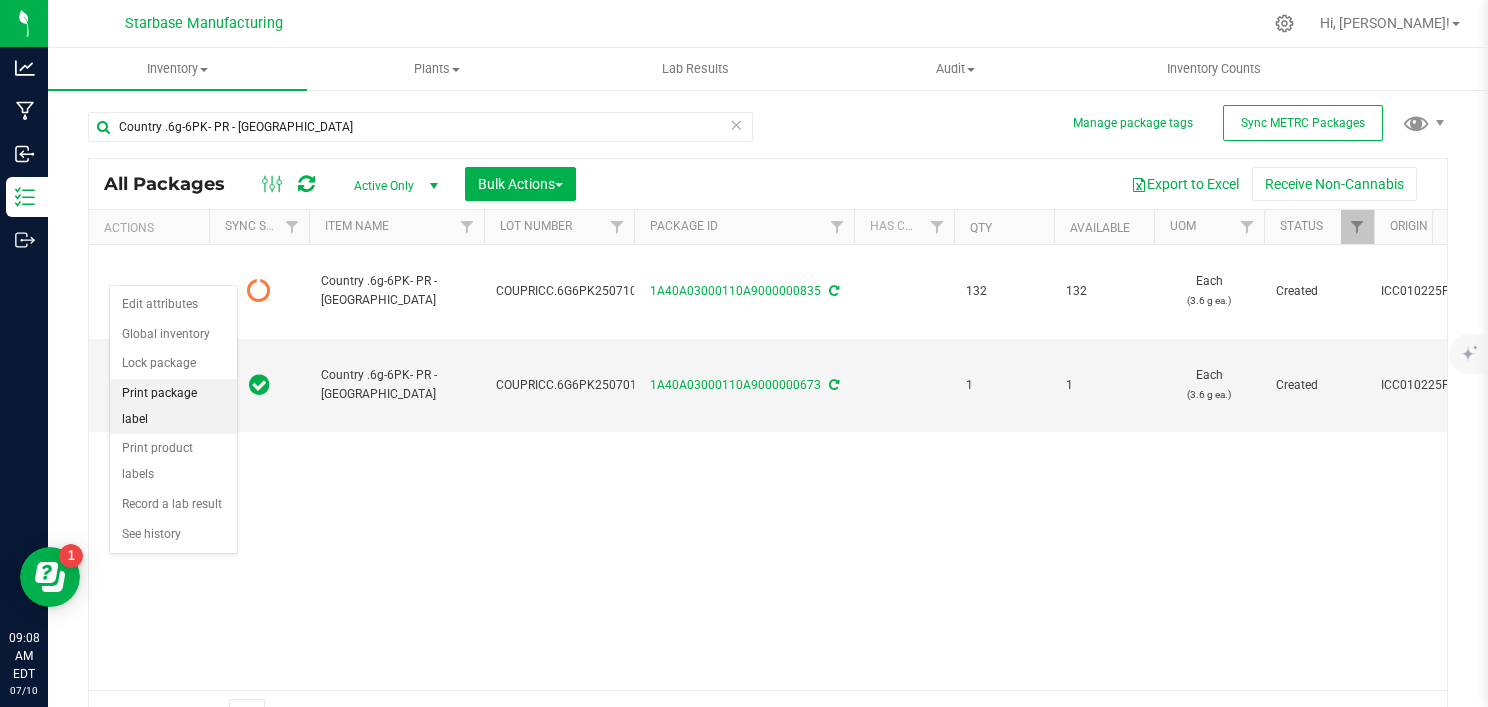 click on "Print package label" at bounding box center [173, 406] 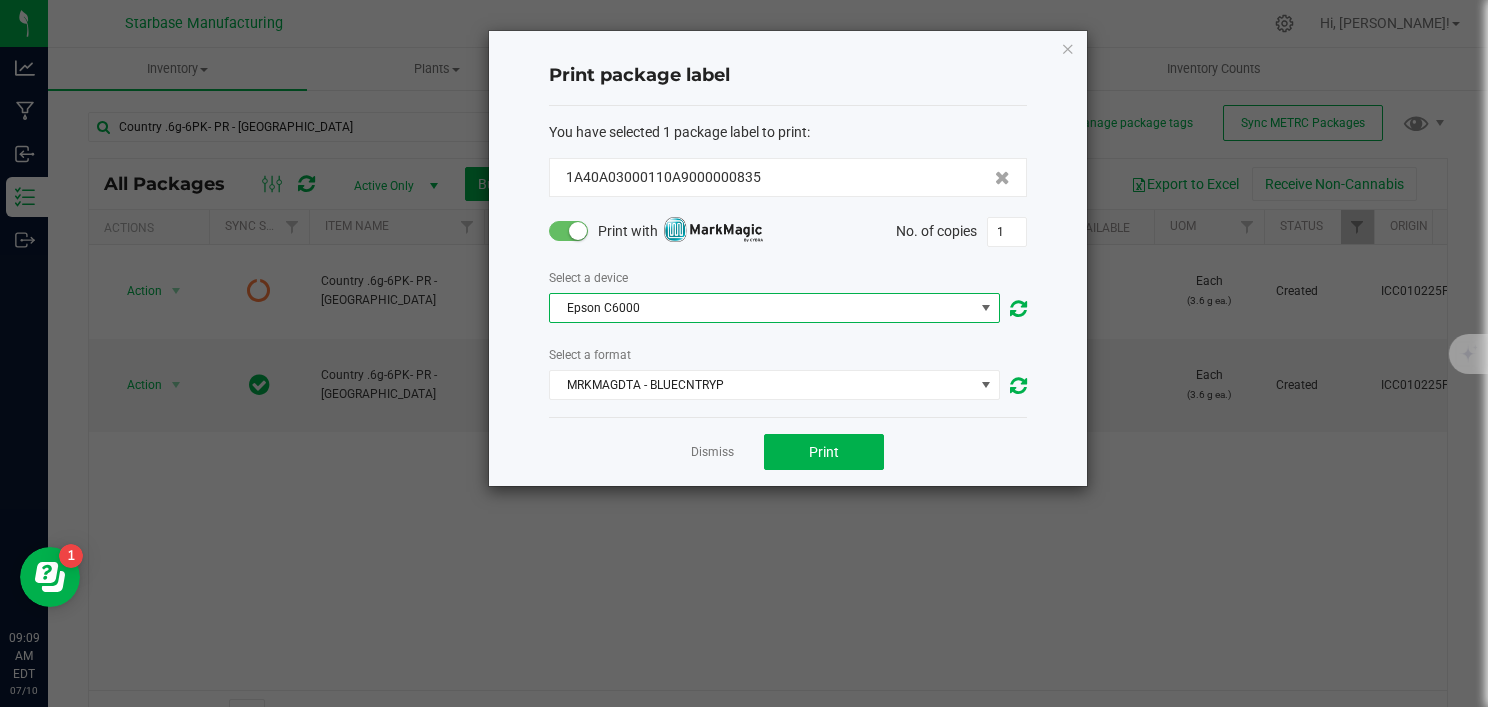 click on "Epson C6000" at bounding box center (762, 308) 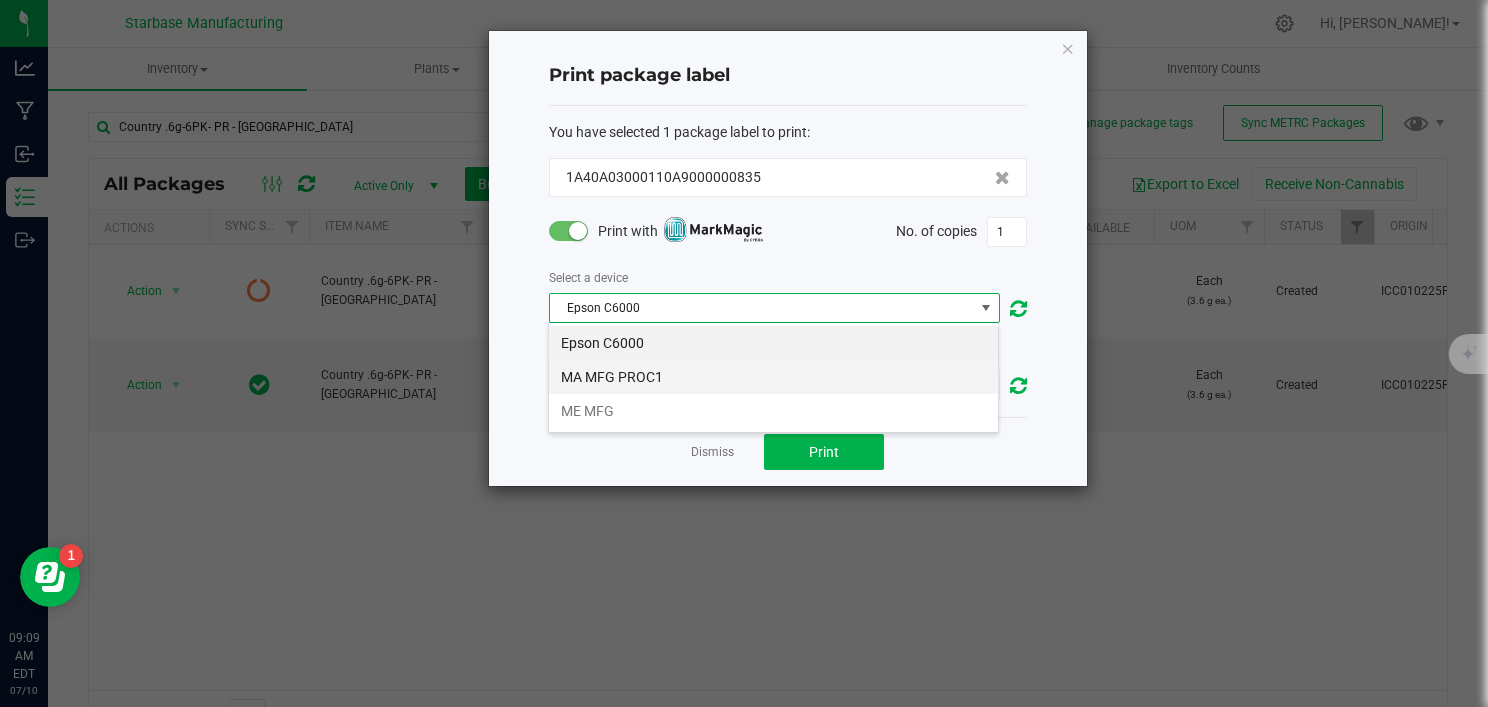 click on "MA MFG PROC1" at bounding box center (773, 377) 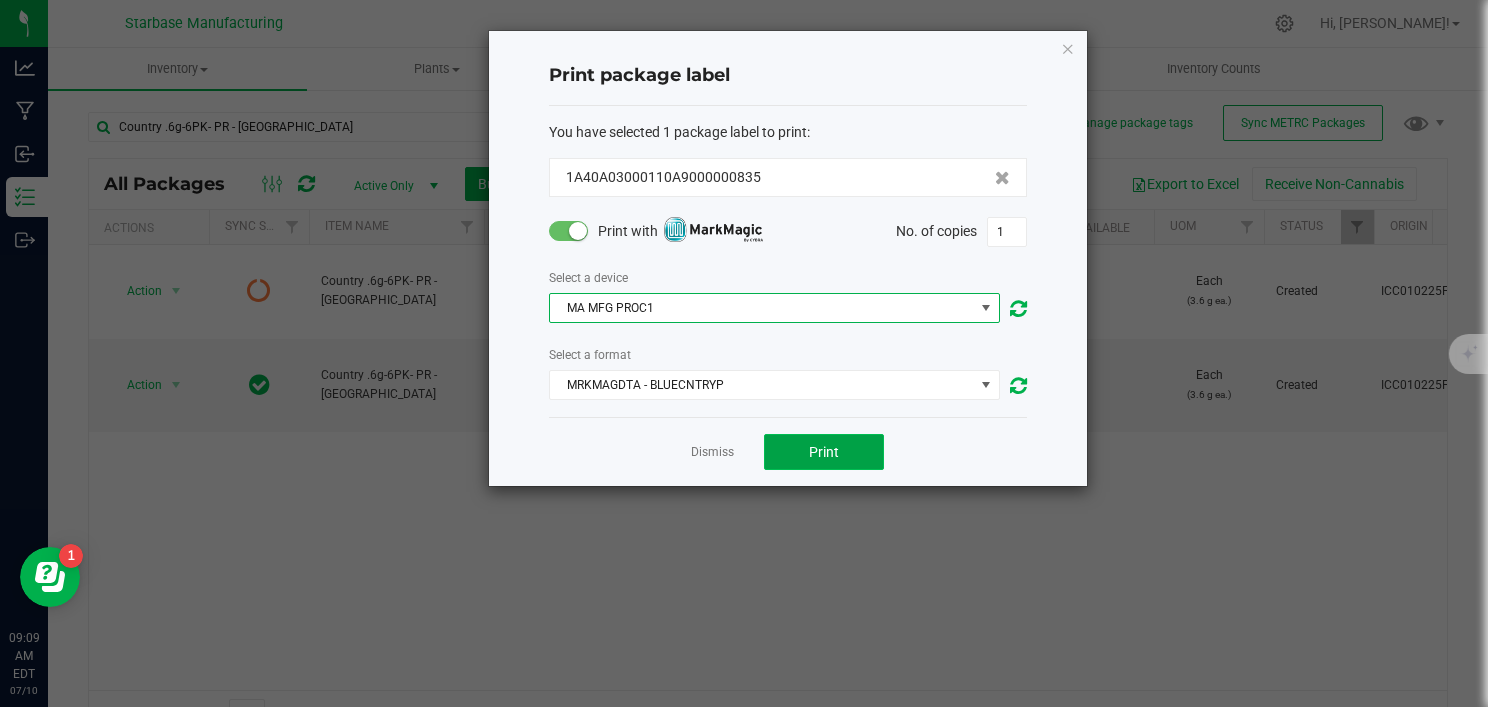 click on "Print" 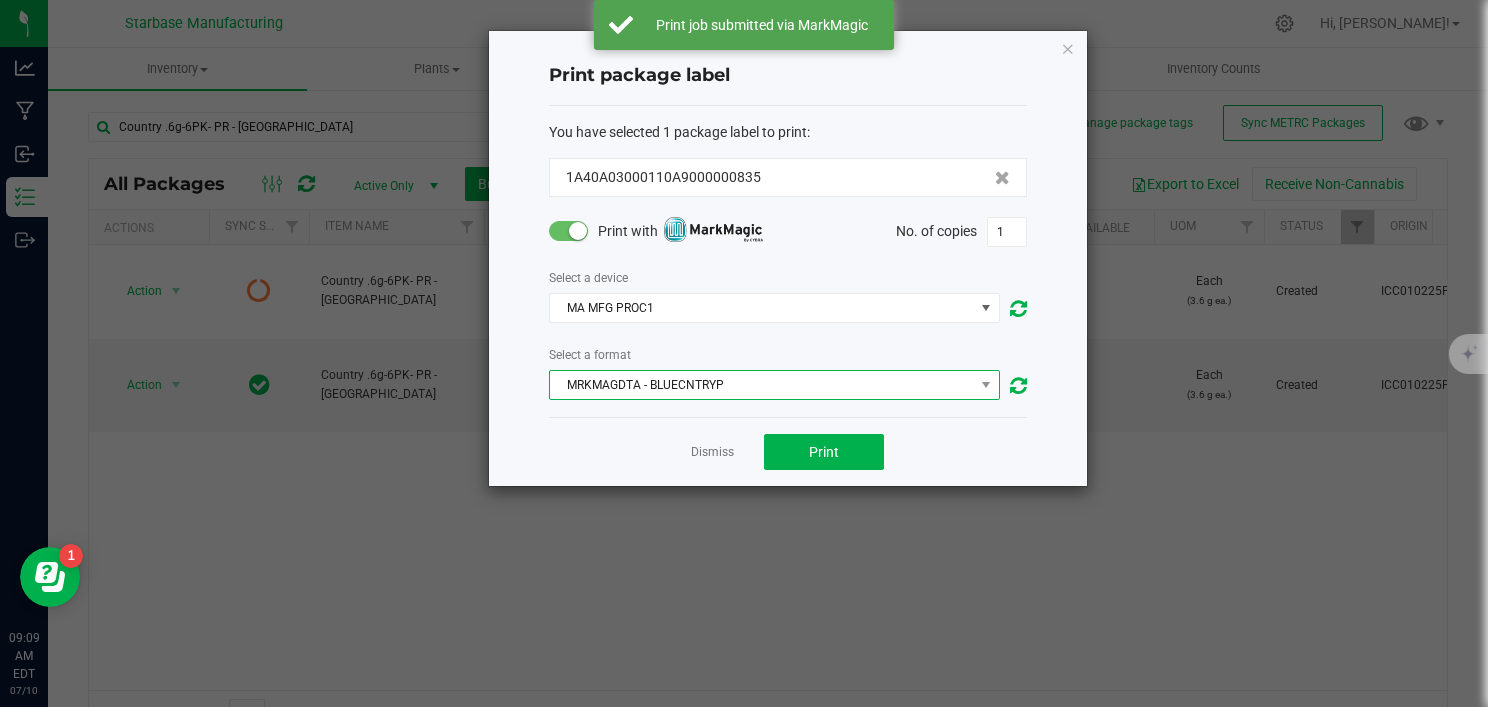 click on "MRKMAGDTA - BLUECNTRYP" at bounding box center [762, 385] 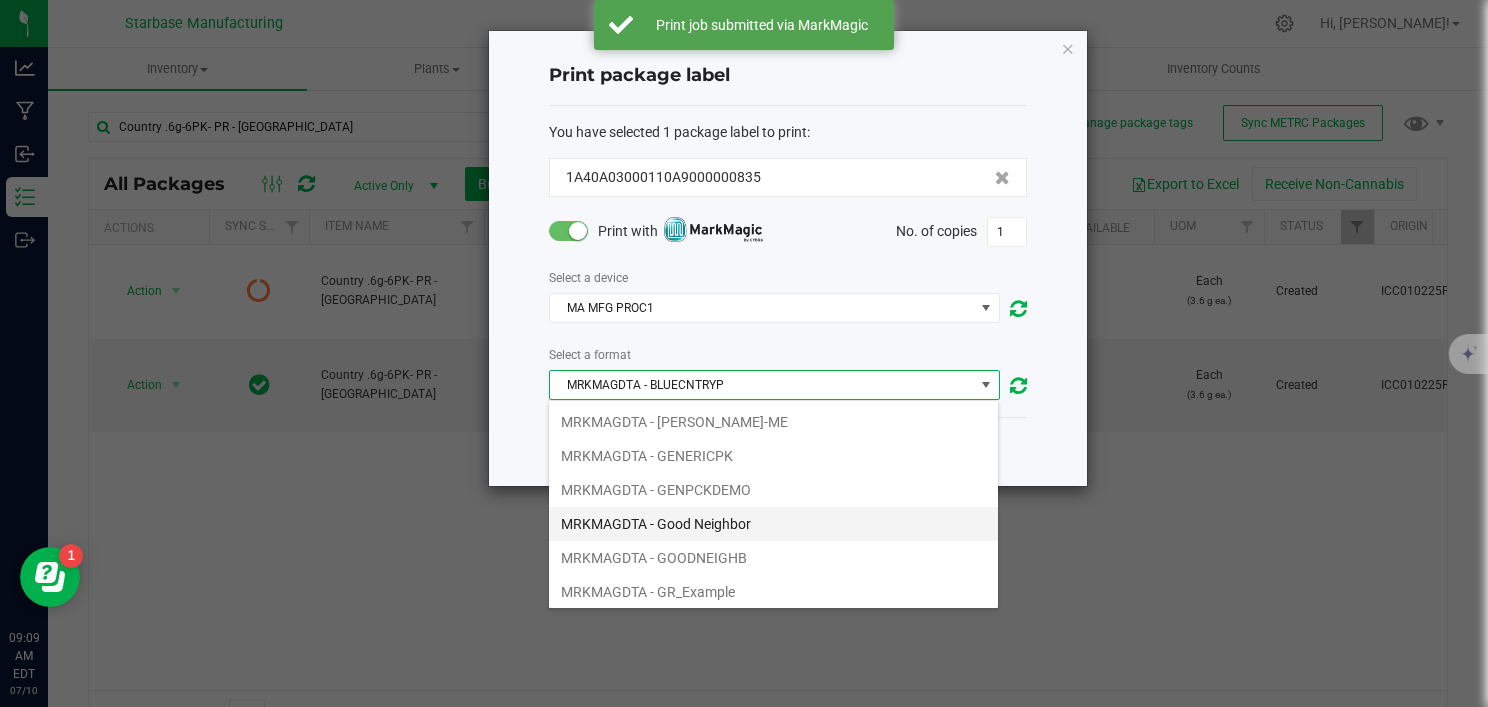 click on "MRKMAGDTA - Good Neighbor" at bounding box center (773, 524) 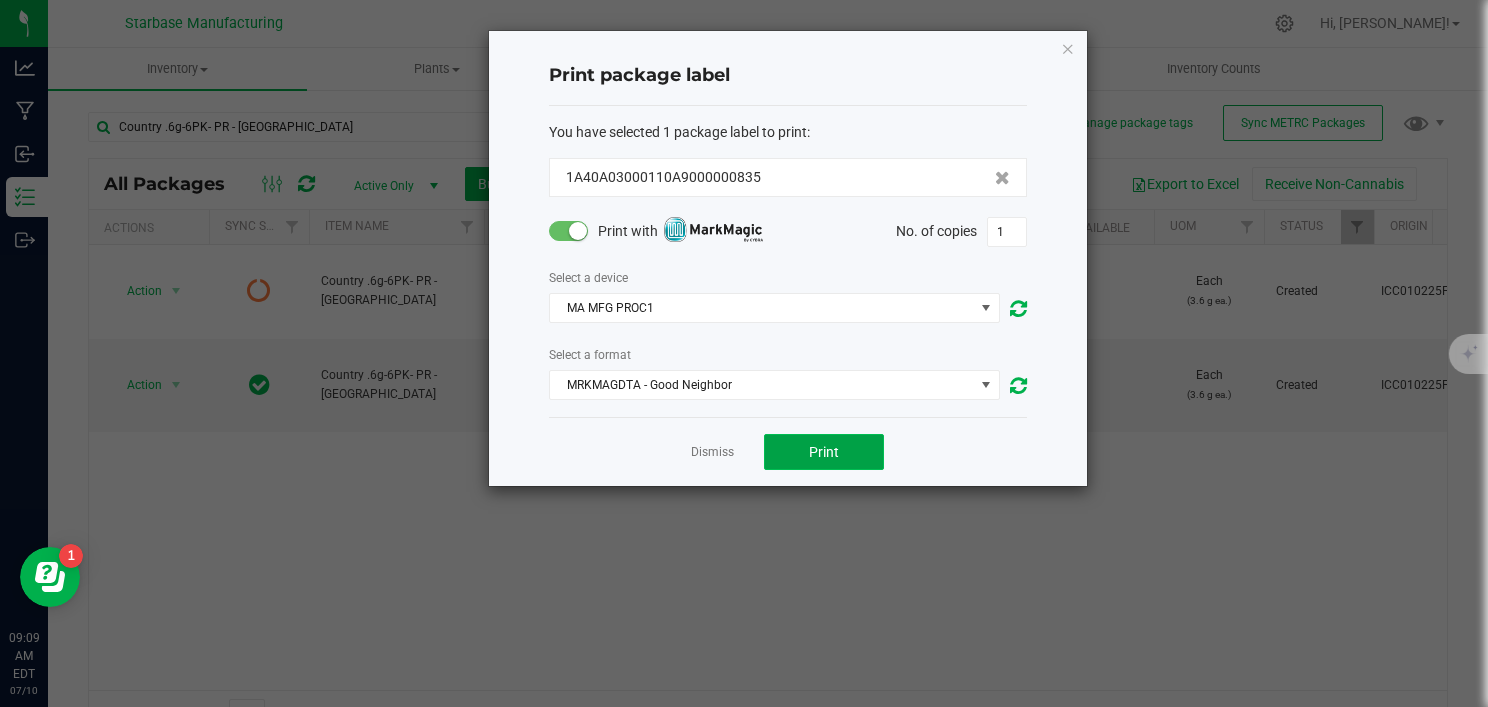 click on "Print" 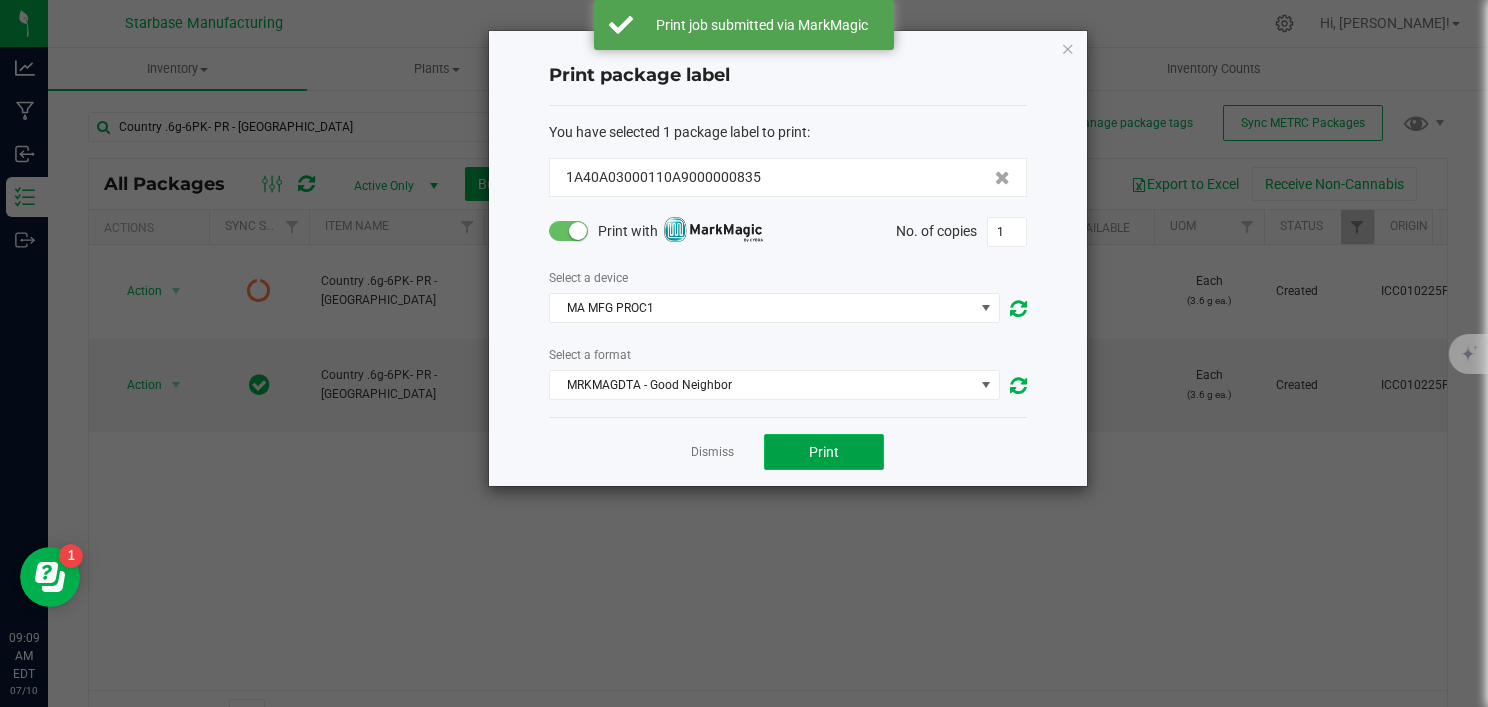 click on "Print" 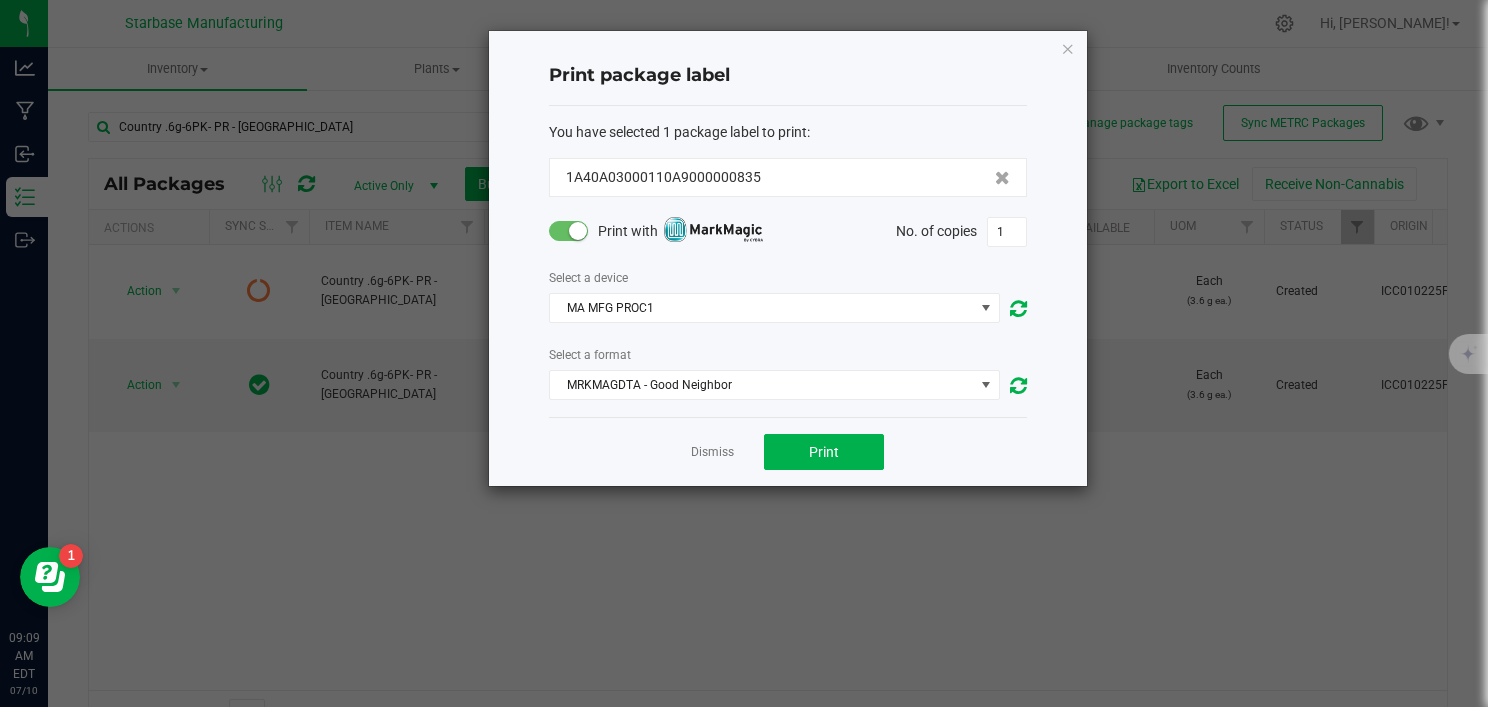 click on "MRKMAGDTA - Good Neighbor" 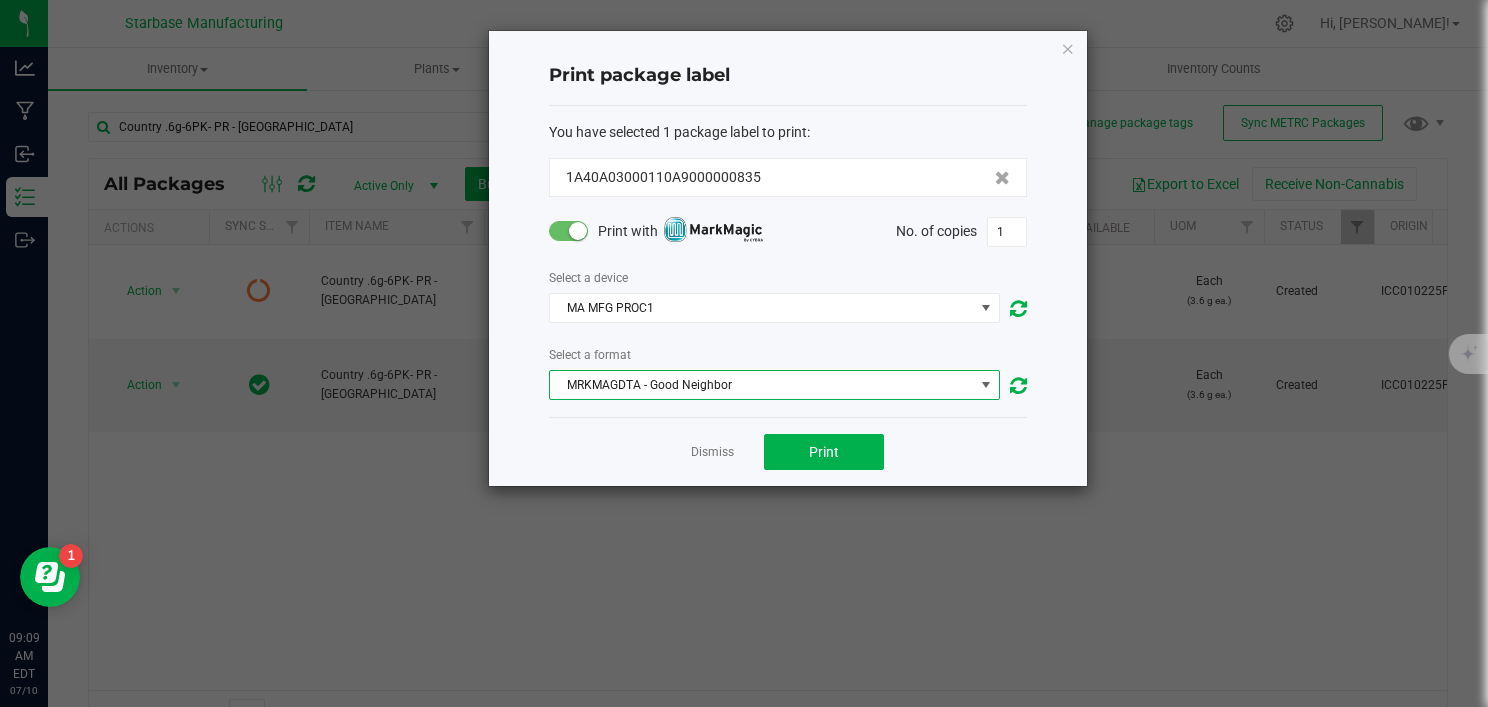 click on "MRKMAGDTA - Good Neighbor" at bounding box center (762, 385) 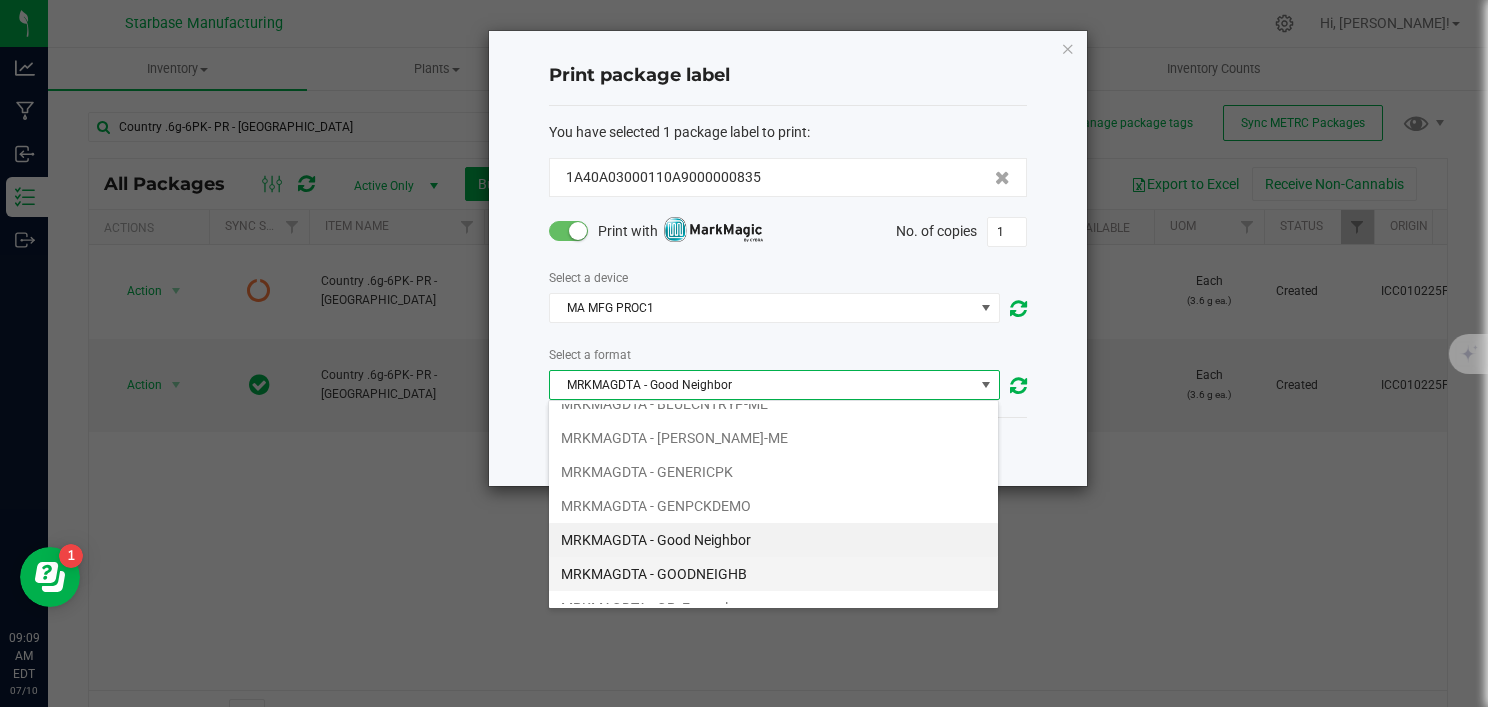 click on "MRKMAGDTA - GOODNEIGHB" at bounding box center (773, 574) 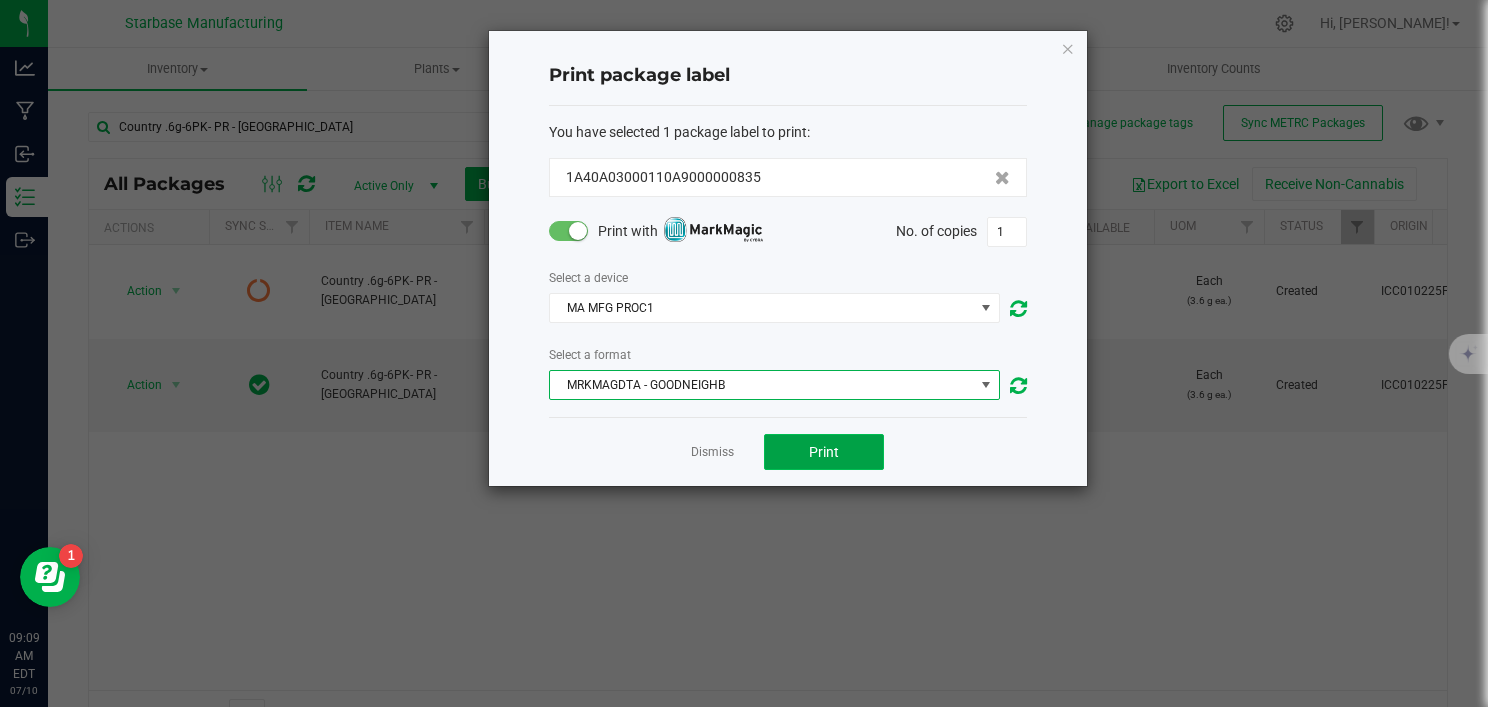 click on "Print" 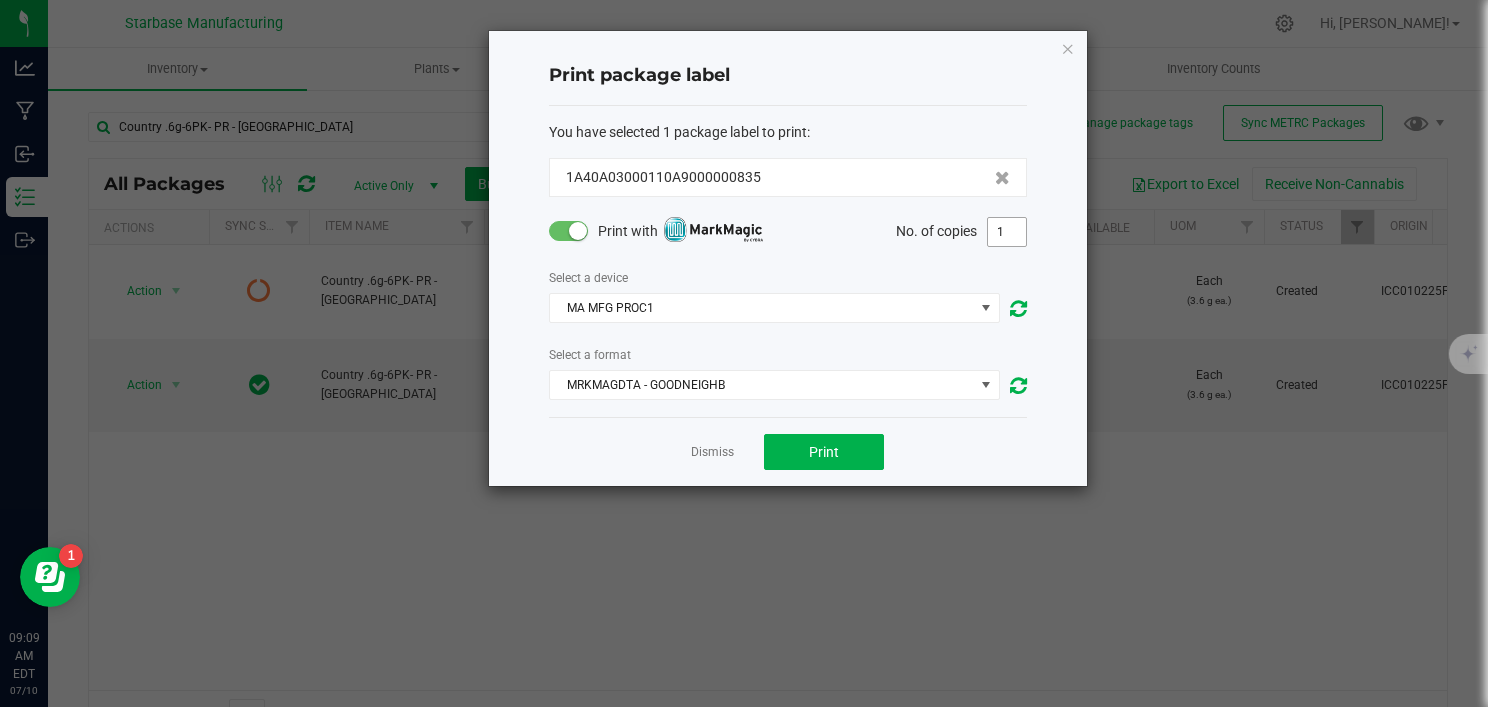 click on "1" at bounding box center (1007, 232) 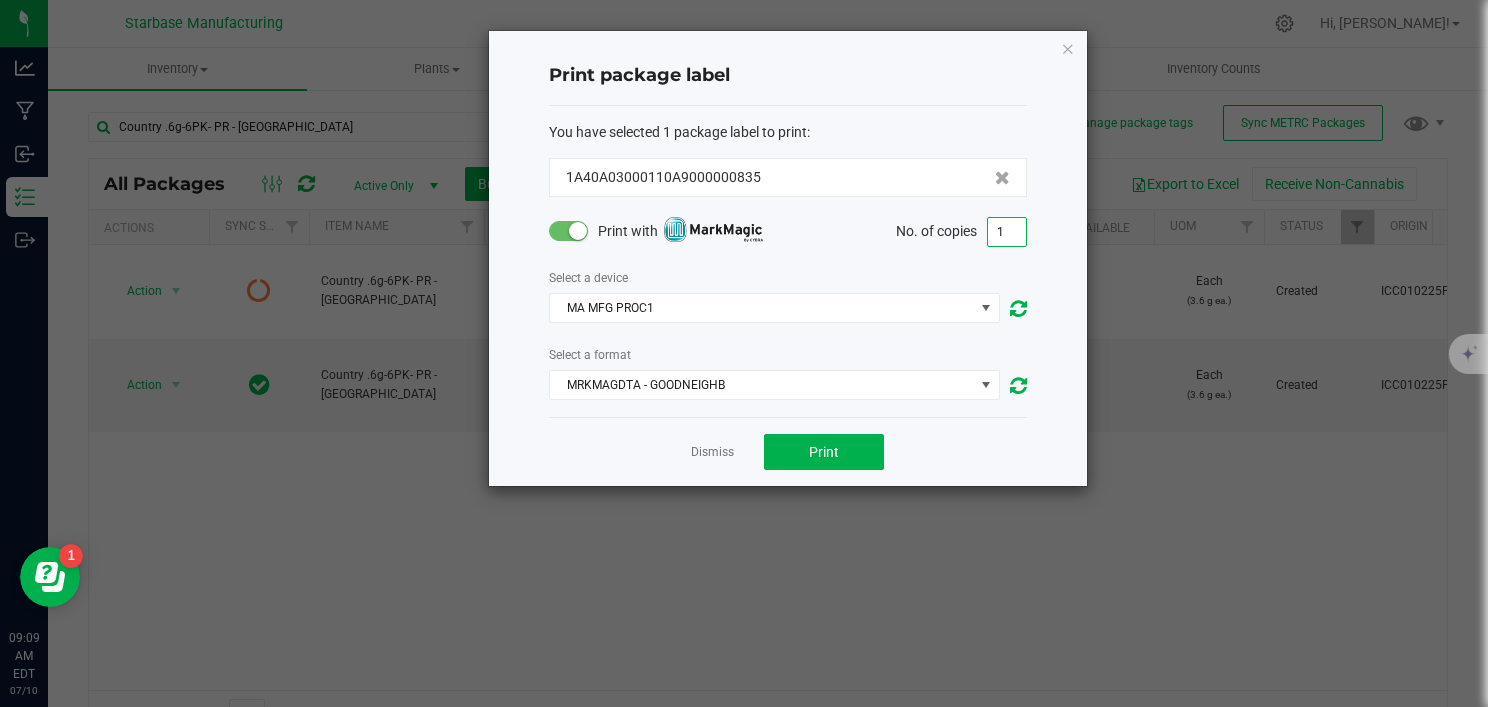 click on "1" at bounding box center (1007, 232) 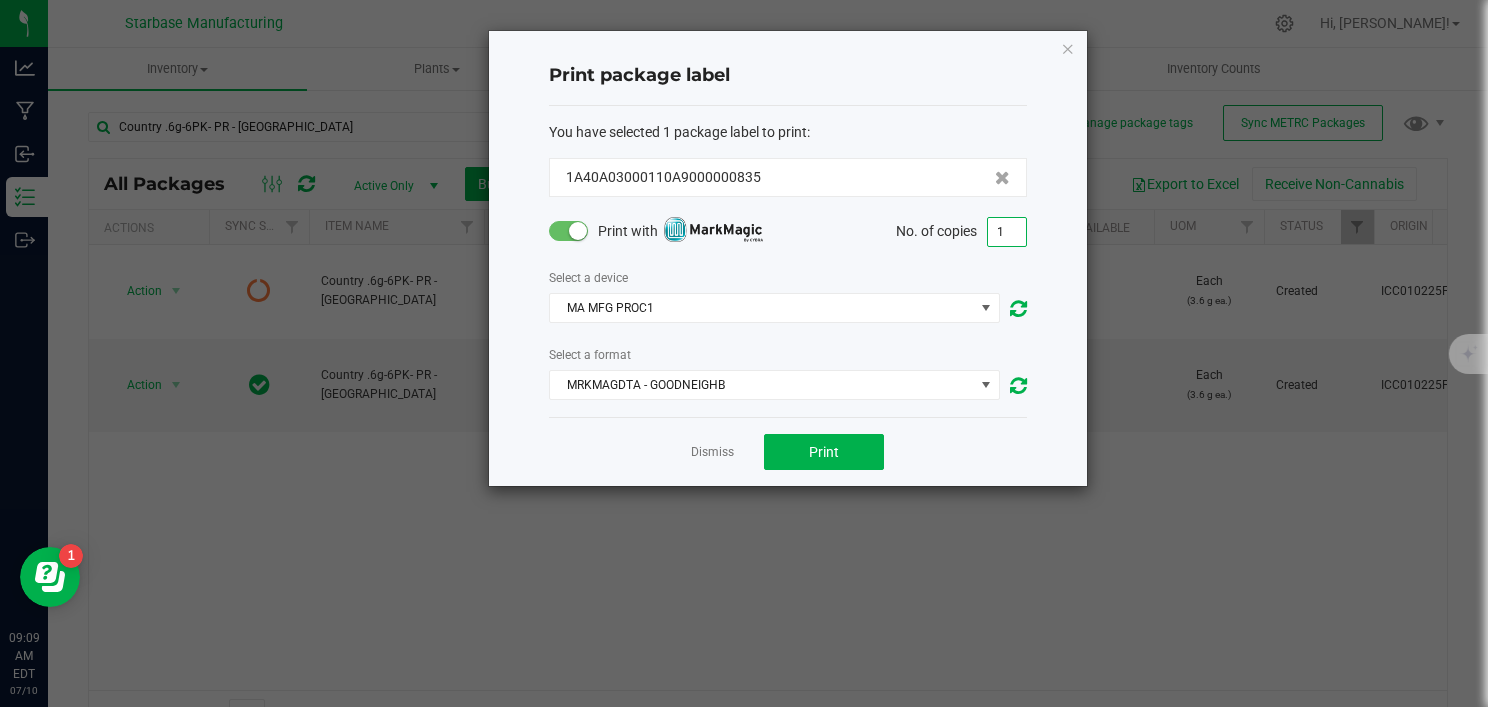 click on "1" at bounding box center (1007, 232) 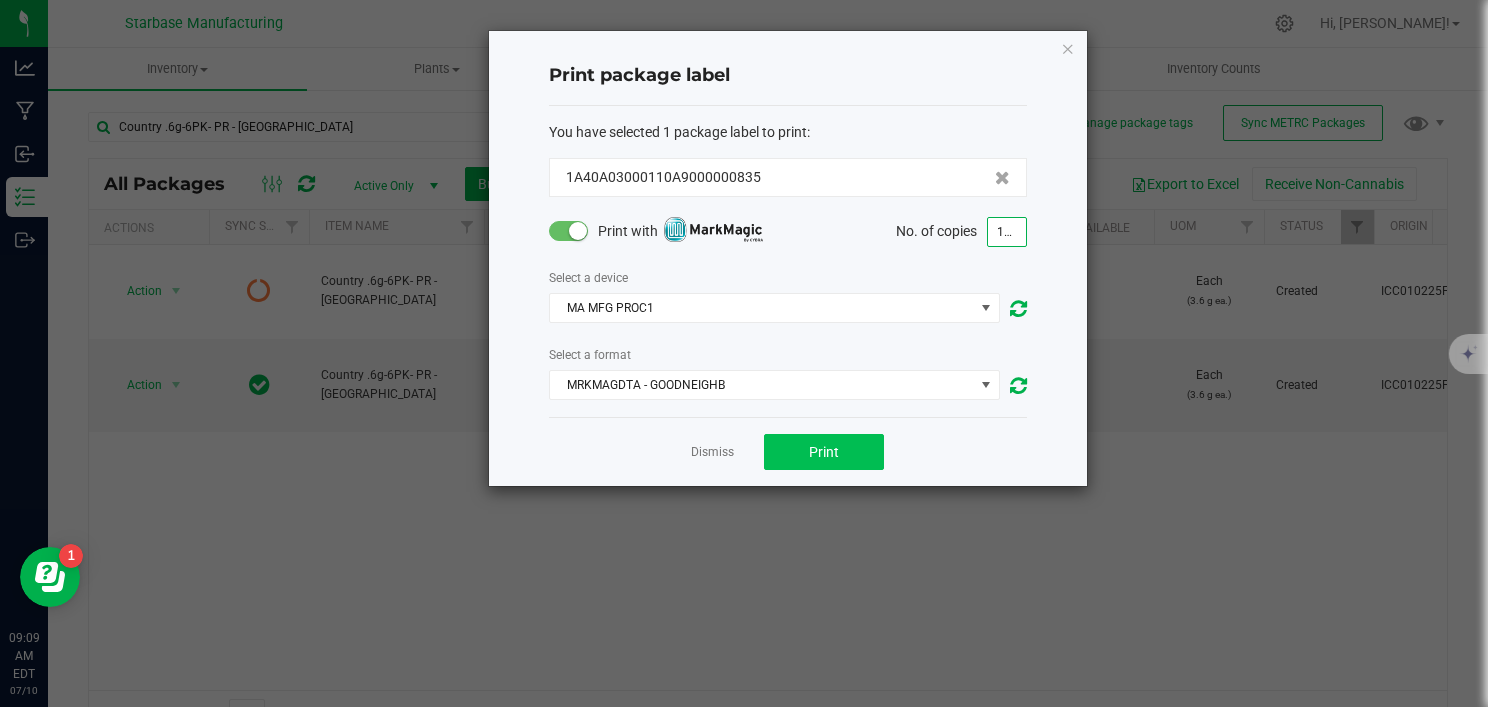 type on "132" 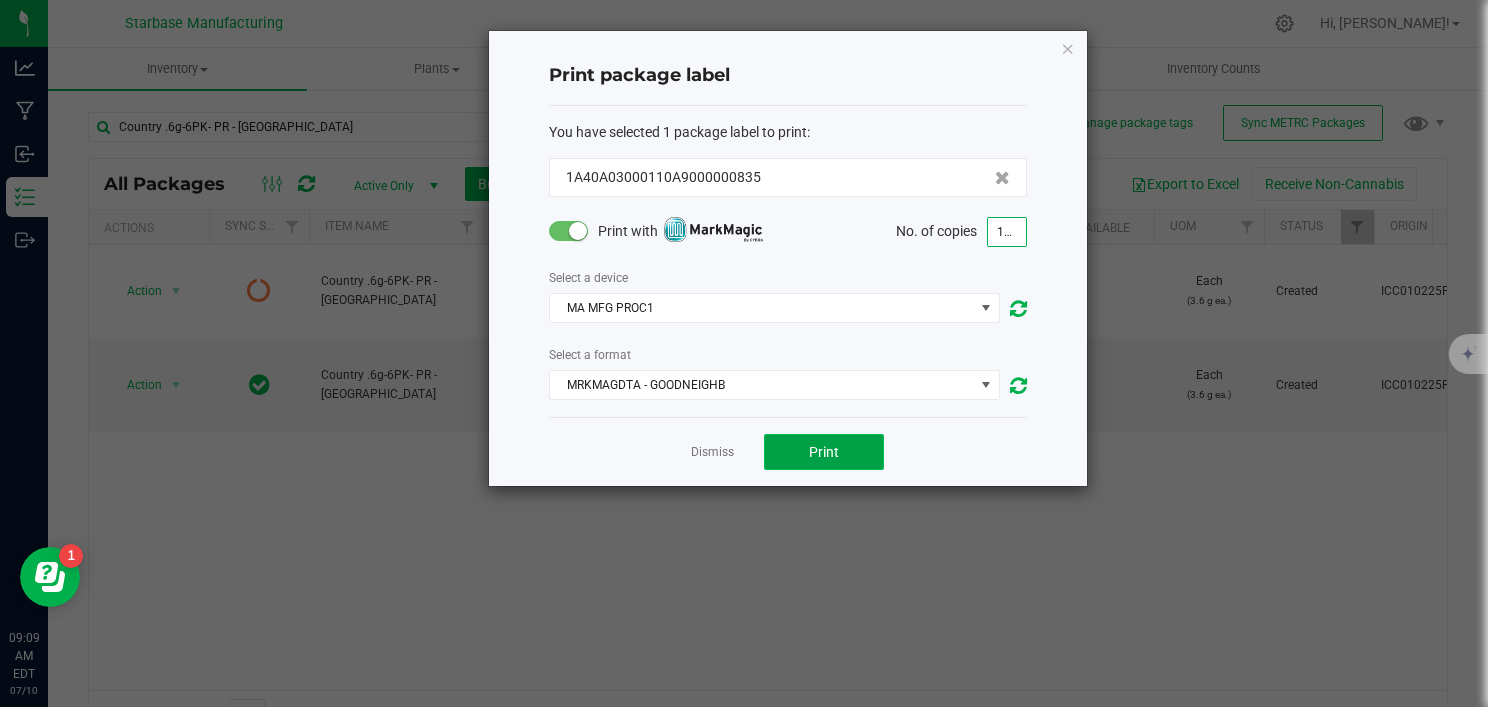 click on "Print" 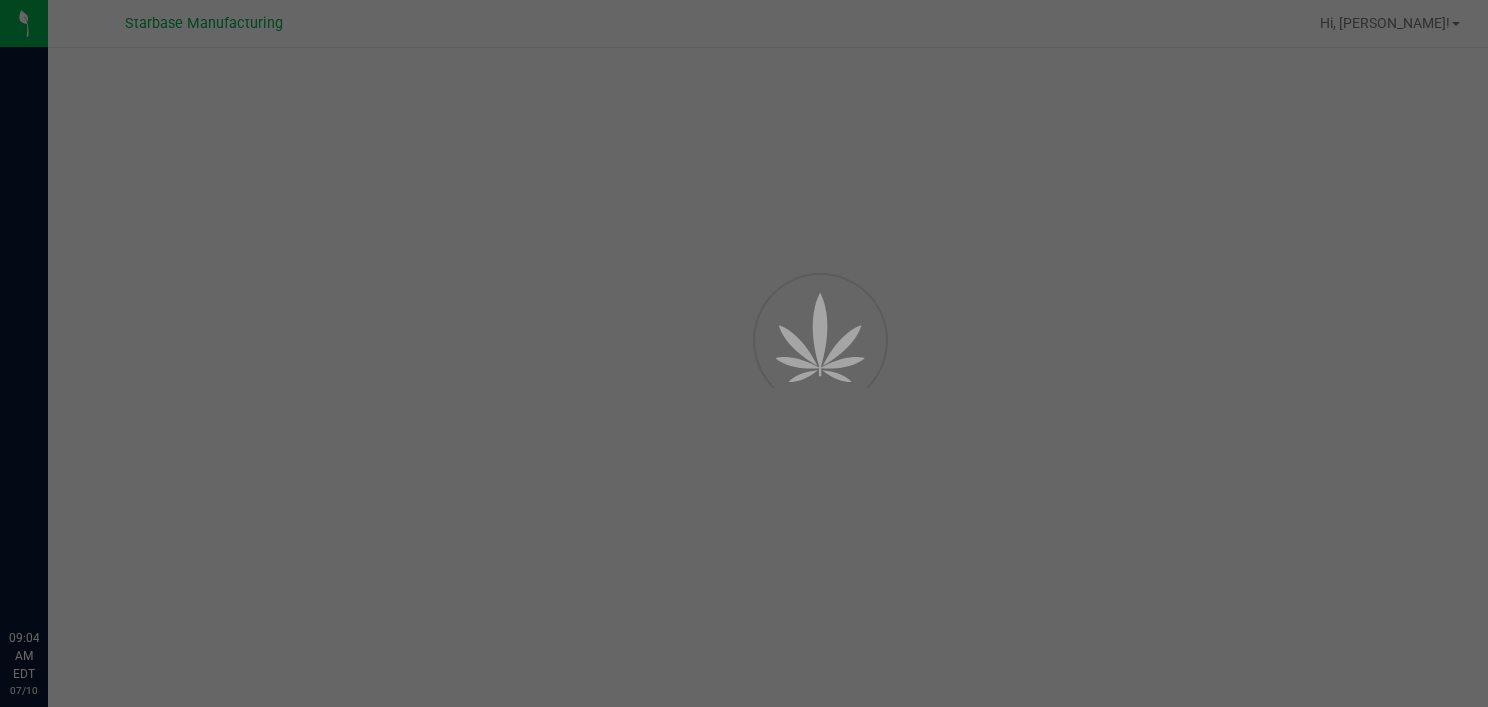 scroll, scrollTop: 0, scrollLeft: 0, axis: both 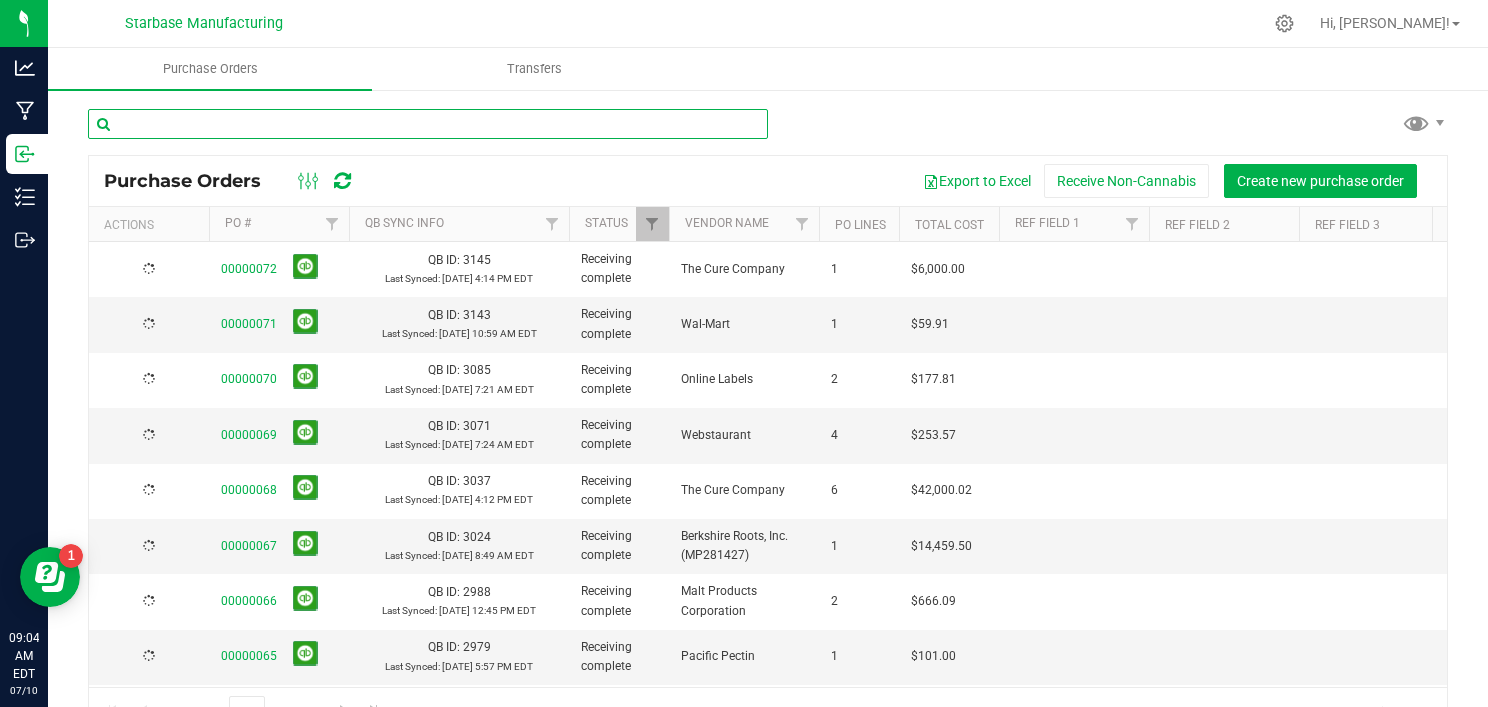 click at bounding box center (428, 124) 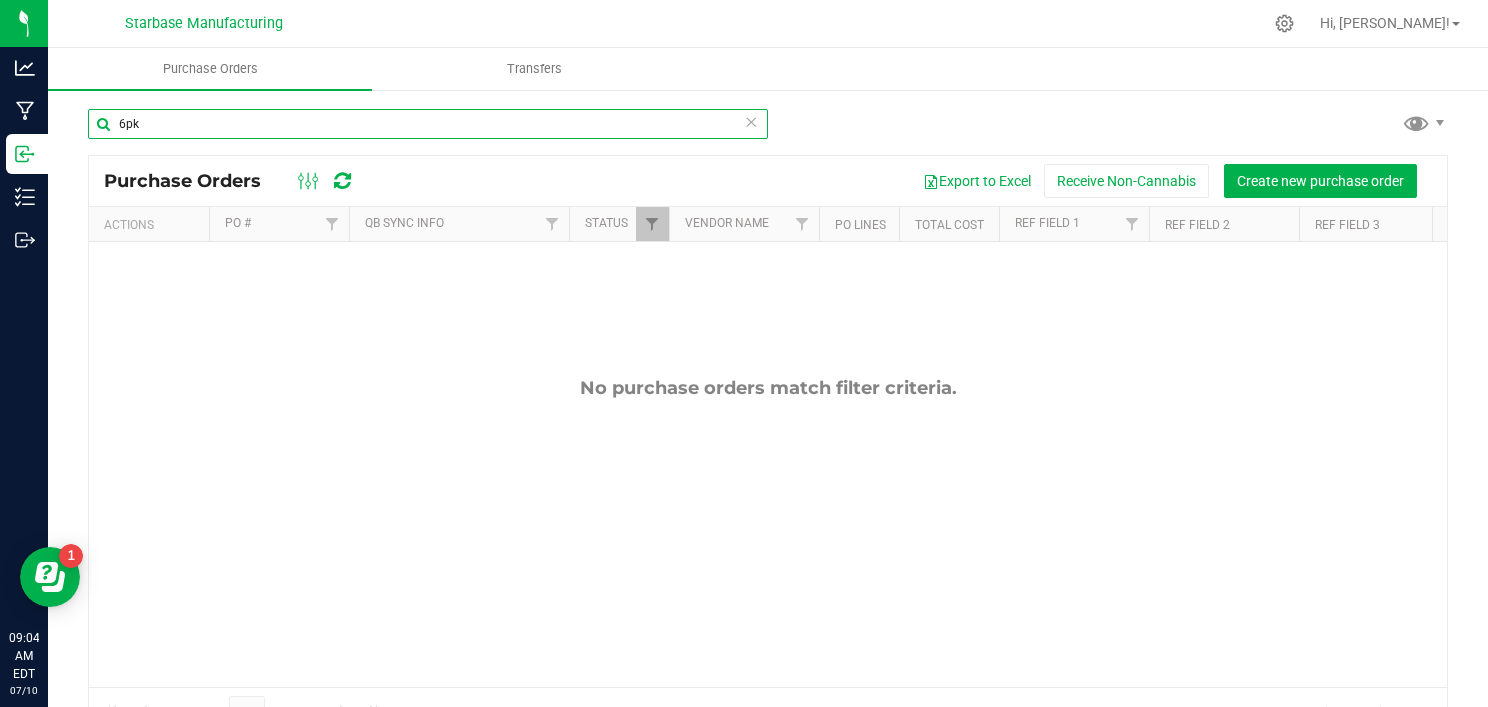 click on "6pk" at bounding box center (428, 124) 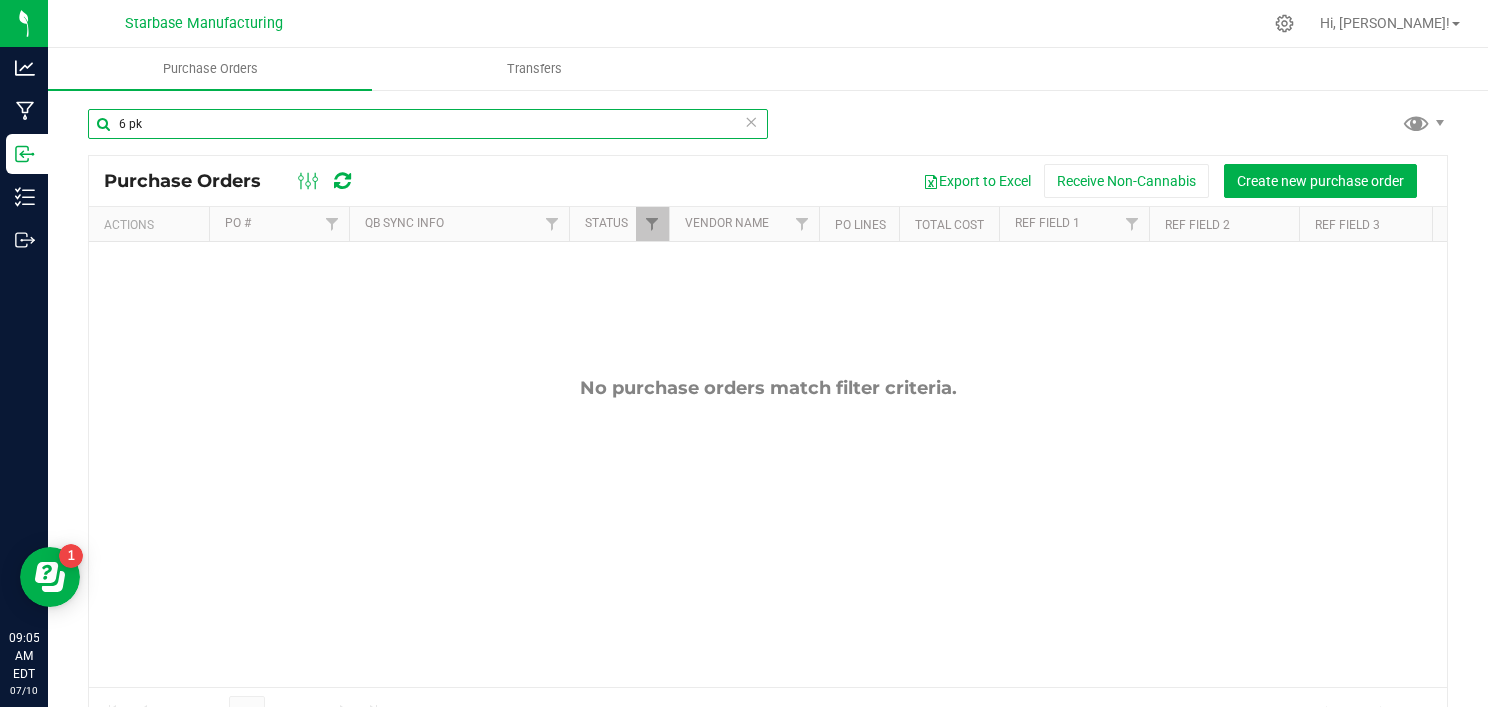 click on "6 pk" at bounding box center (428, 124) 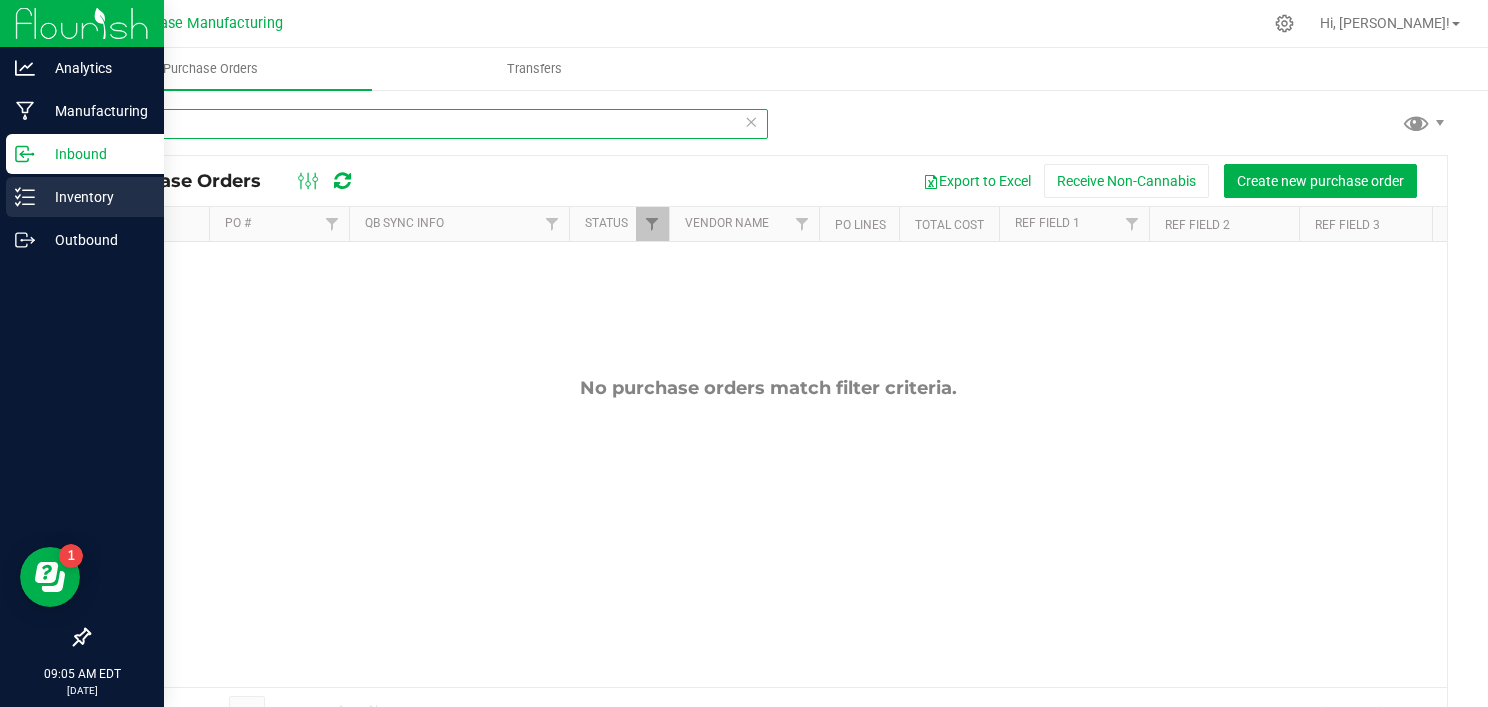 type on "country" 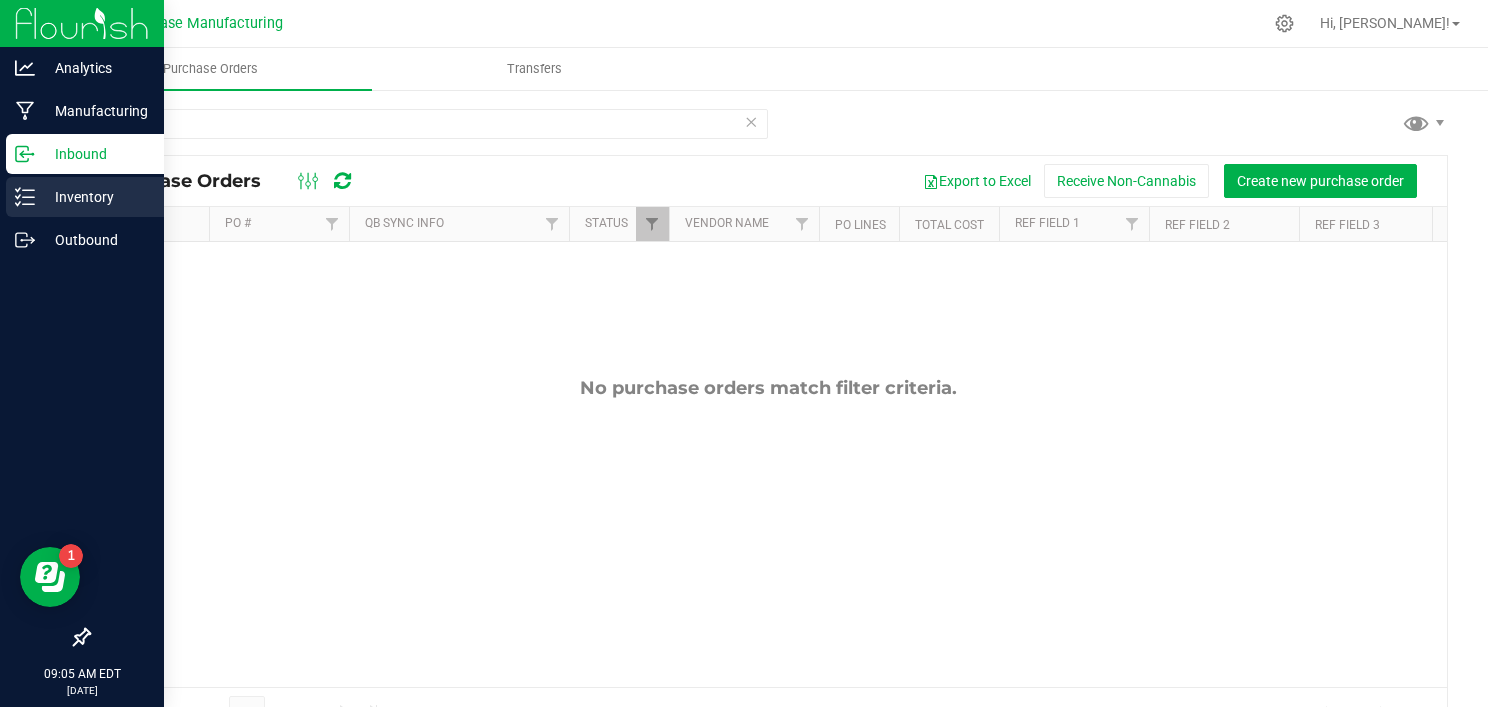 click on "Inventory" at bounding box center [95, 197] 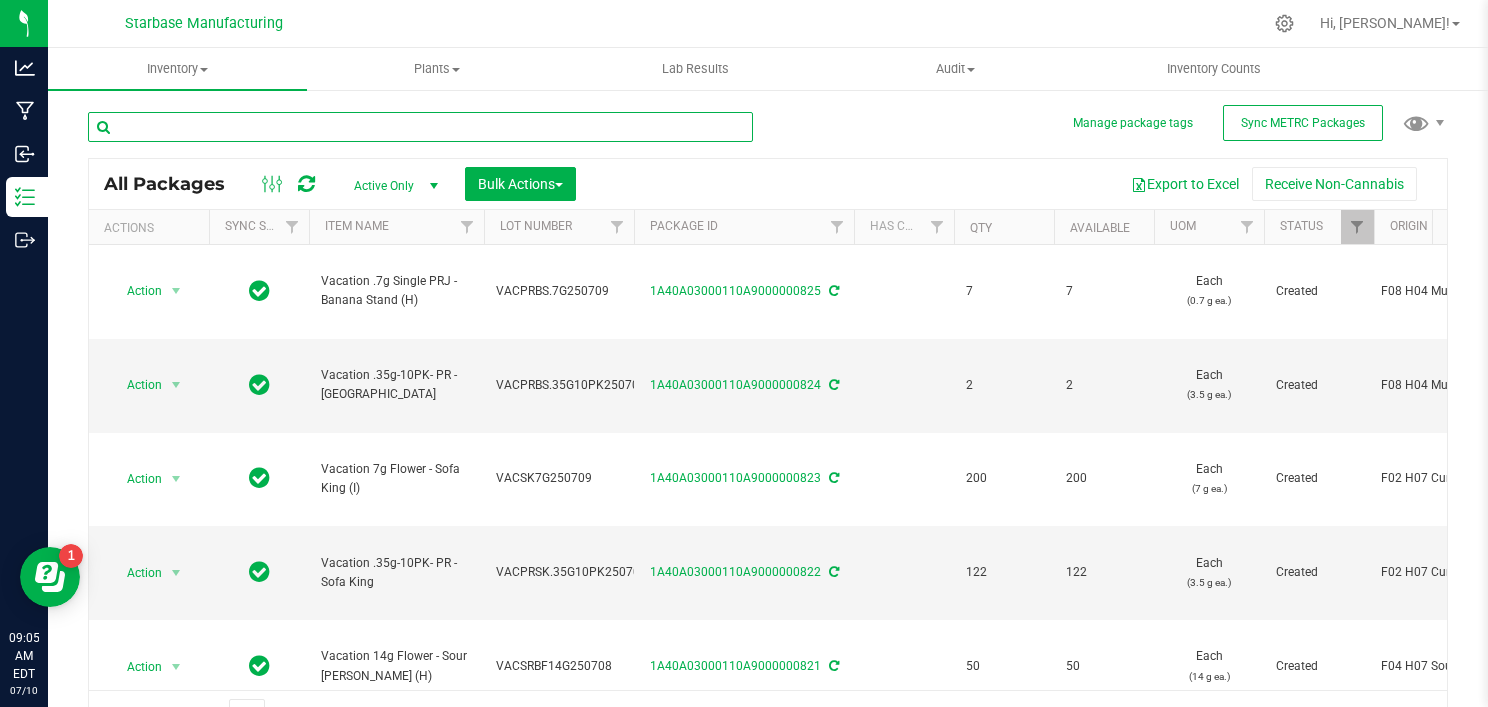 click at bounding box center (420, 127) 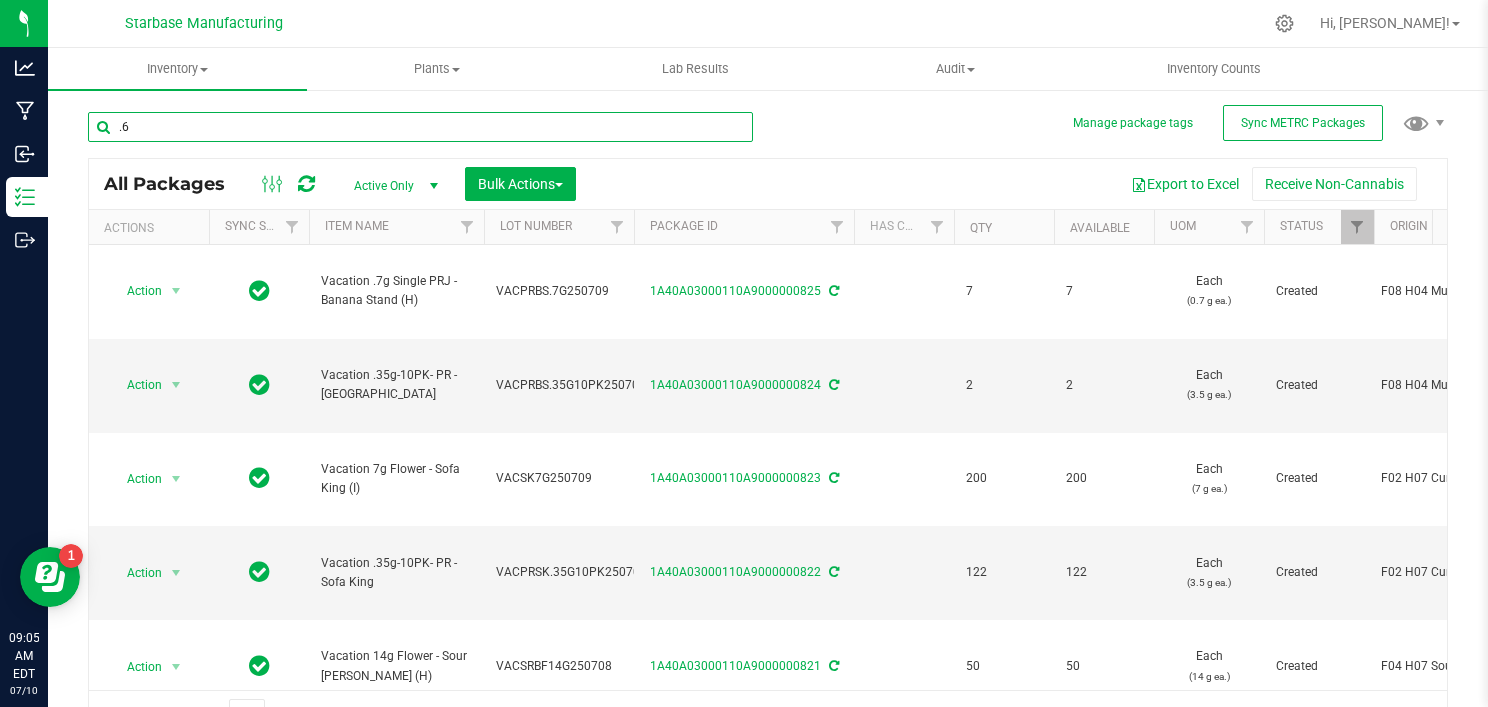 type on "." 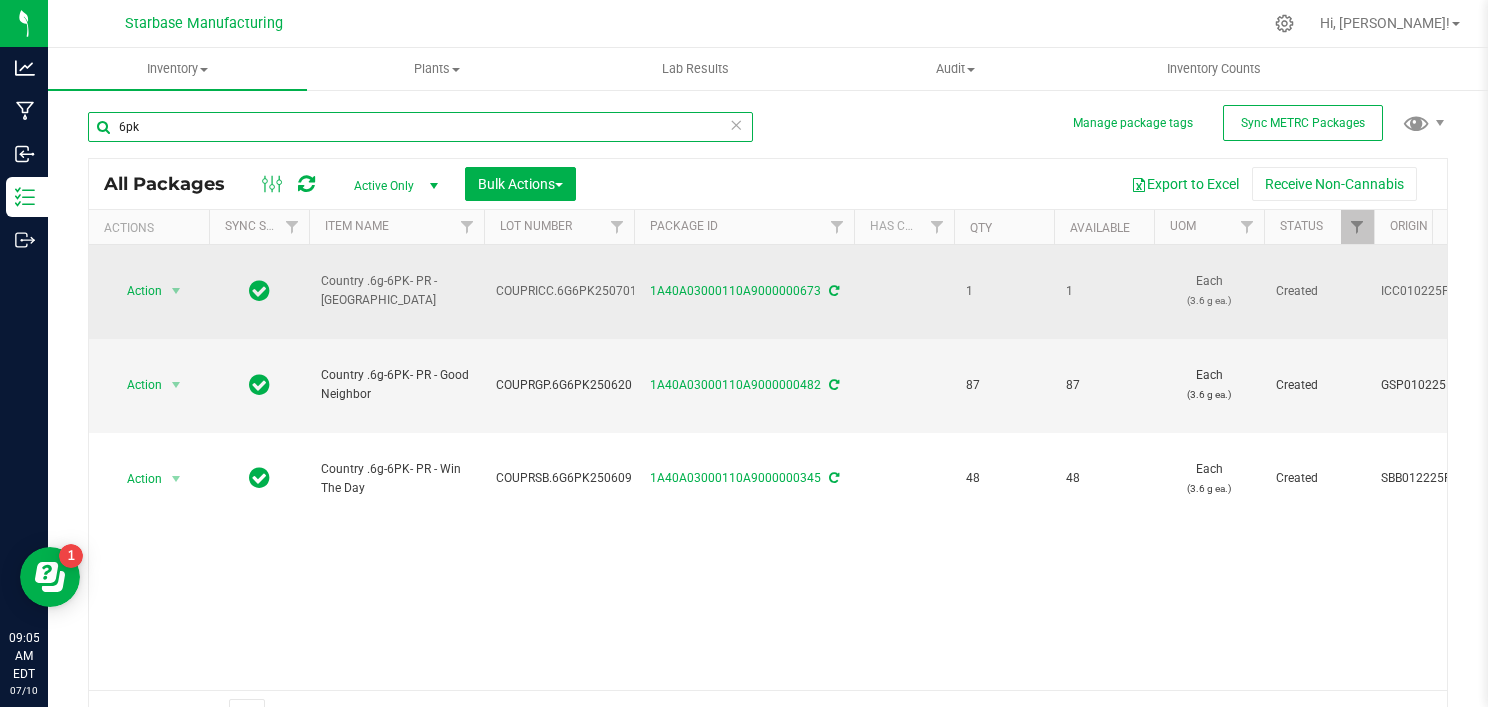 type on "6pk" 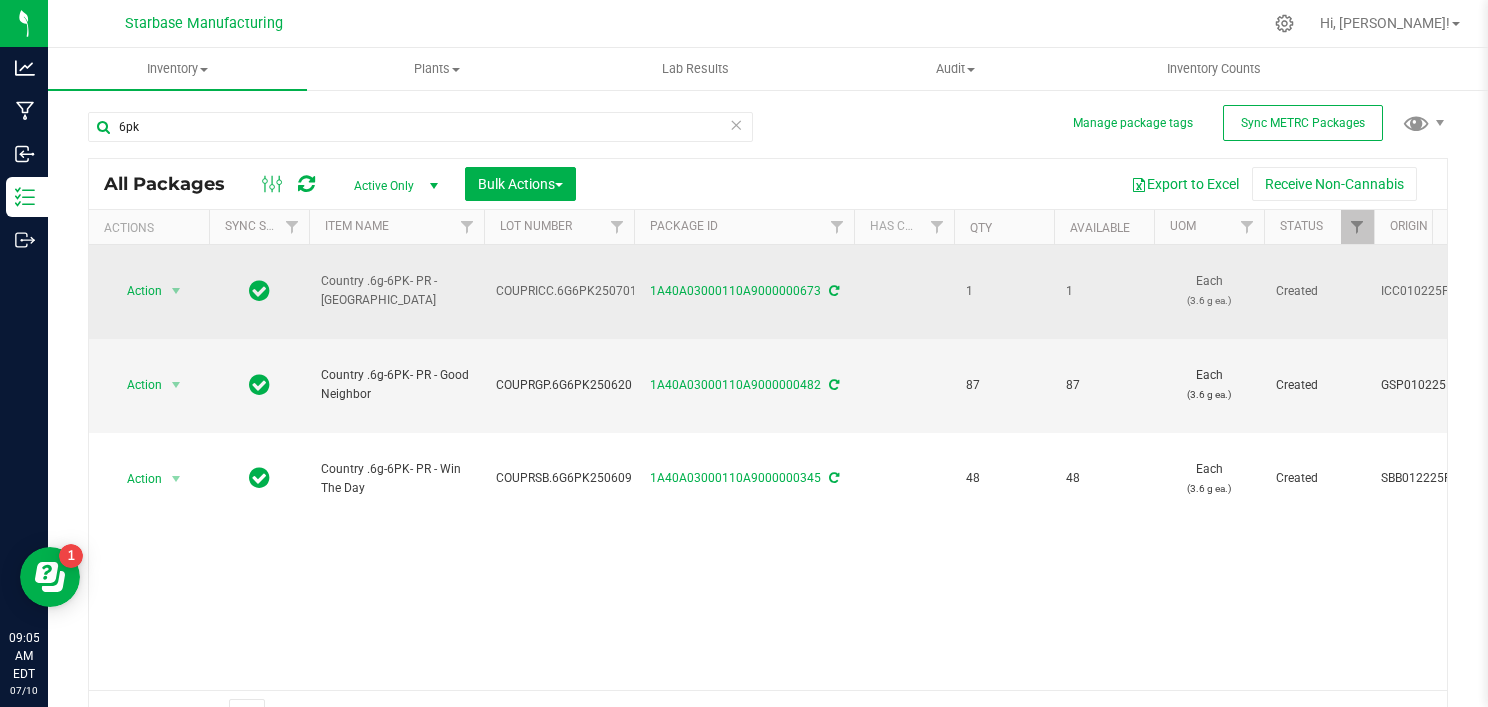 click on "COUPRICC.6G6PK250701" at bounding box center (566, 291) 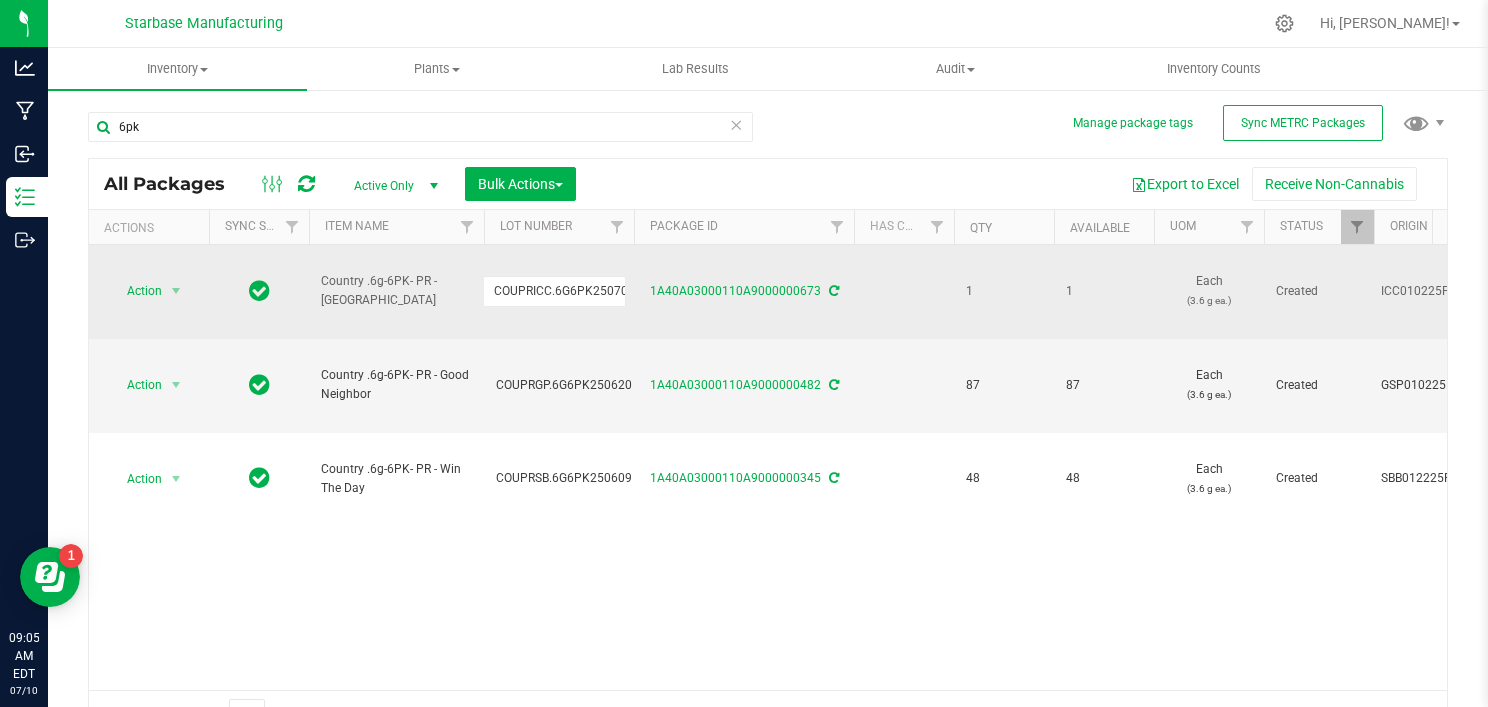 scroll, scrollTop: 0, scrollLeft: 6, axis: horizontal 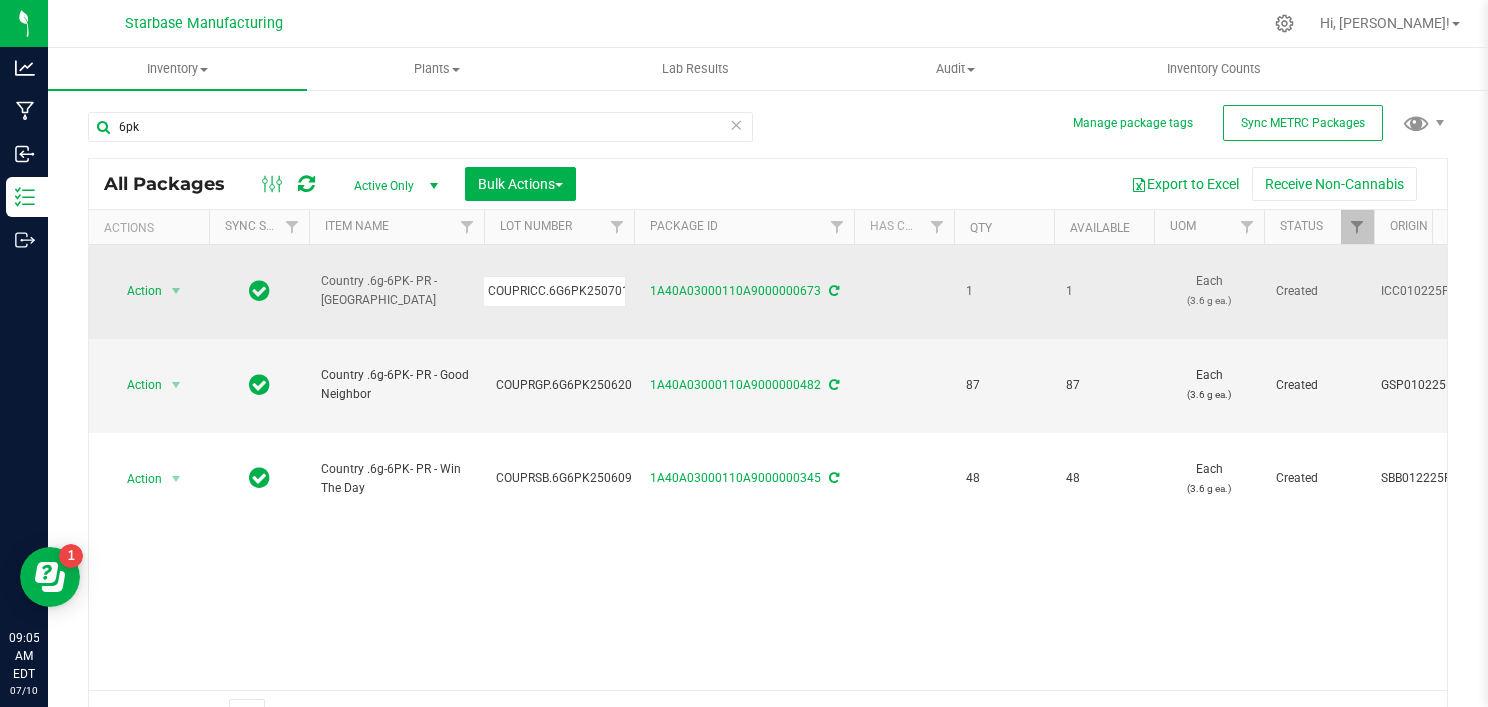 click on "COUPRICC.6G6PK250701" at bounding box center (554, 291) 